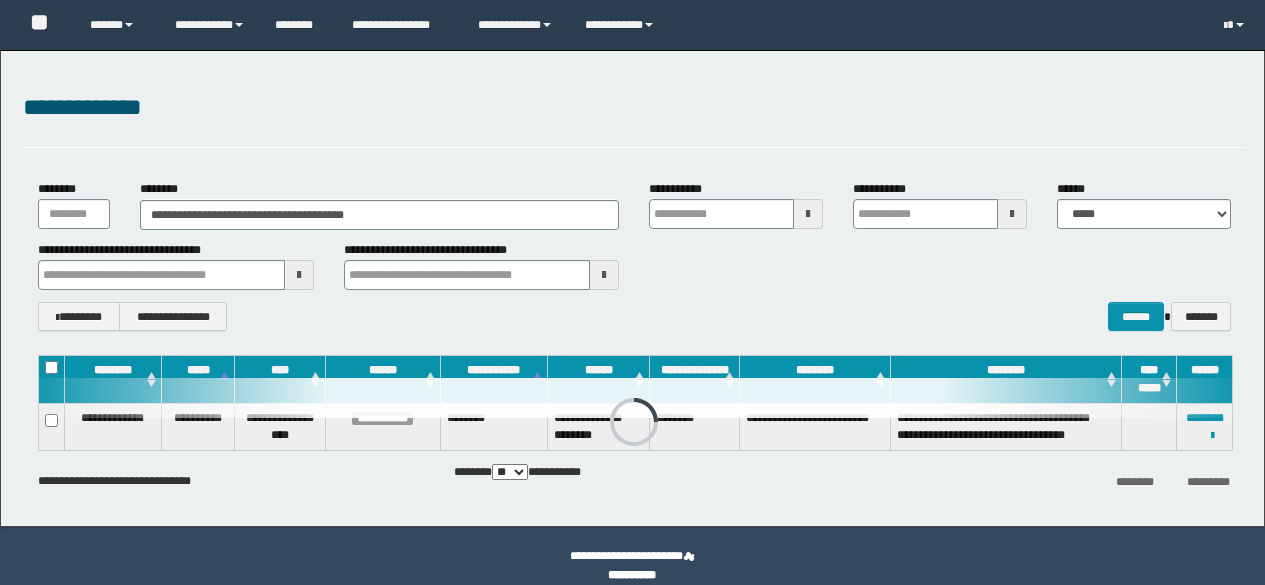 click on "**********" at bounding box center [380, 215] 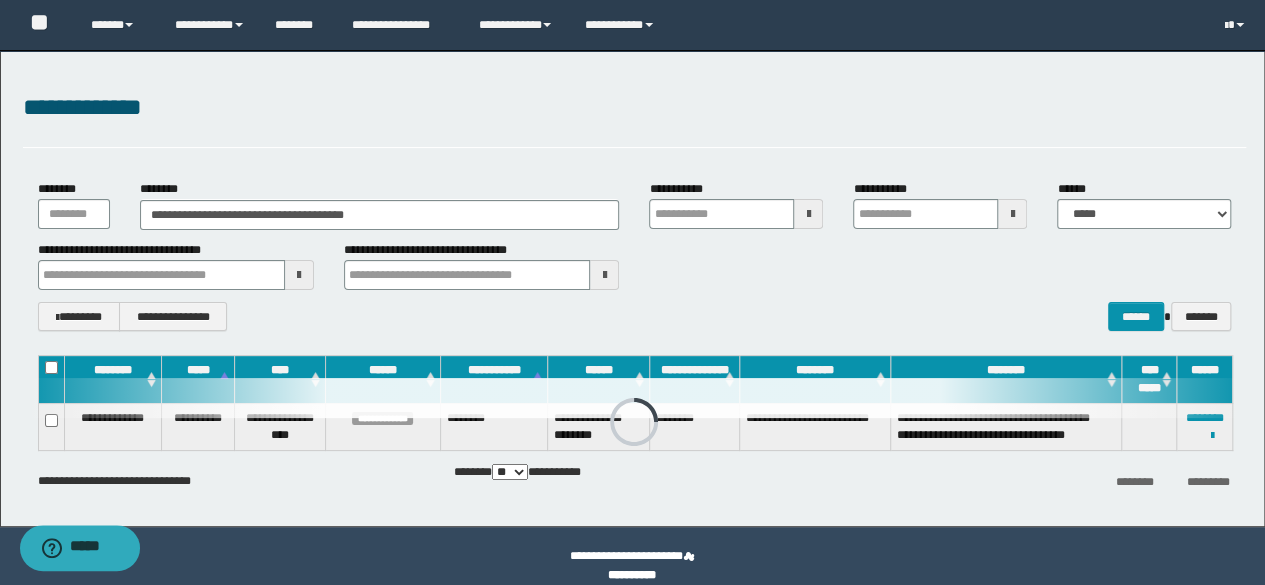 scroll, scrollTop: 0, scrollLeft: 0, axis: both 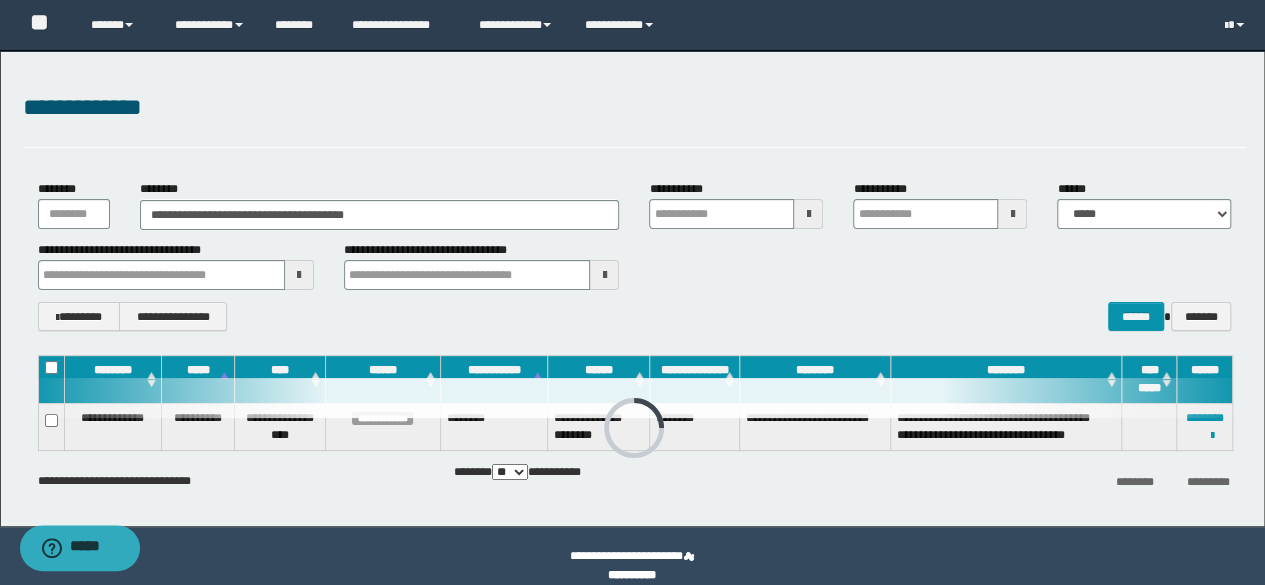 click on "**********" at bounding box center (380, 215) 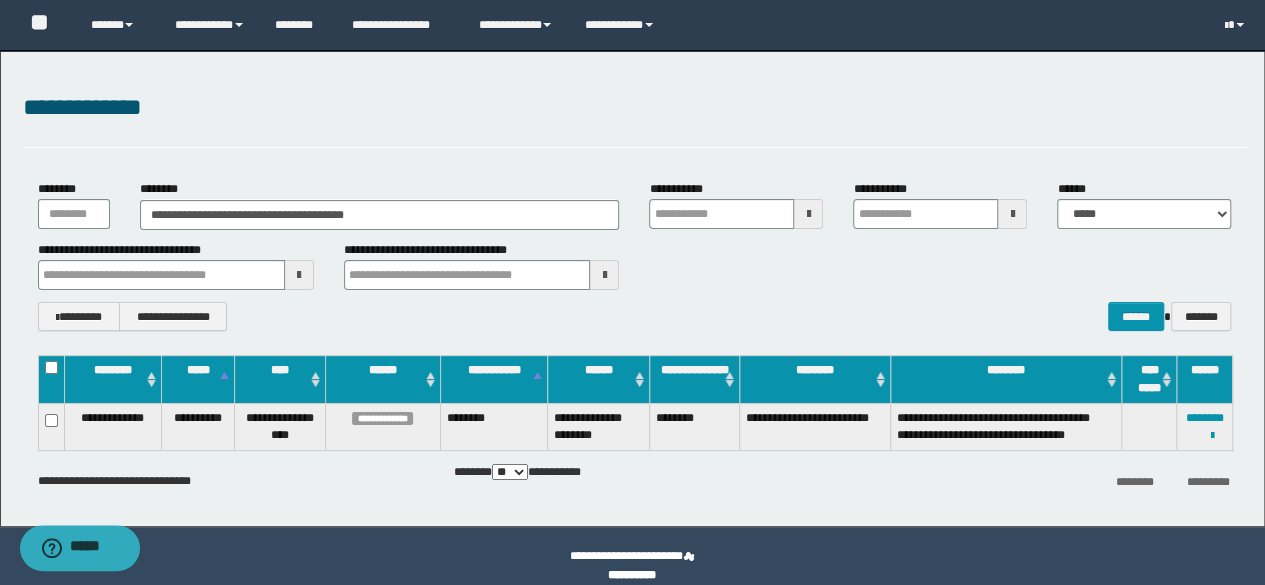 type on "**********" 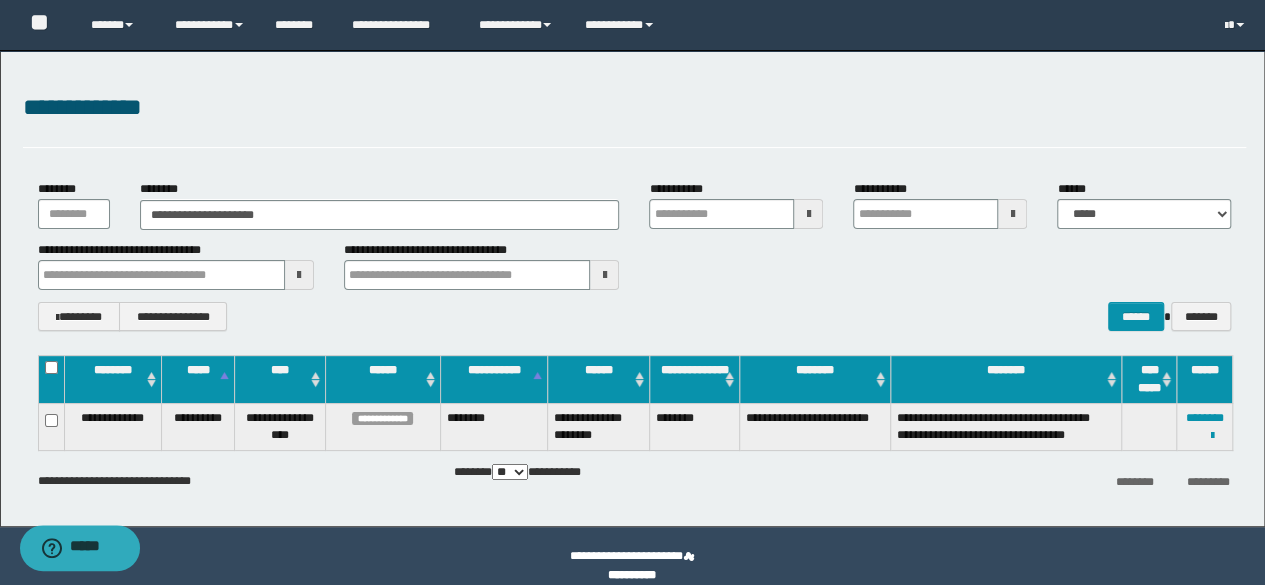type on "**********" 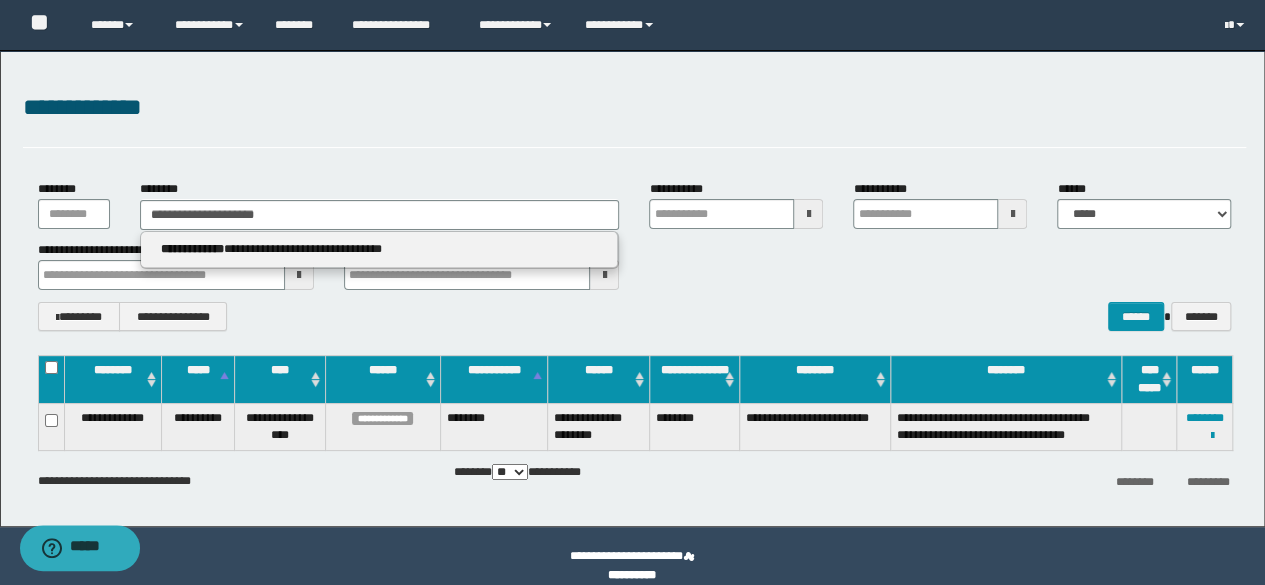 type on "**********" 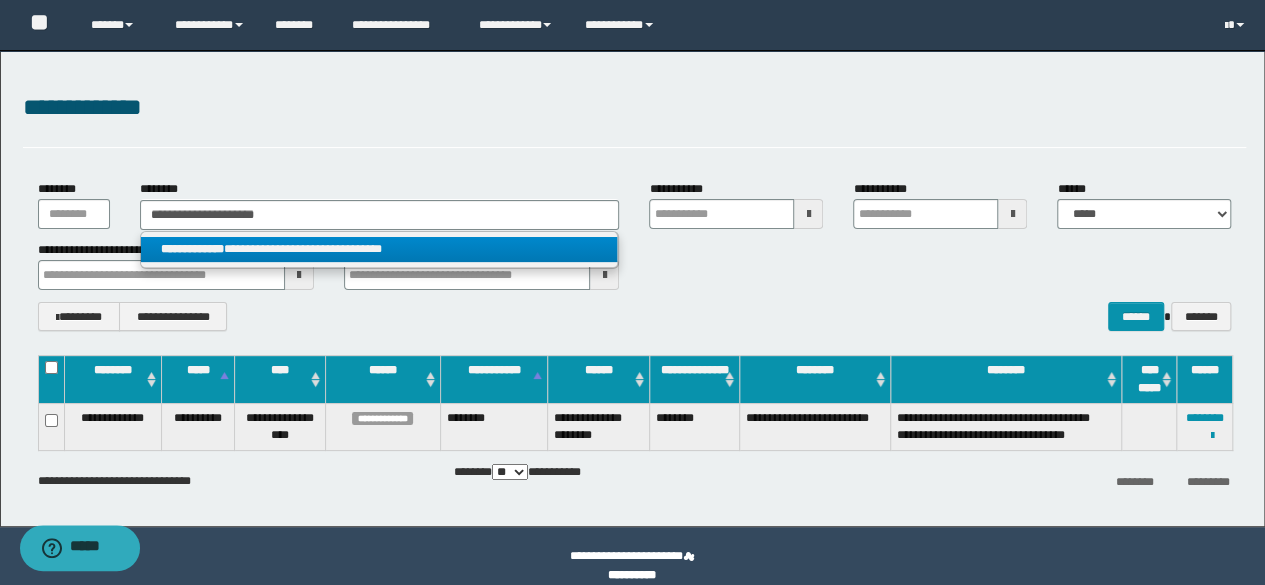 click on "**********" at bounding box center [379, 249] 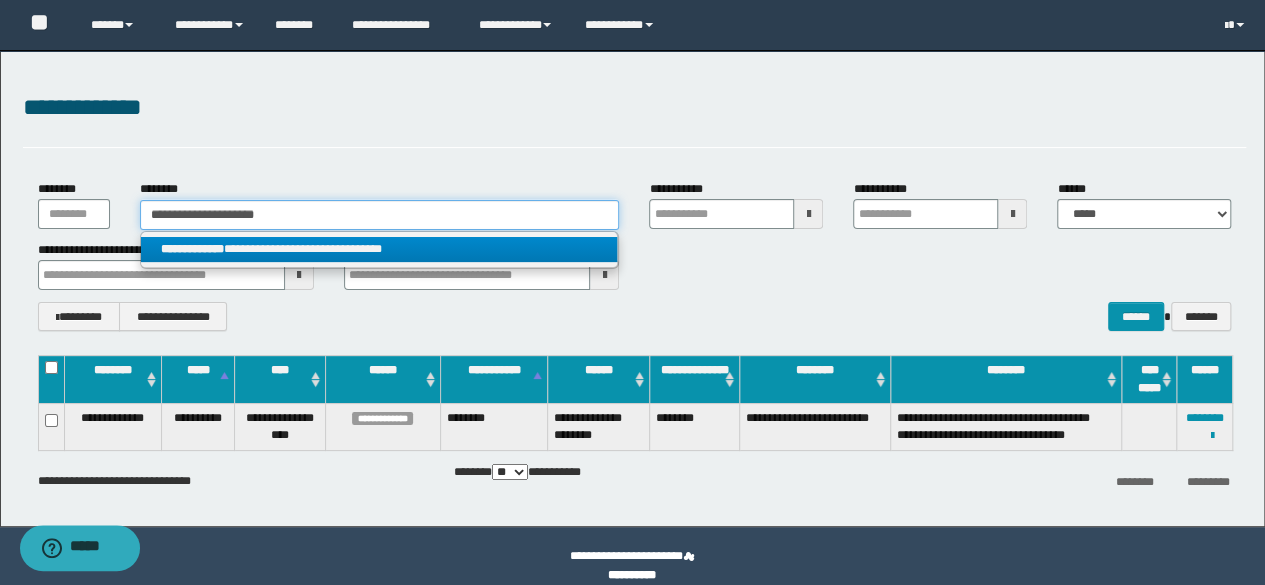 type 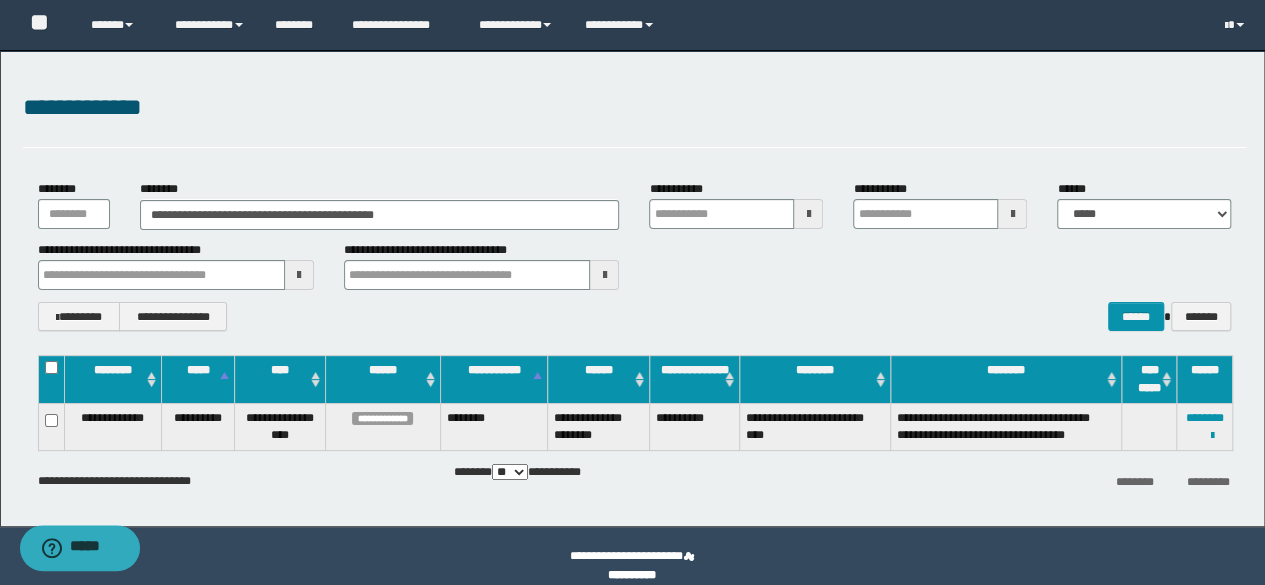 drag, startPoint x: 830, startPoint y: 341, endPoint x: 849, endPoint y: 335, distance: 19.924858 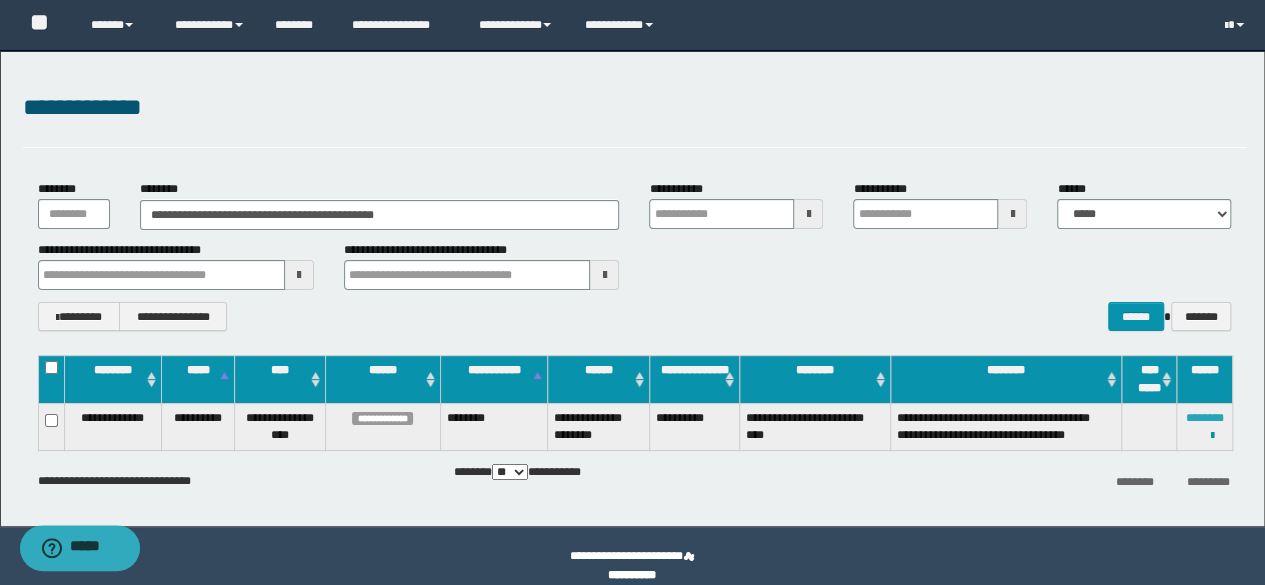 click on "********" at bounding box center [1205, 418] 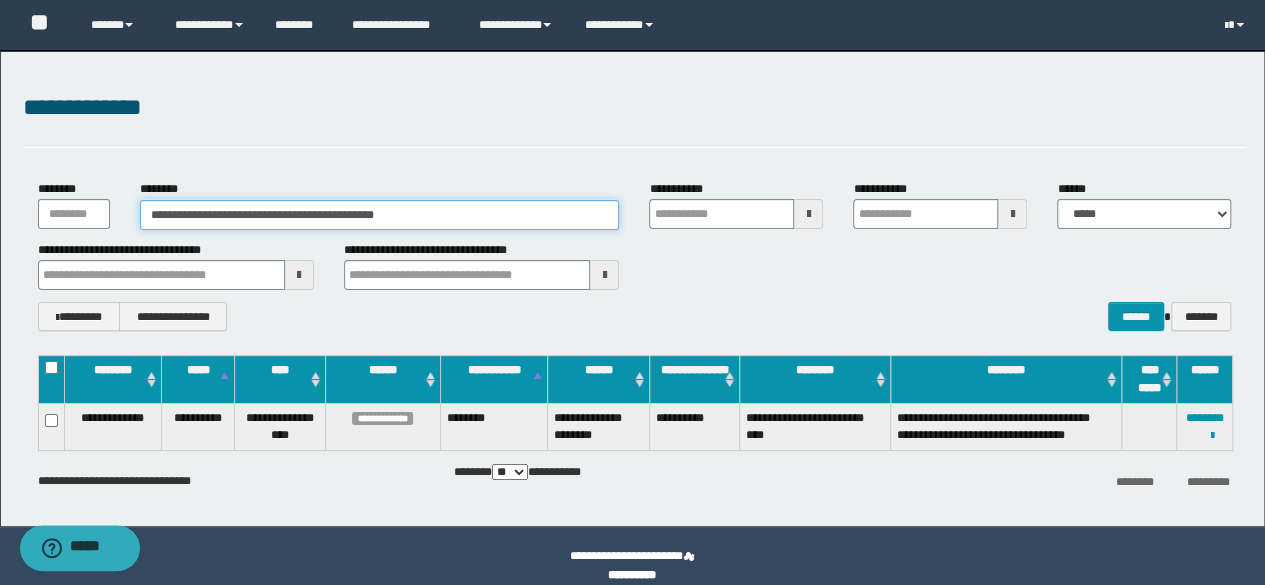 drag, startPoint x: 526, startPoint y: 221, endPoint x: 243, endPoint y: 225, distance: 283.02826 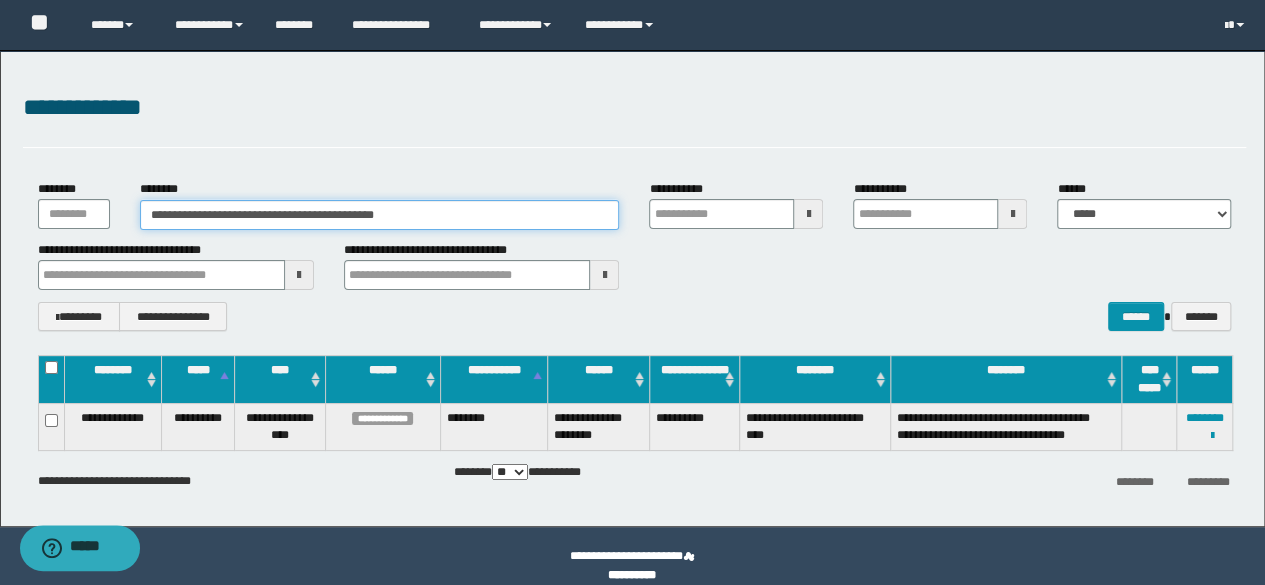 click on "**********" at bounding box center [380, 215] 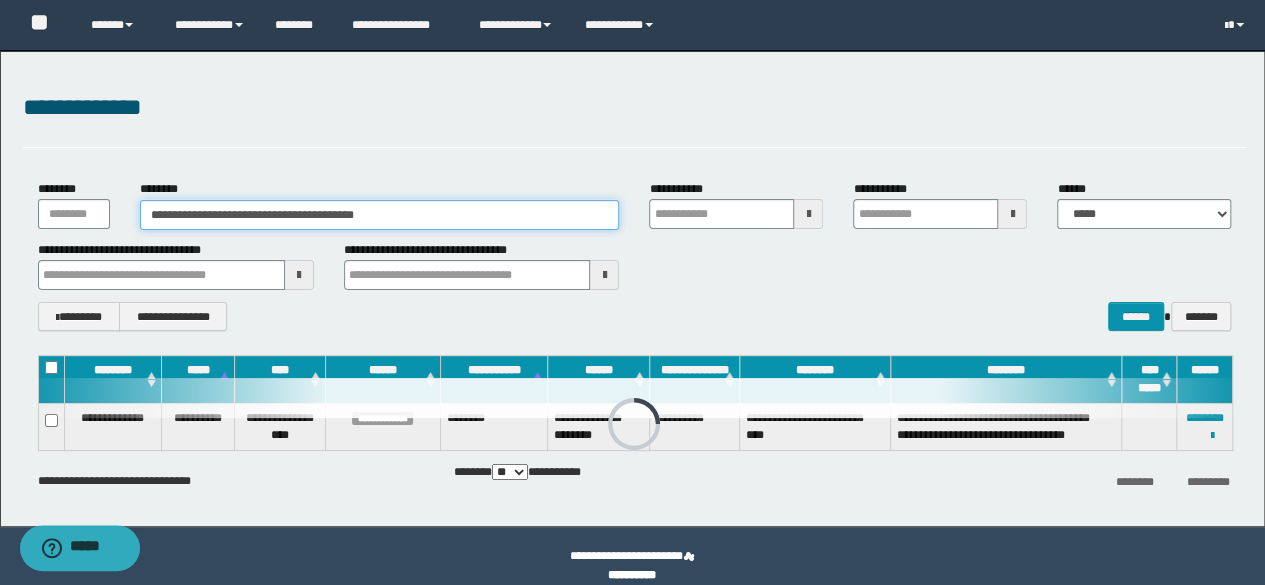 click on "**********" at bounding box center [380, 215] 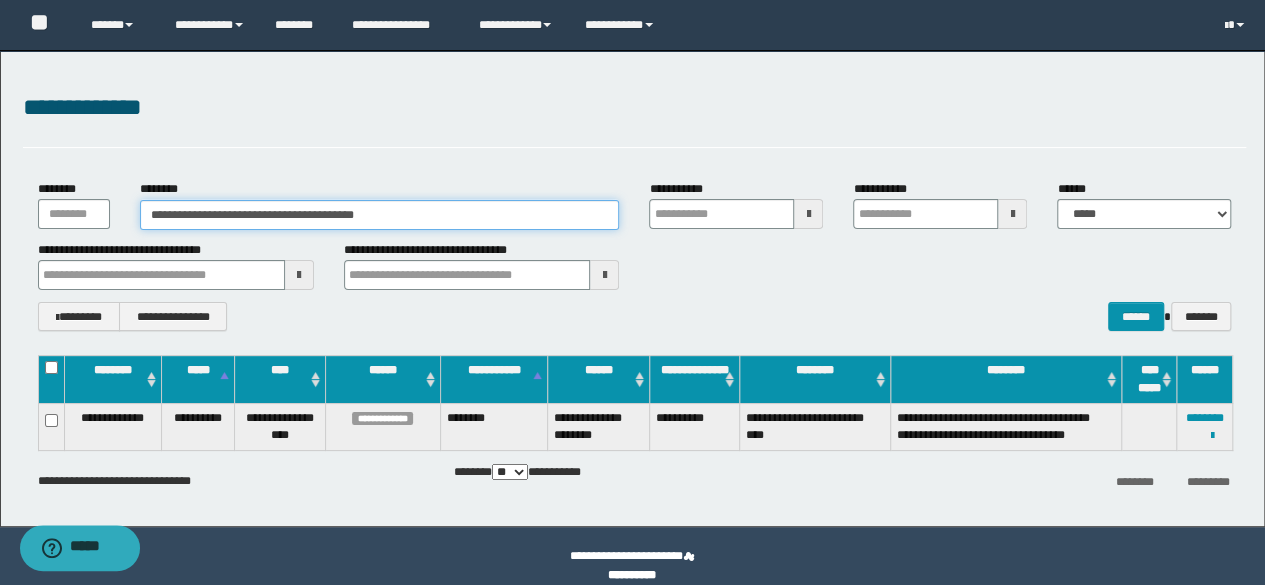 click on "**********" at bounding box center (380, 215) 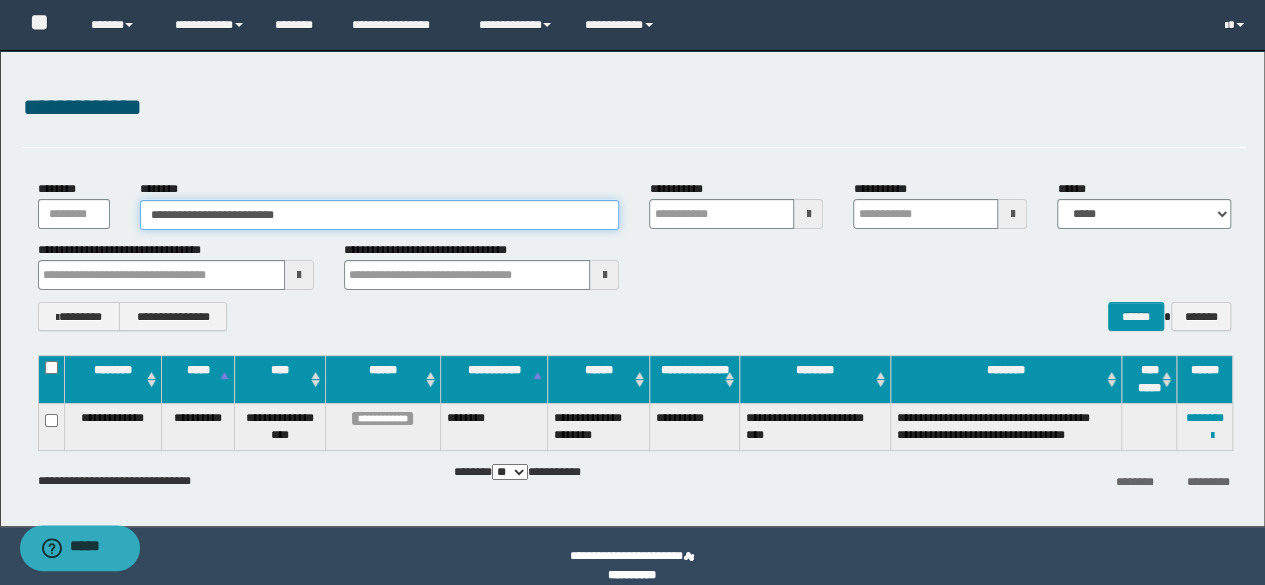 type on "**********" 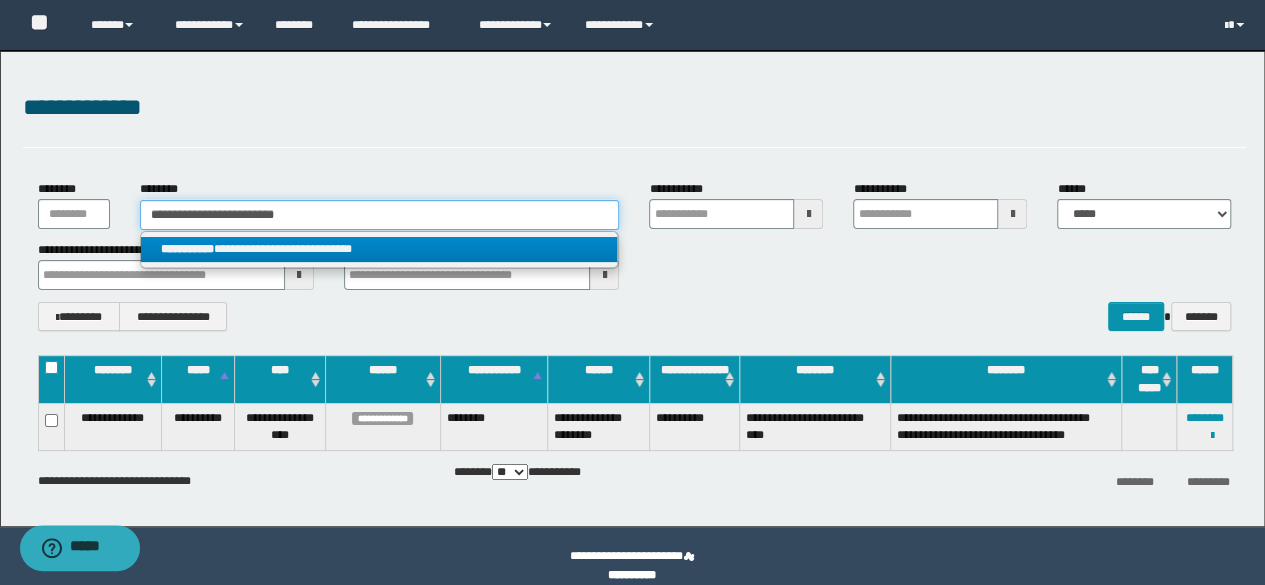 type on "**********" 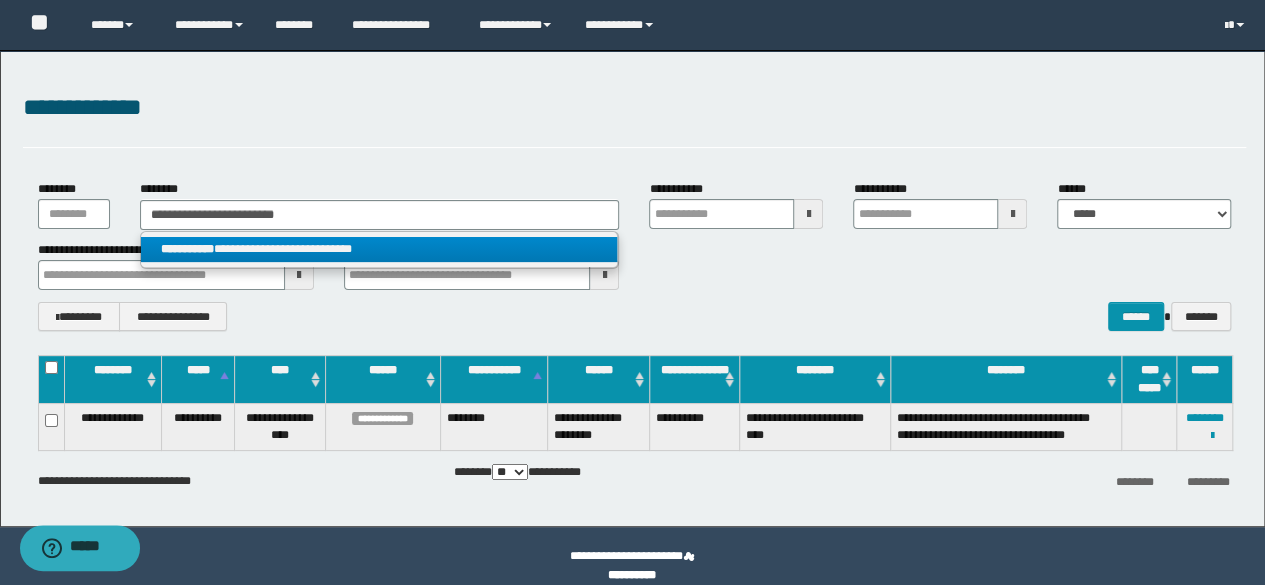 click on "**********" at bounding box center (379, 249) 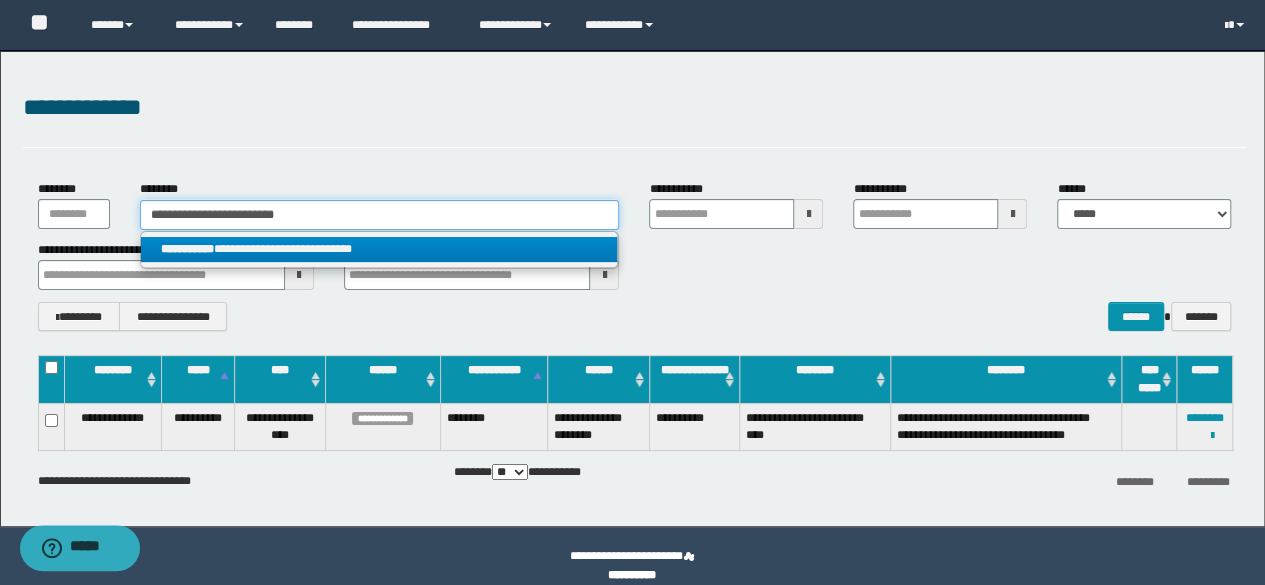 type 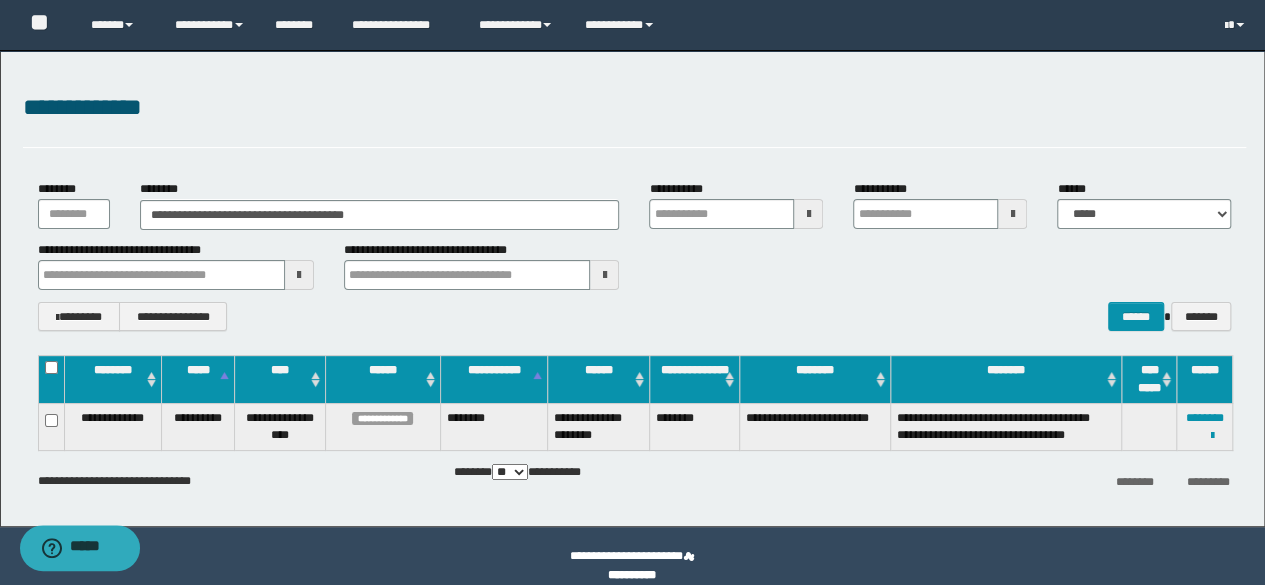 drag, startPoint x: 919, startPoint y: 345, endPoint x: 1026, endPoint y: 403, distance: 121.70867 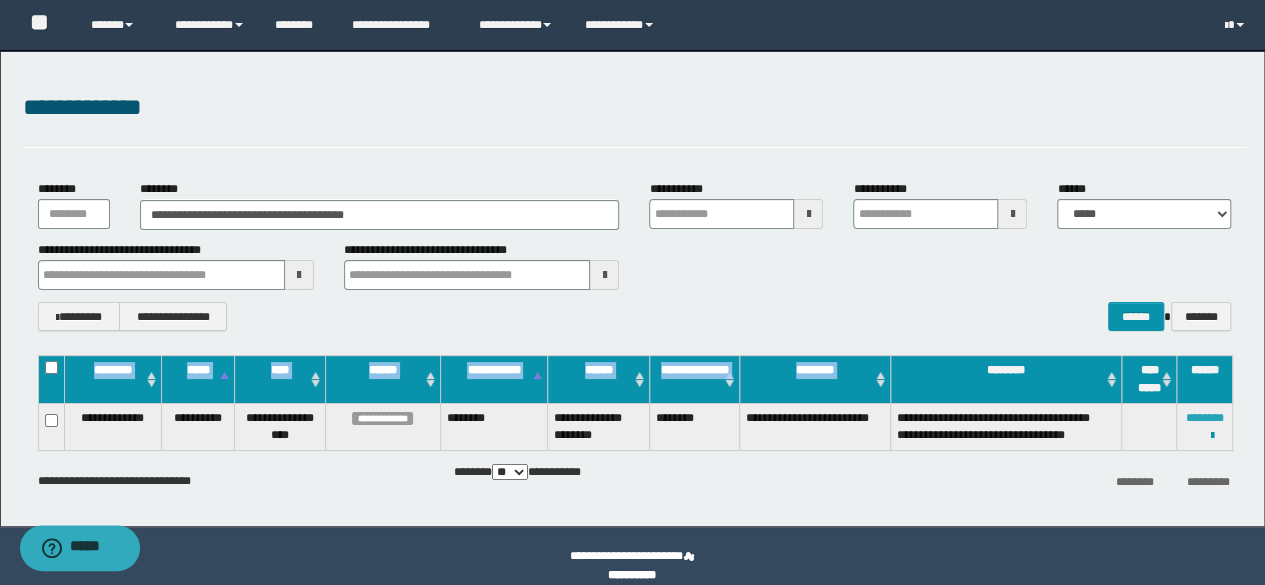 click on "********" at bounding box center [1205, 418] 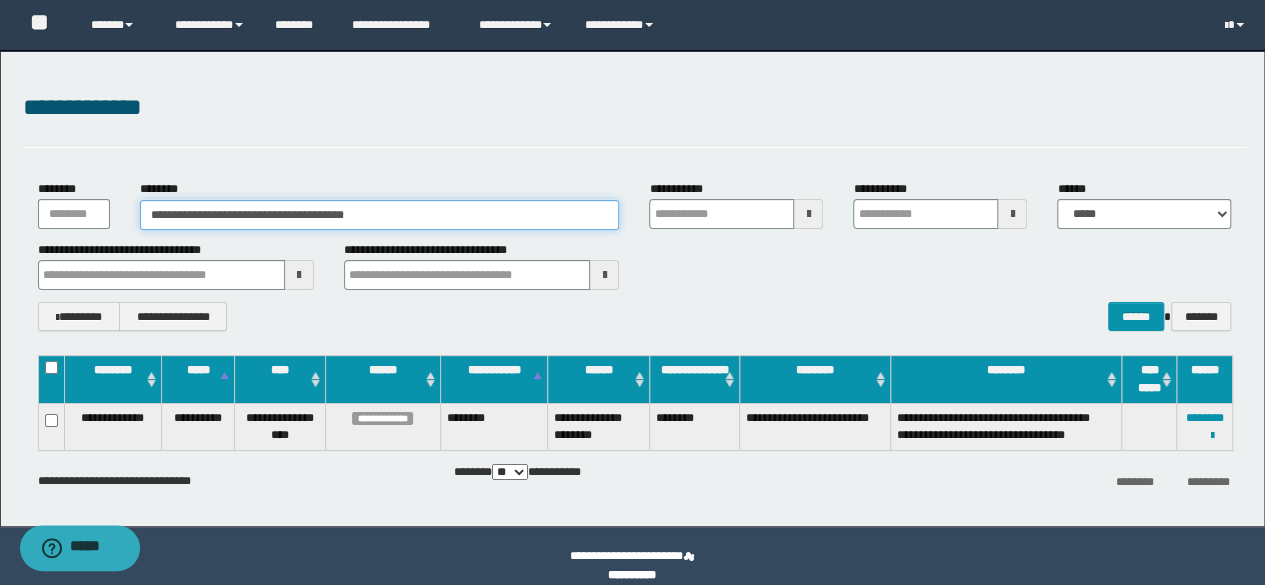 click on "**********" at bounding box center (380, 215) 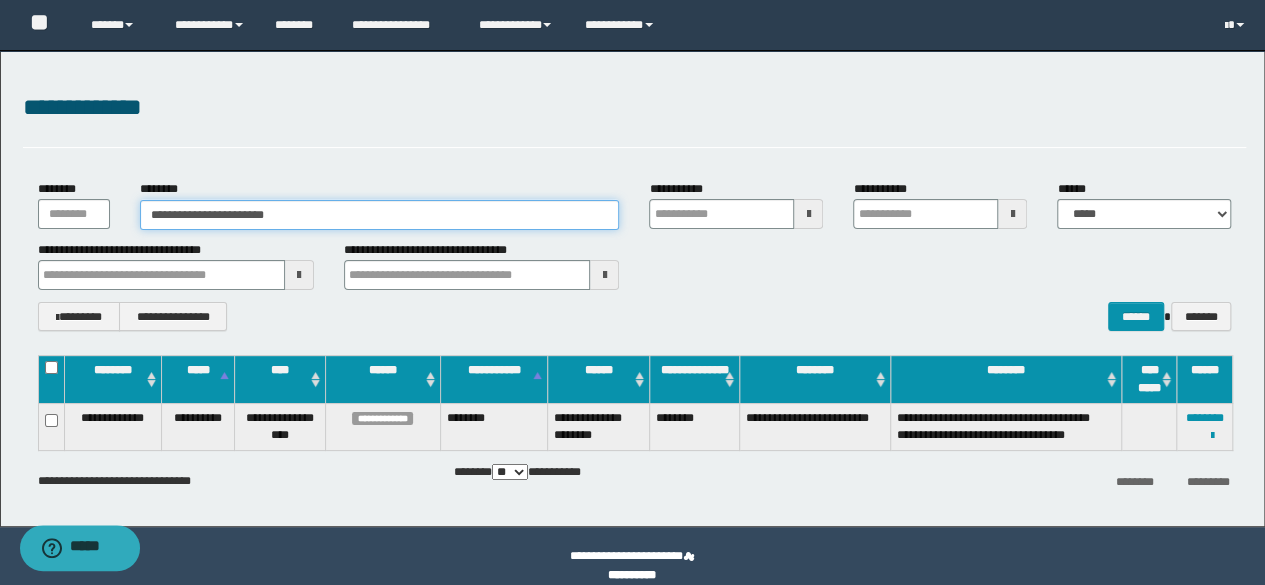 type on "**********" 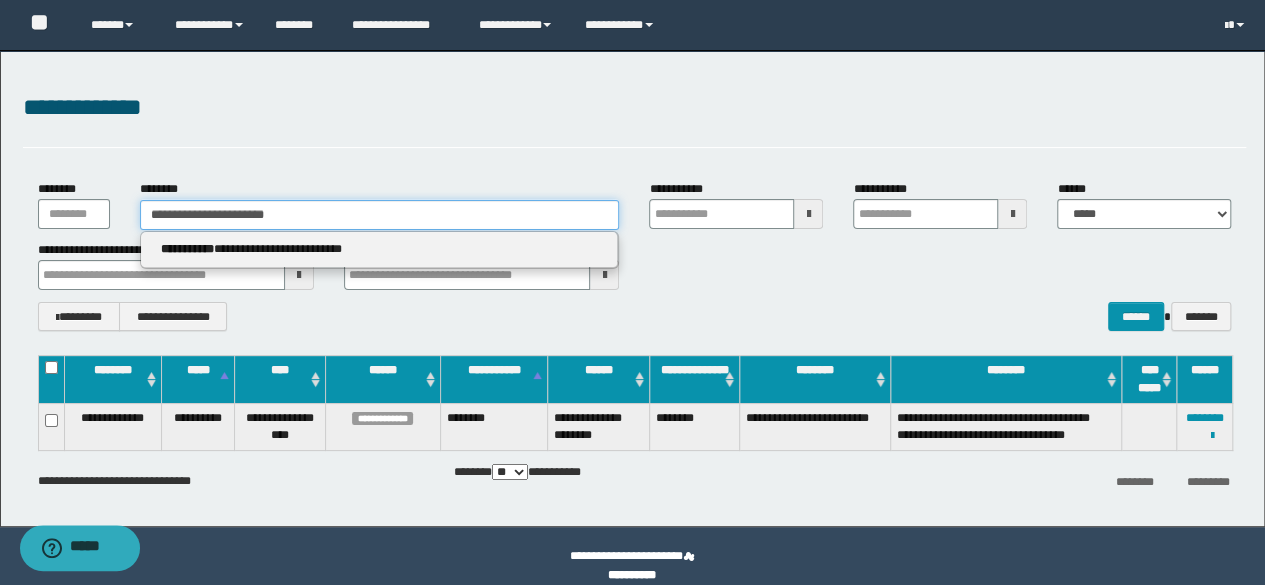 type on "**********" 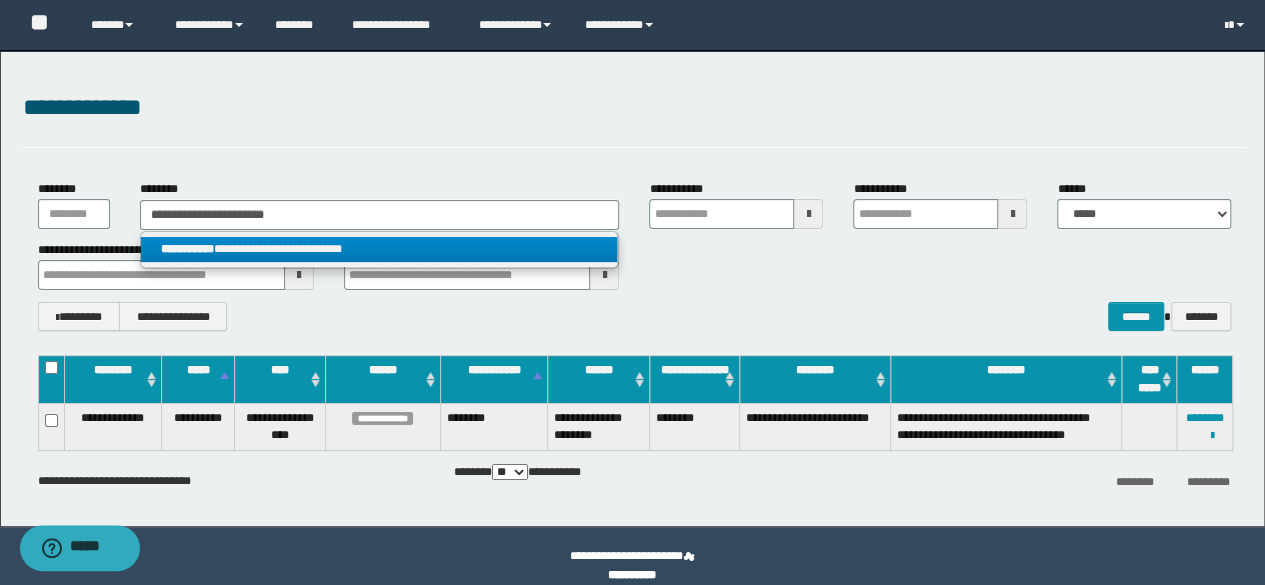 click on "**********" at bounding box center (379, 249) 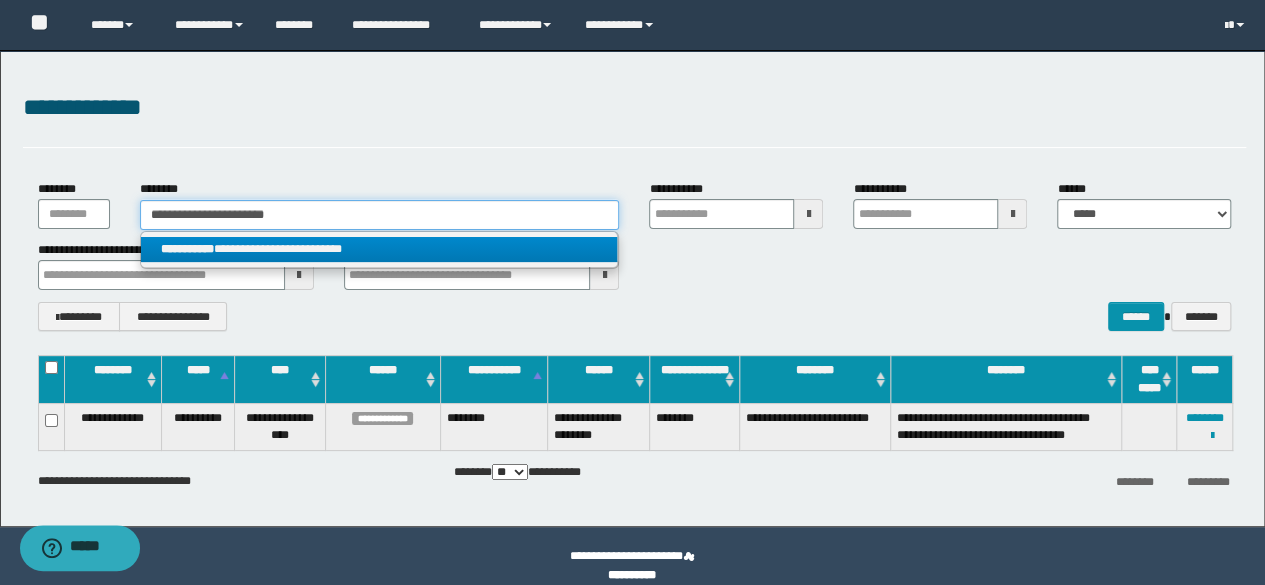 type 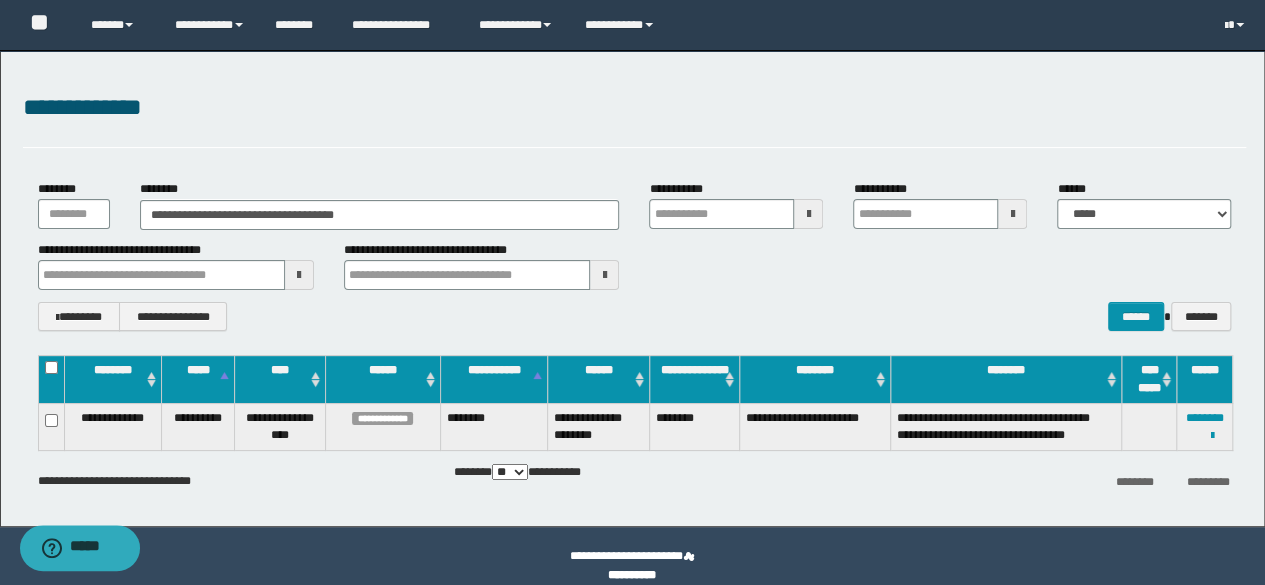 click on "**********" at bounding box center [635, 255] 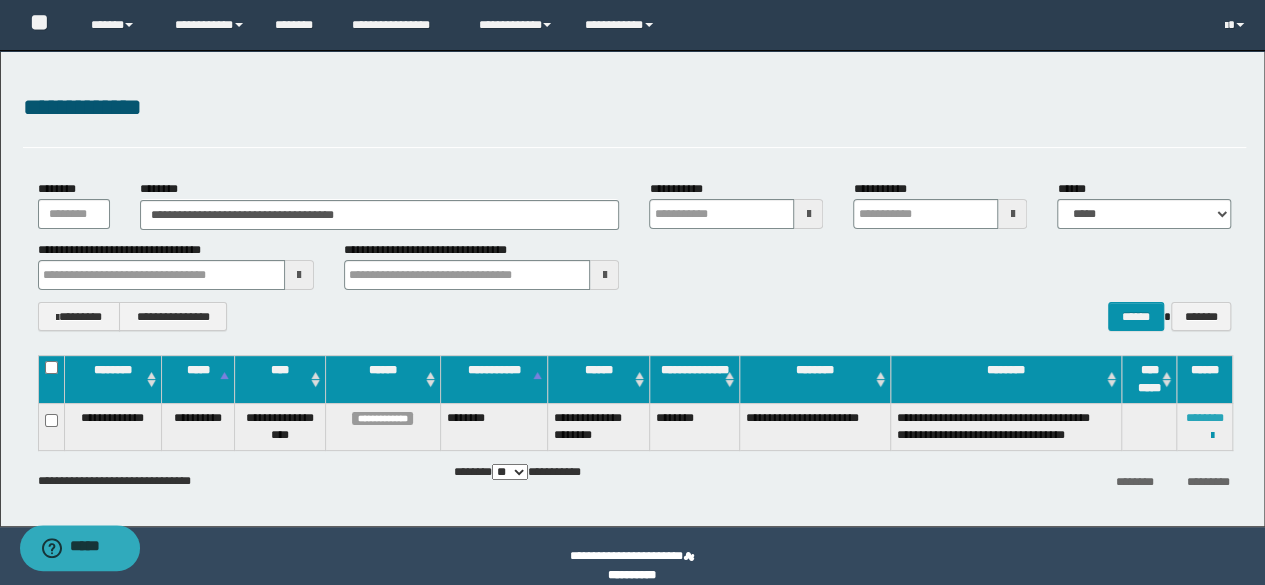 click on "********" at bounding box center (1205, 418) 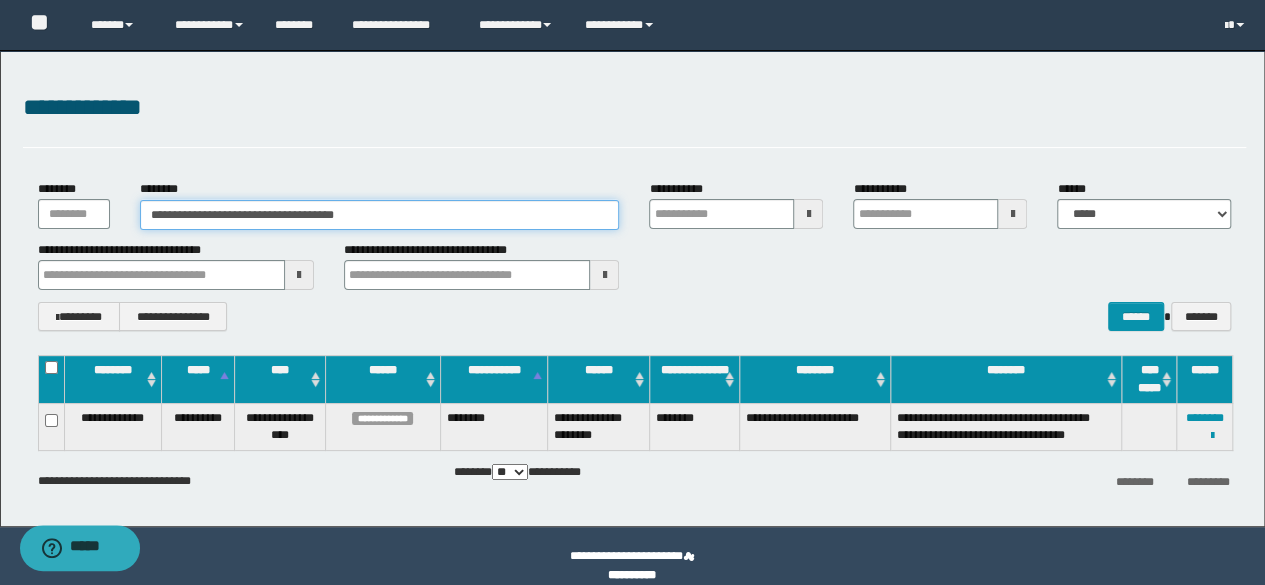 click on "**********" at bounding box center (380, 215) 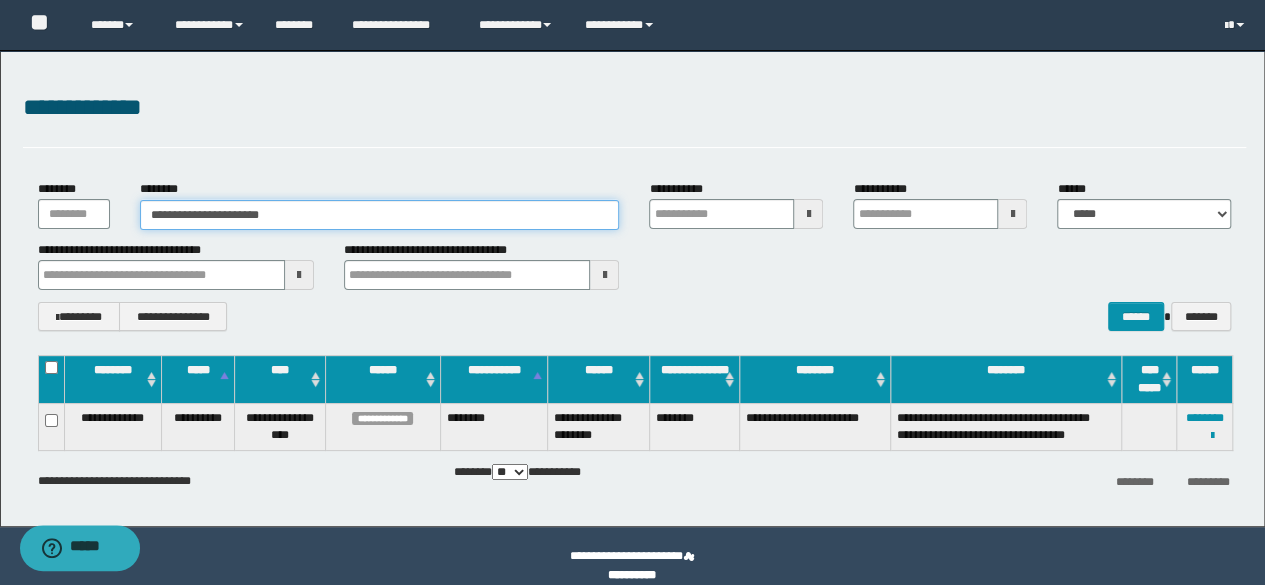 type on "**********" 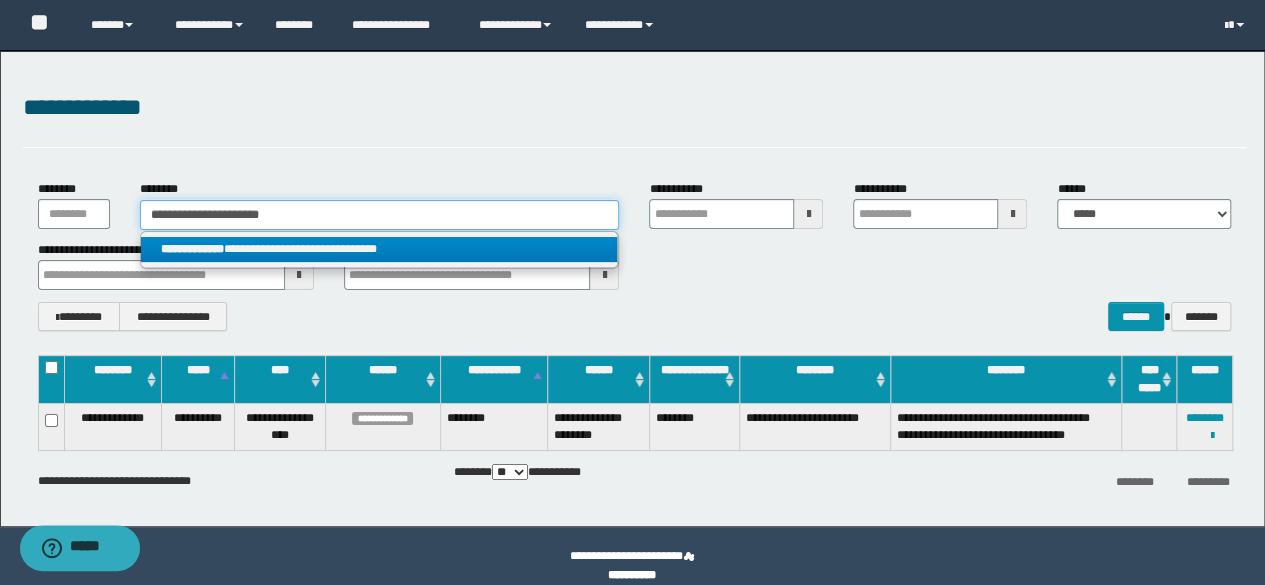 type on "**********" 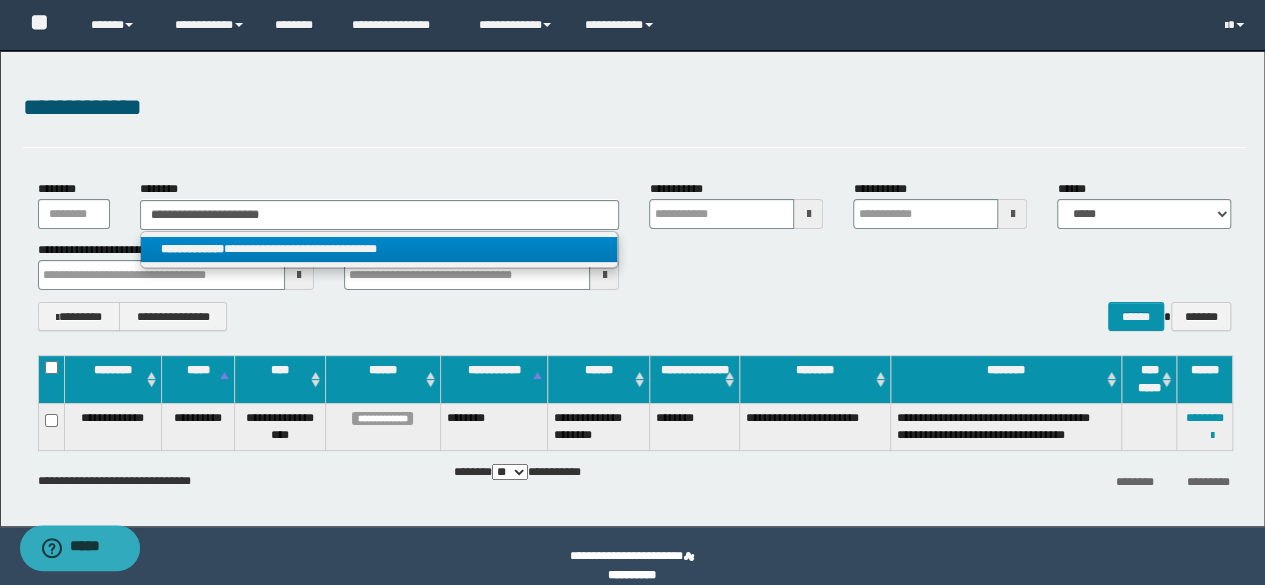 click on "**********" at bounding box center [379, 249] 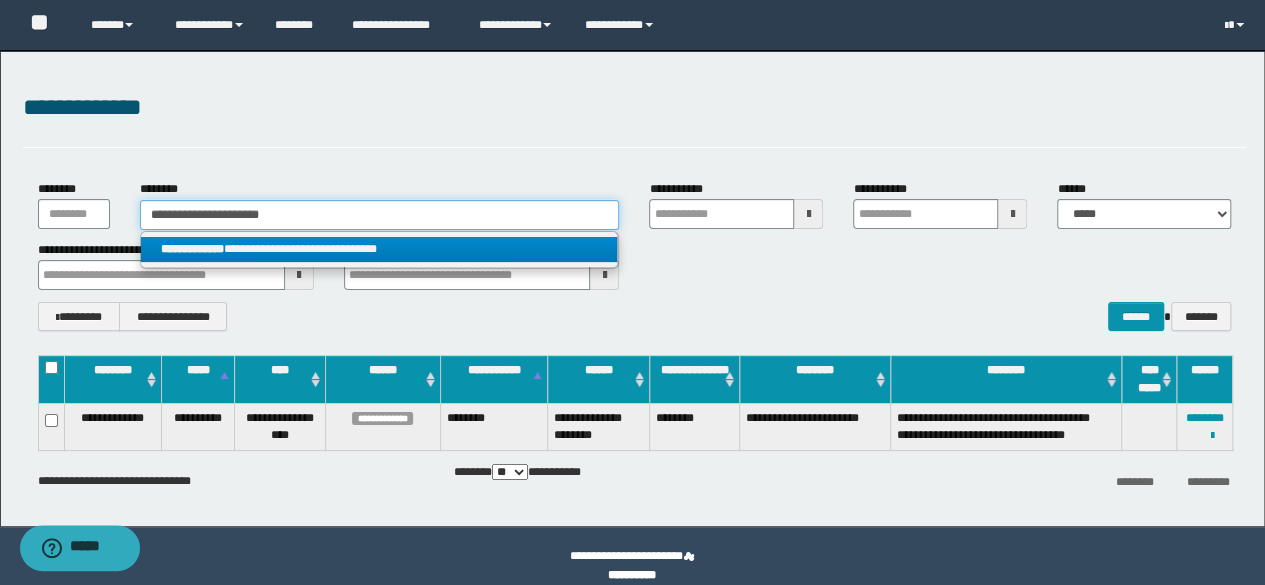 type 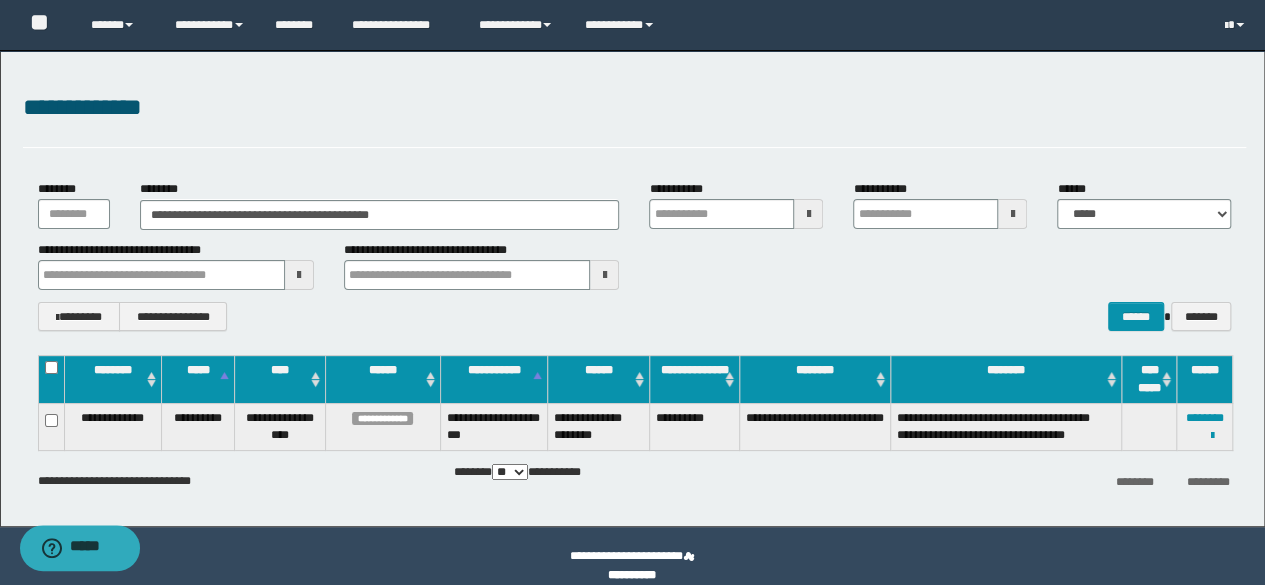 drag, startPoint x: 854, startPoint y: 321, endPoint x: 948, endPoint y: 363, distance: 102.9563 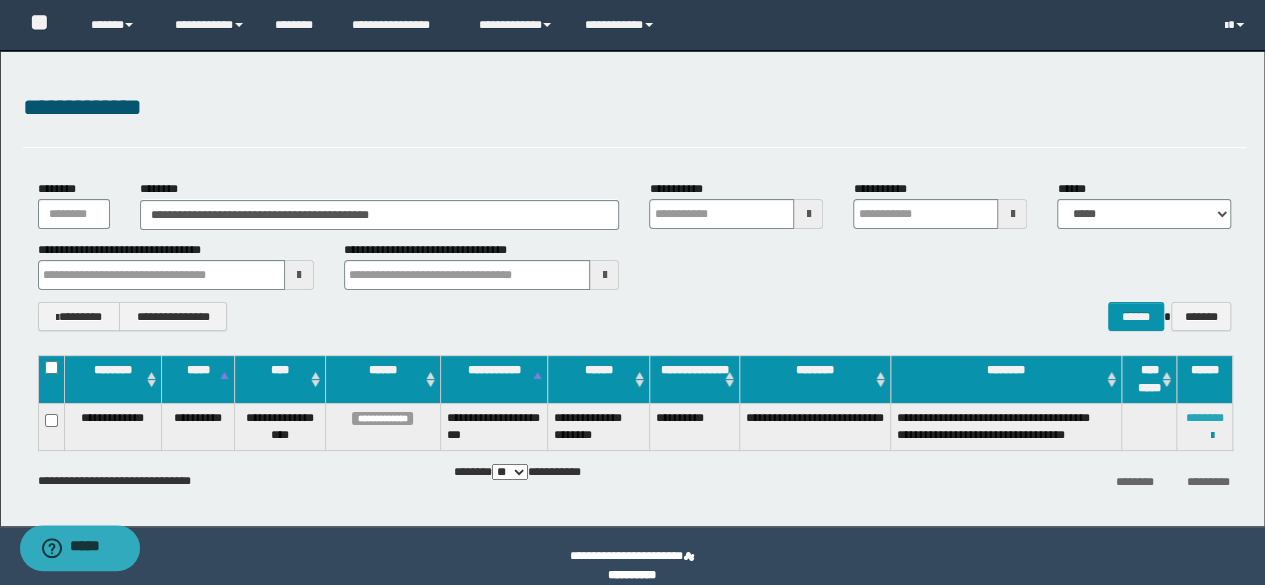 click on "********" at bounding box center (1205, 418) 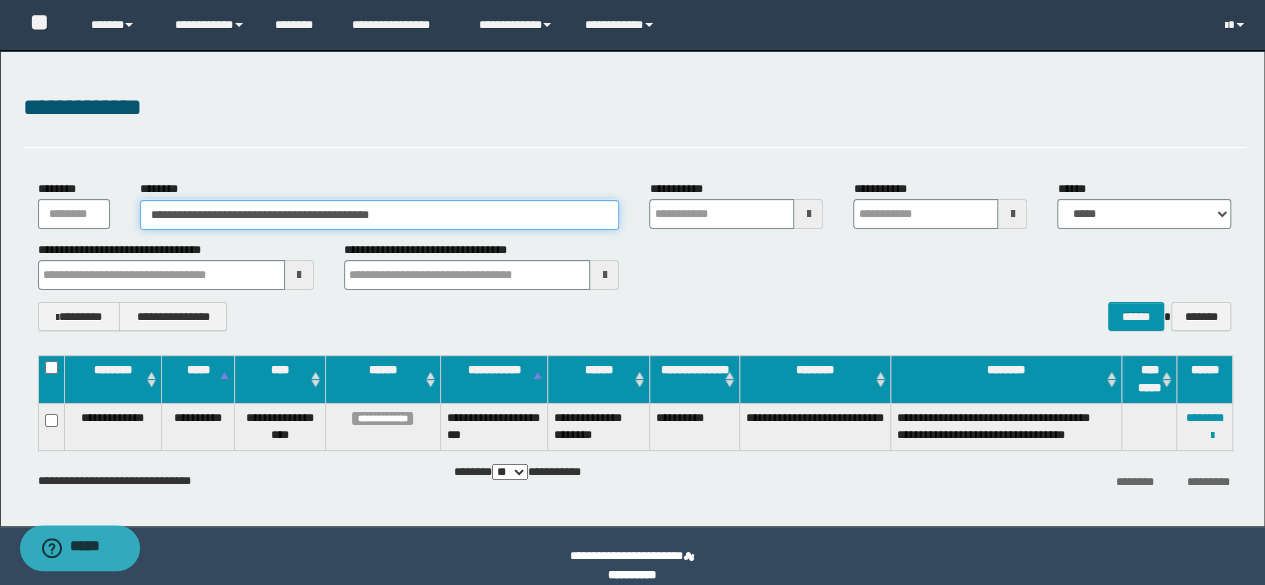 click on "**********" at bounding box center (380, 215) 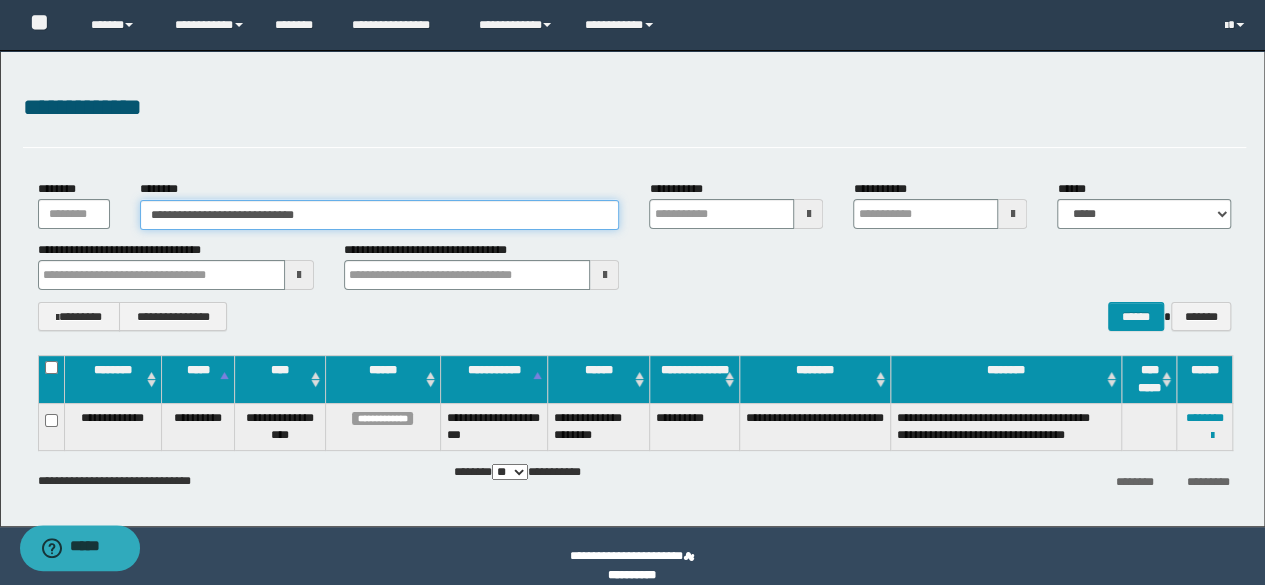 type on "**********" 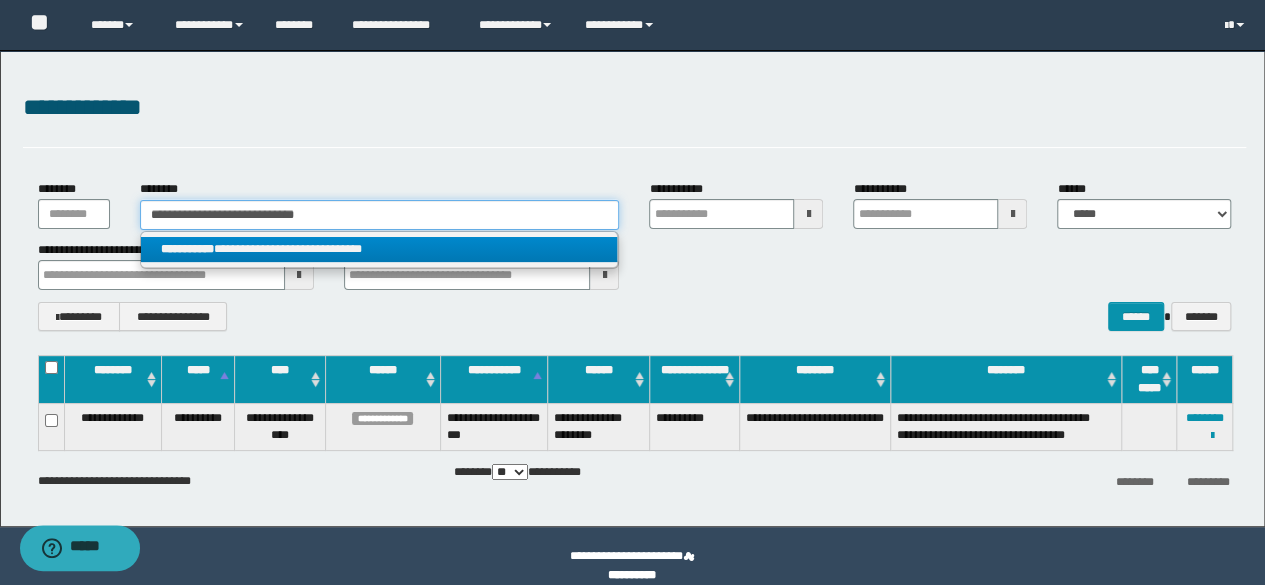 type on "**********" 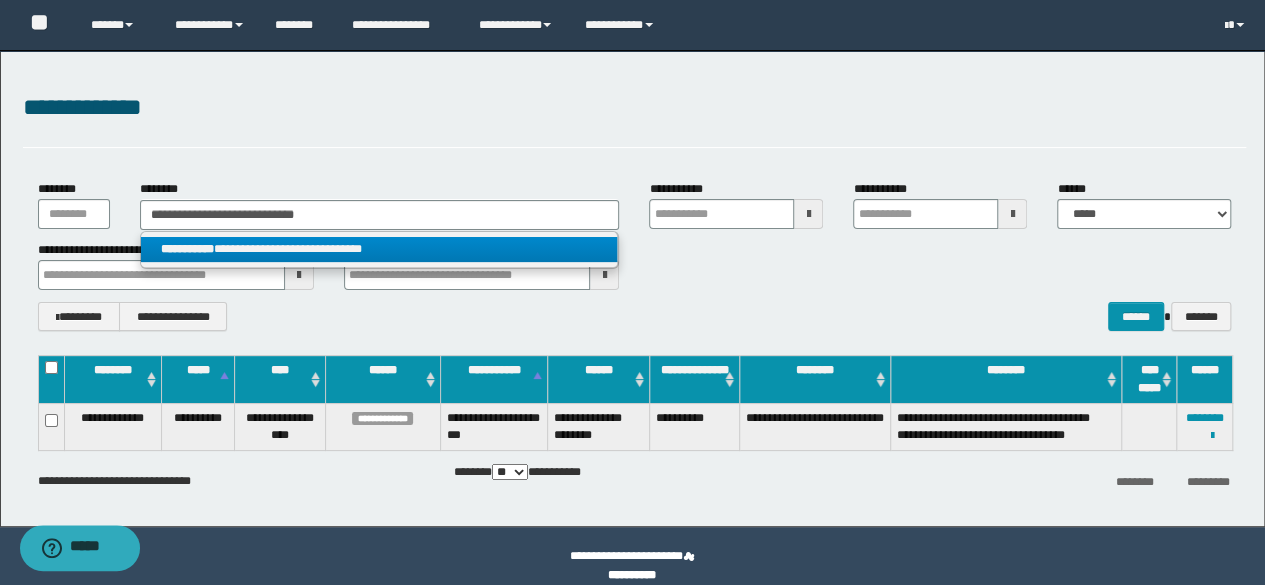 click on "**********" at bounding box center [379, 249] 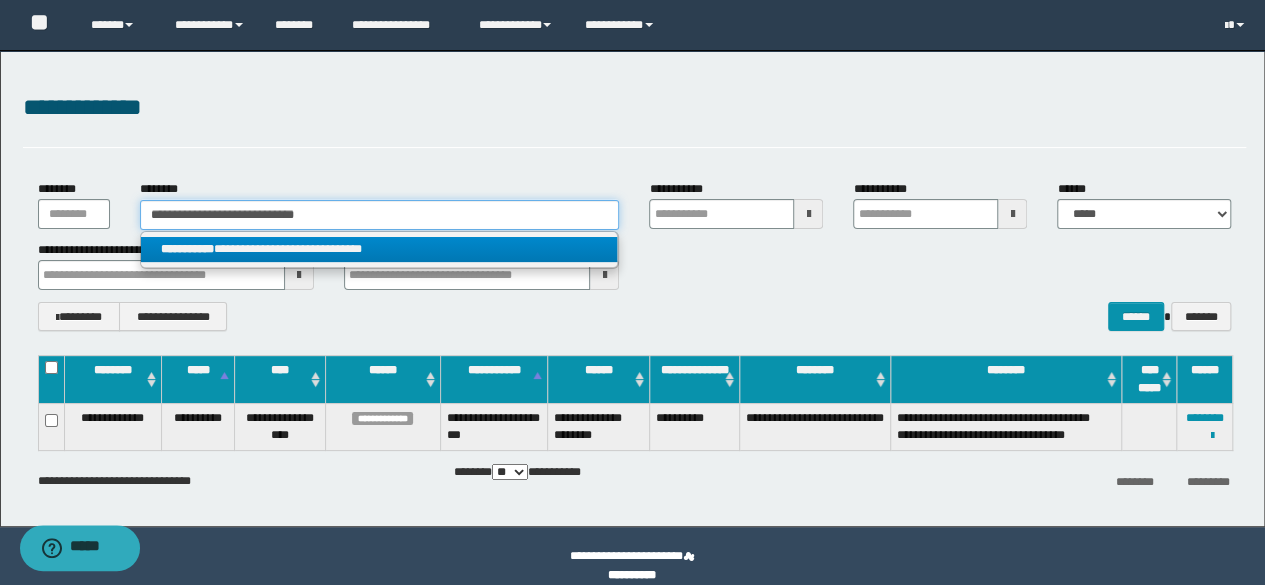 type 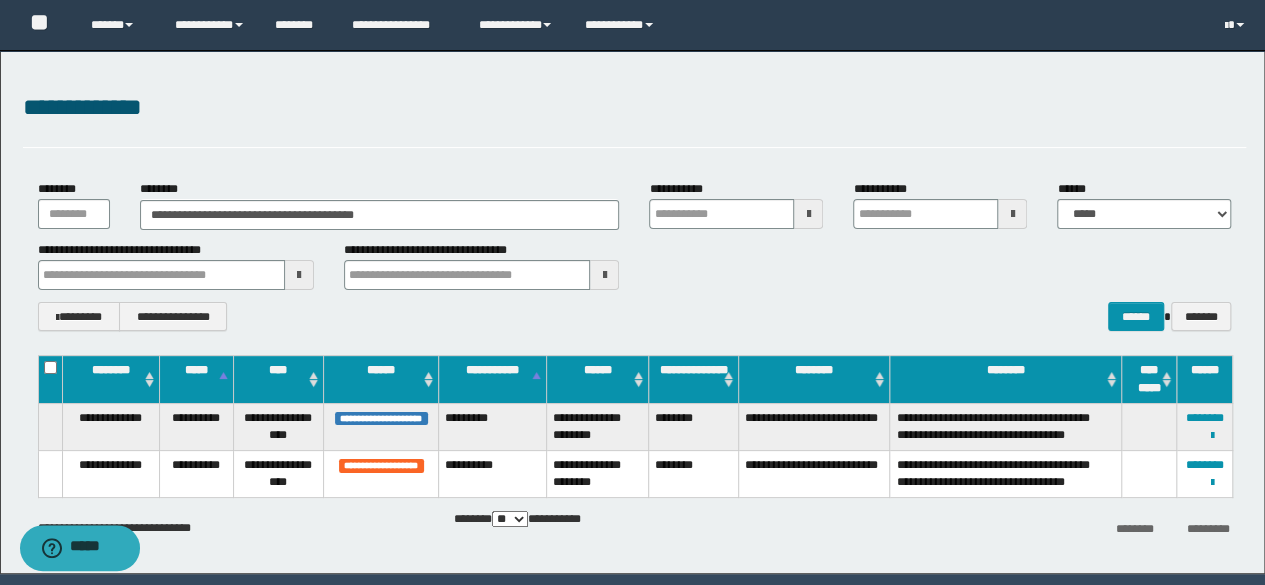 click on "**********" at bounding box center (635, 316) 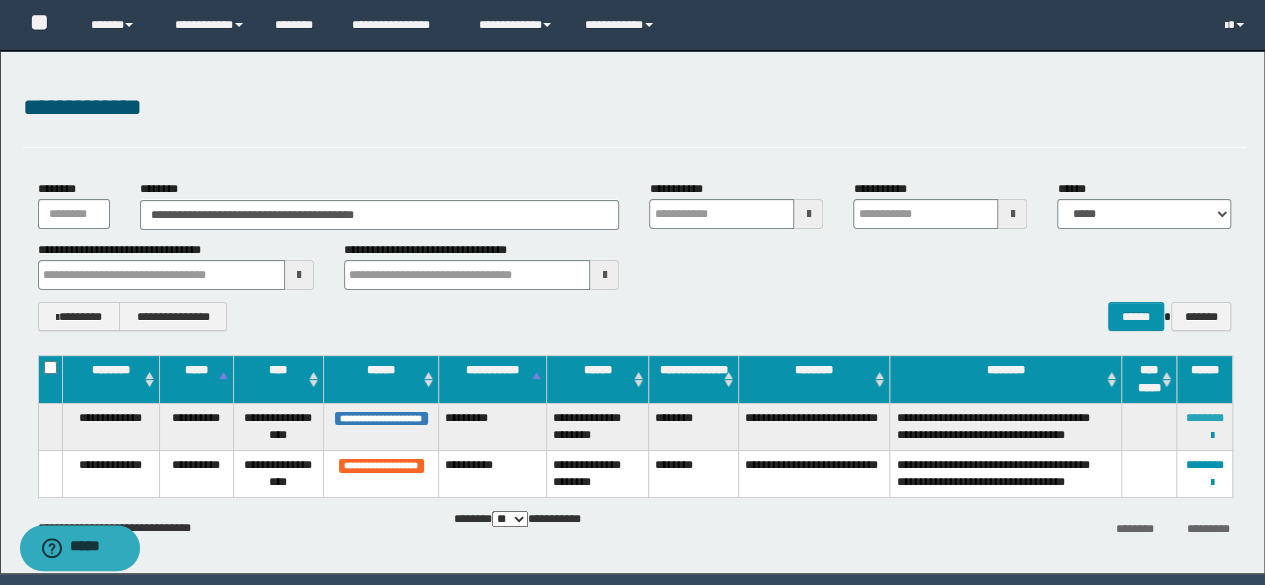 click on "********" at bounding box center [1205, 418] 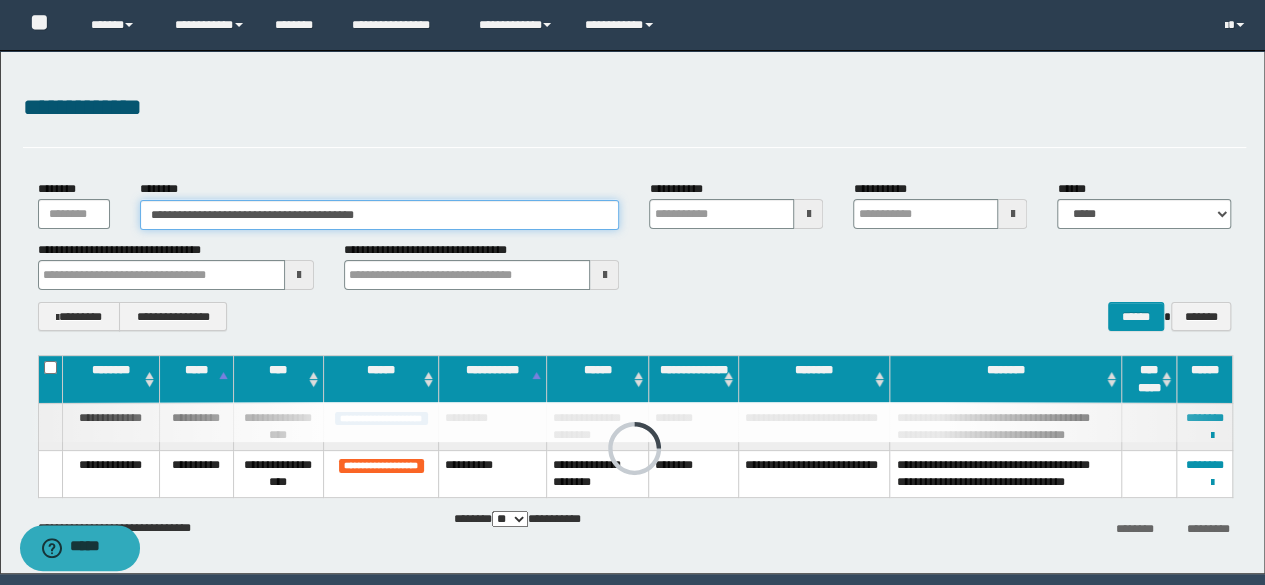 click on "**********" at bounding box center (380, 215) 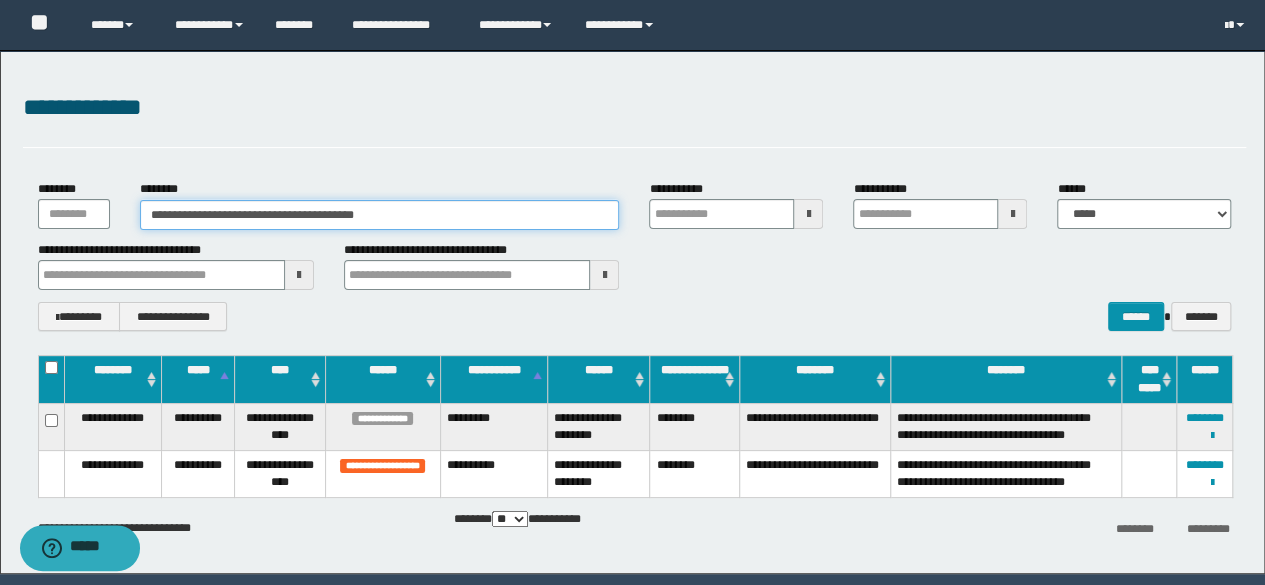 paste 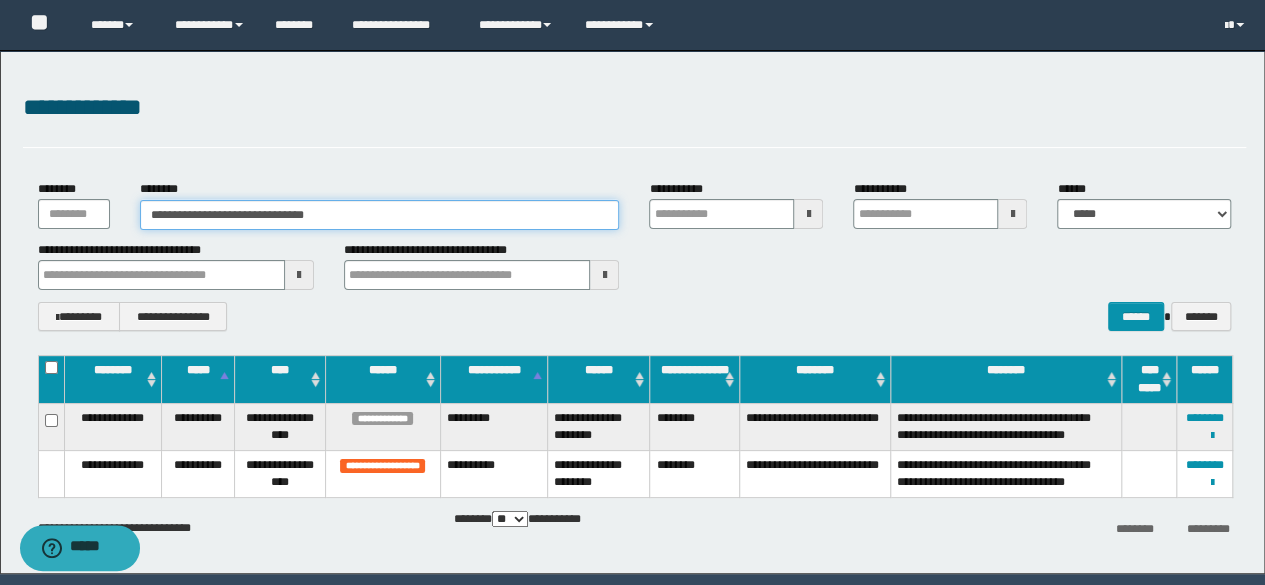 click on "**********" at bounding box center (380, 215) 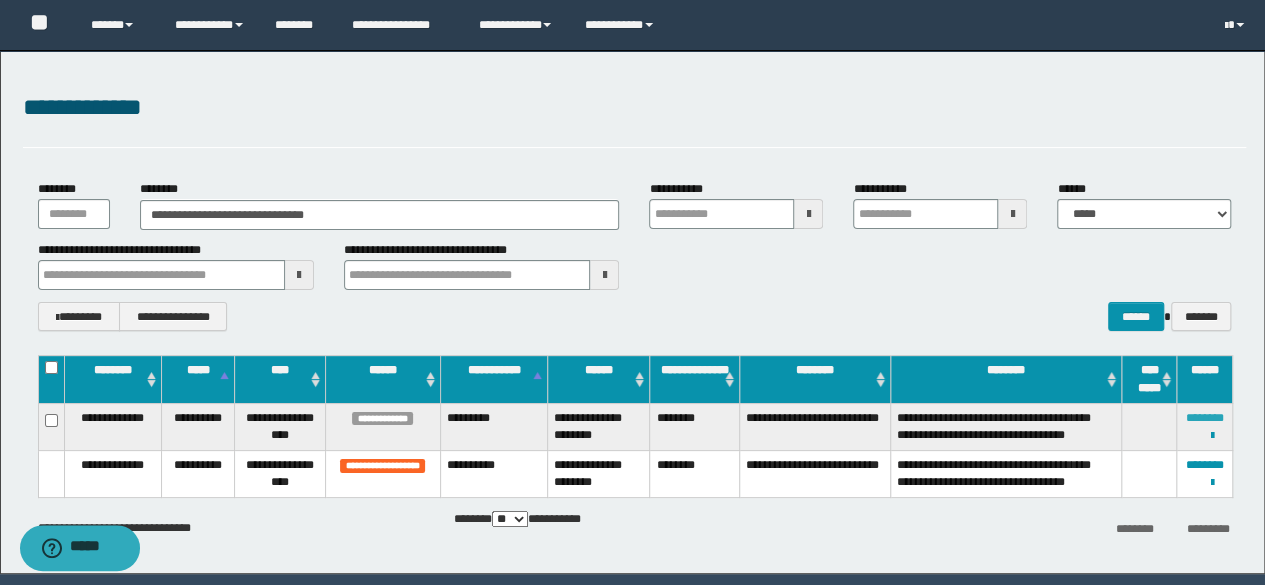 click on "********" at bounding box center (1205, 418) 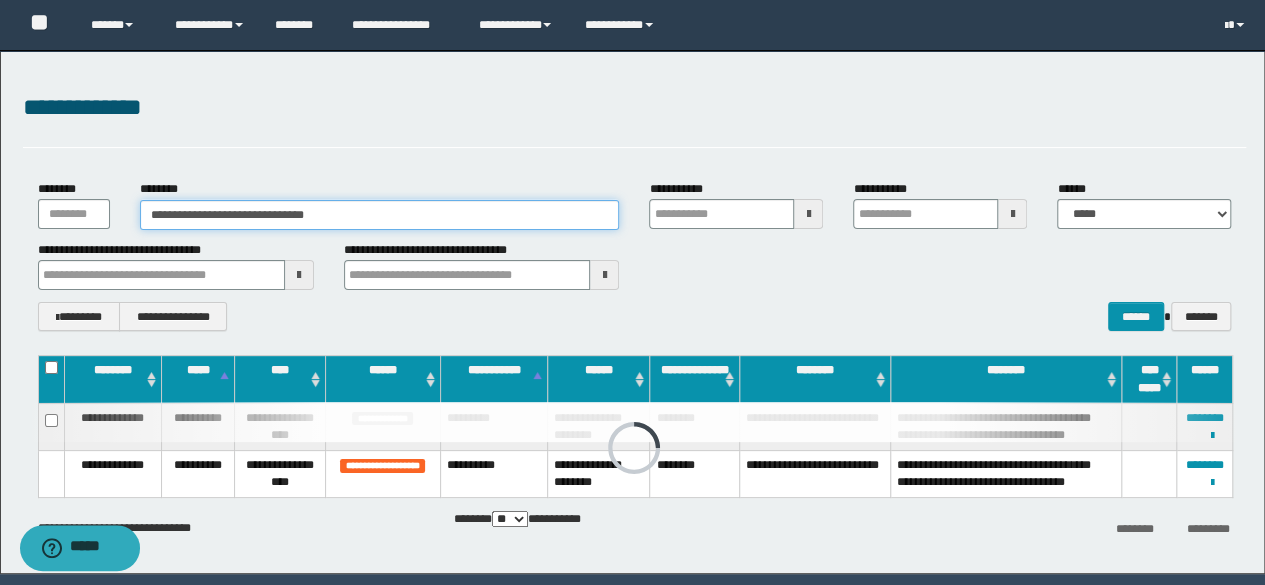 click on "**********" at bounding box center [380, 215] 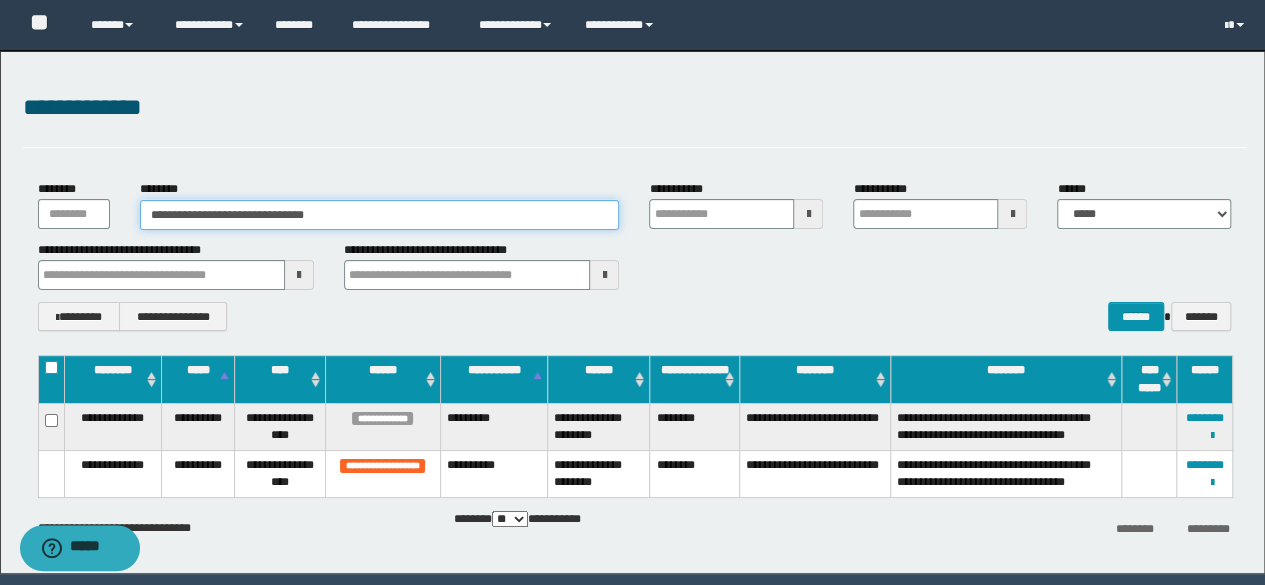 click on "**********" at bounding box center (380, 215) 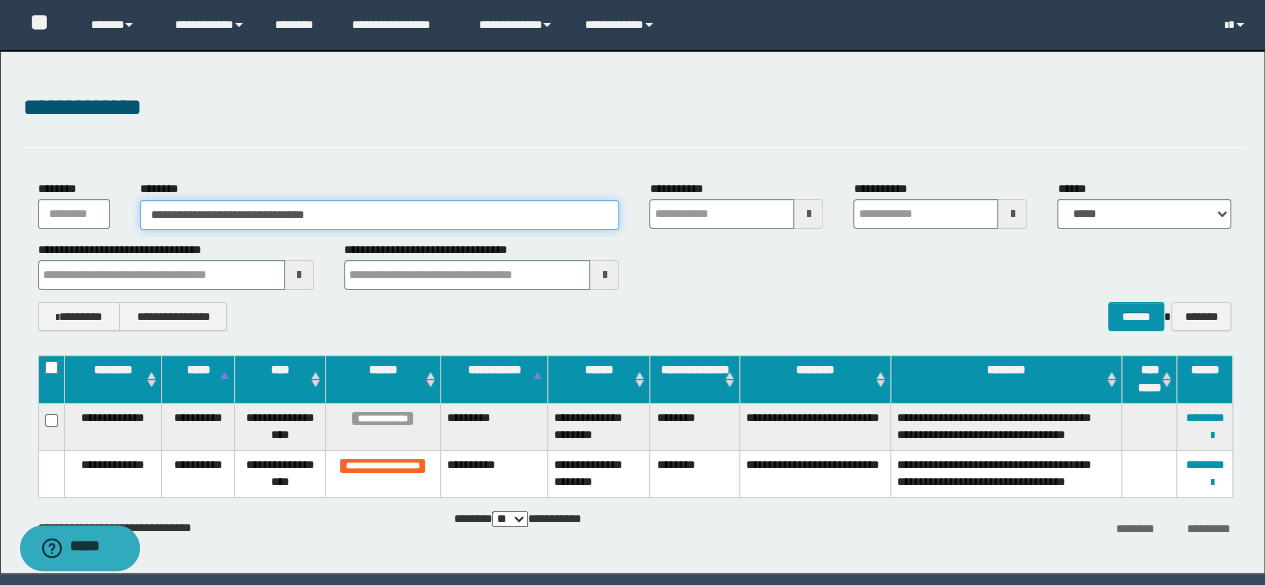 paste on "*" 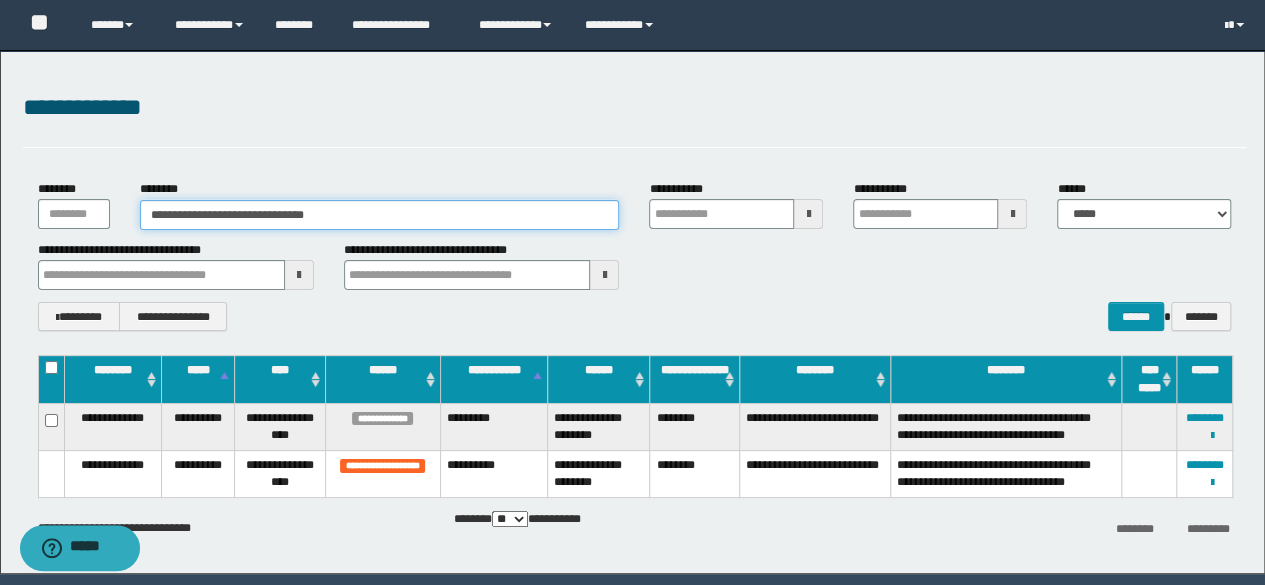 type on "**********" 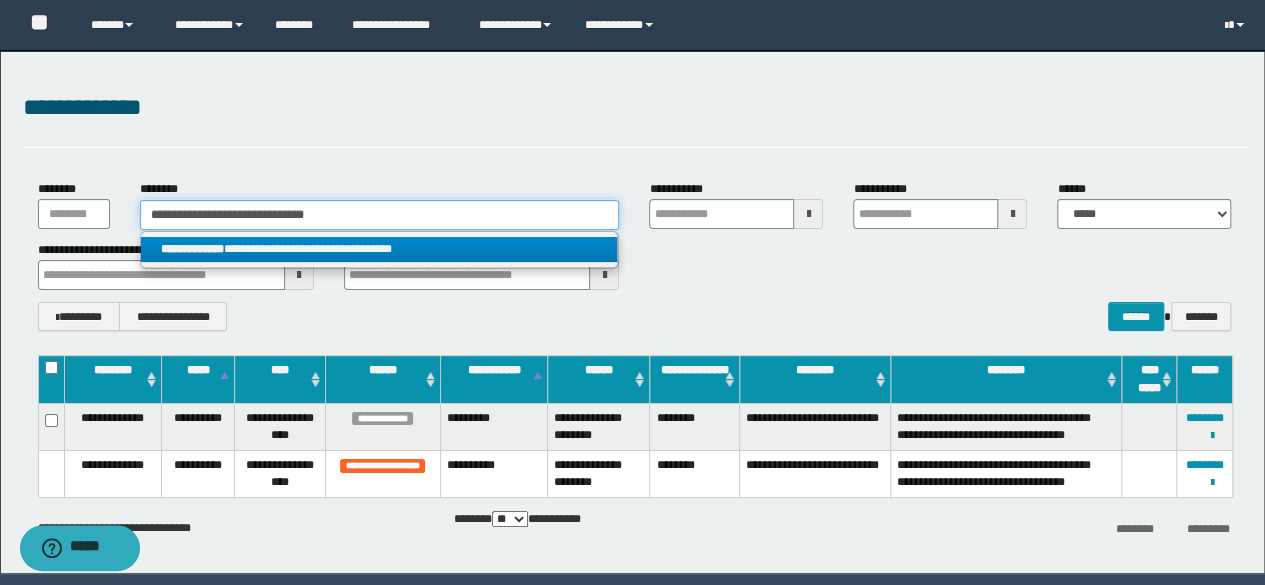 type on "**********" 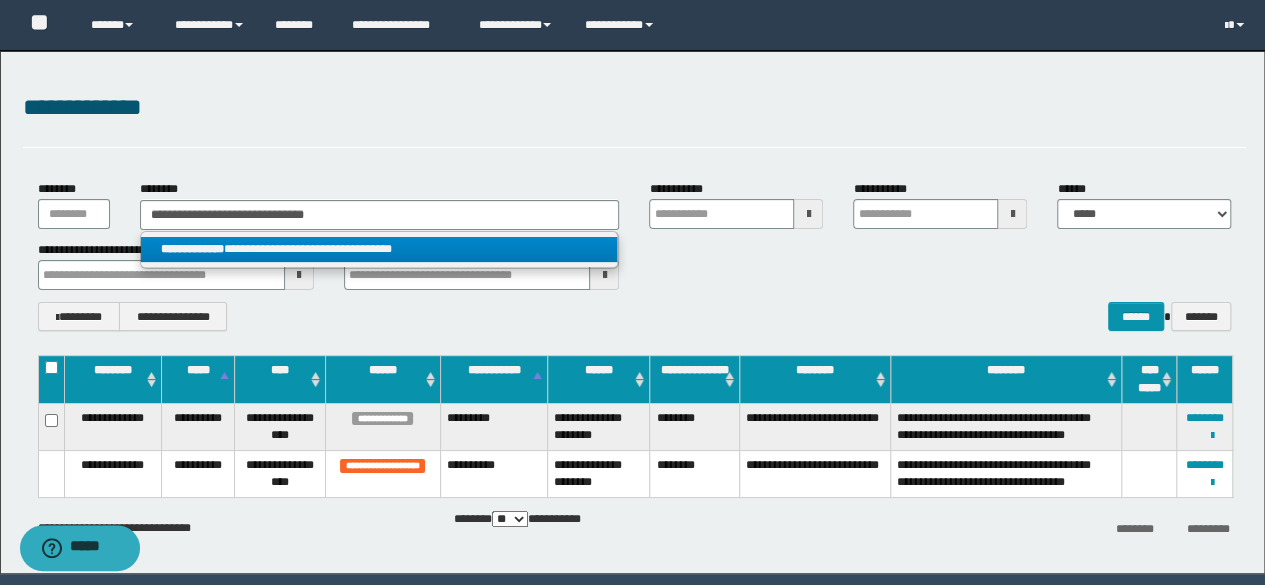click on "**********" at bounding box center [379, 249] 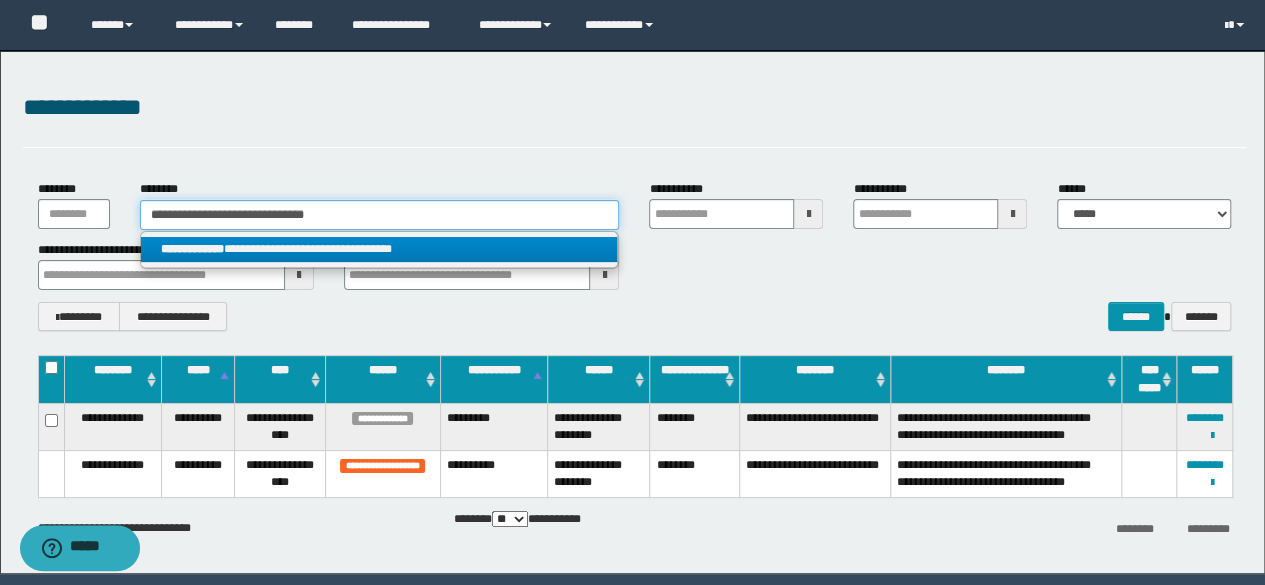 type 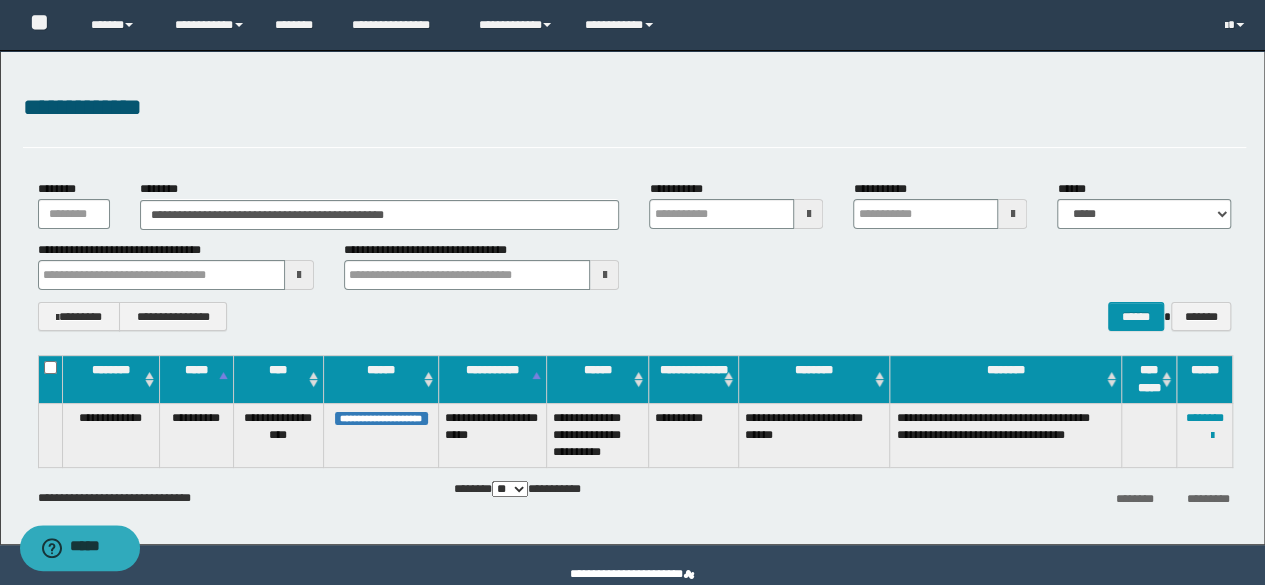 drag, startPoint x: 931, startPoint y: 299, endPoint x: 1103, endPoint y: 396, distance: 197.46645 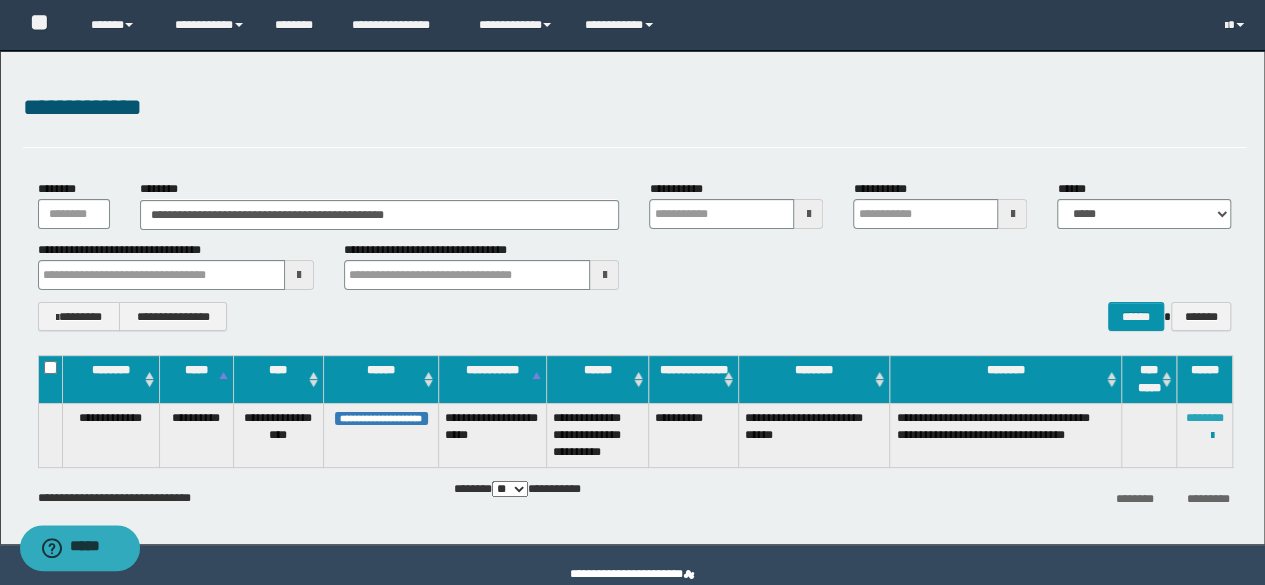 click on "********" at bounding box center (1205, 418) 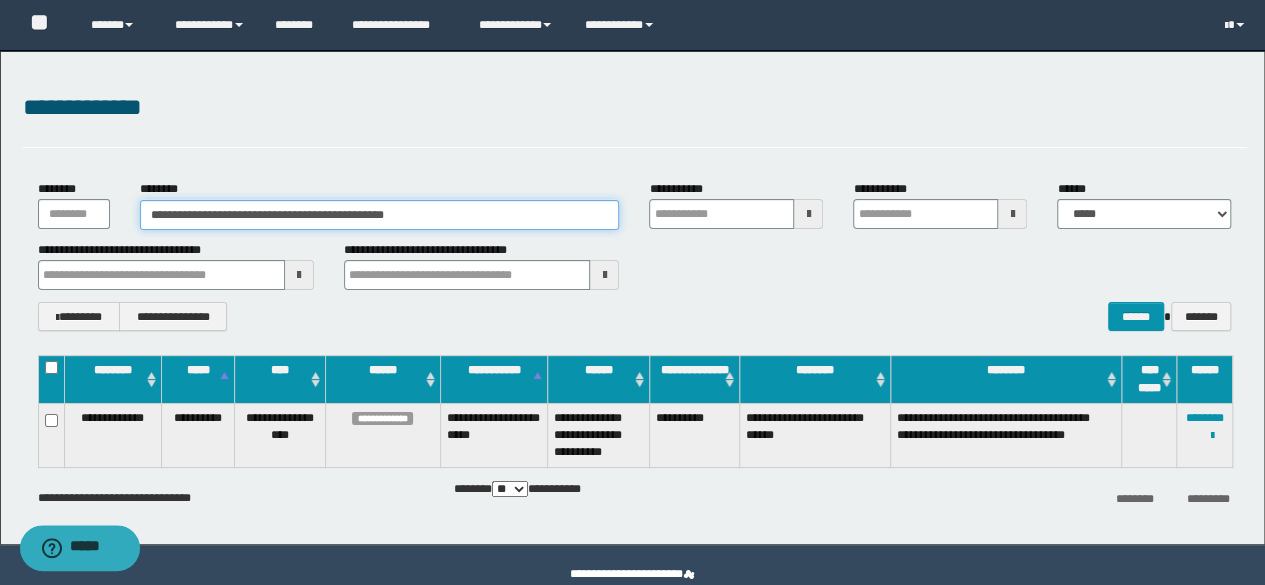 click on "**********" at bounding box center [380, 215] 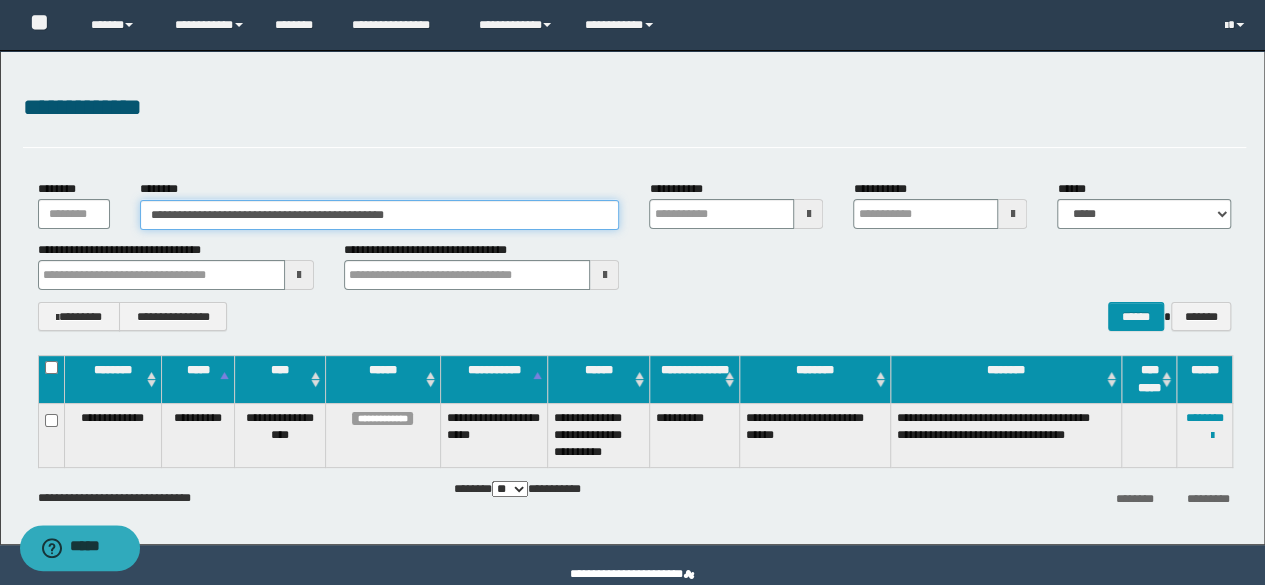paste 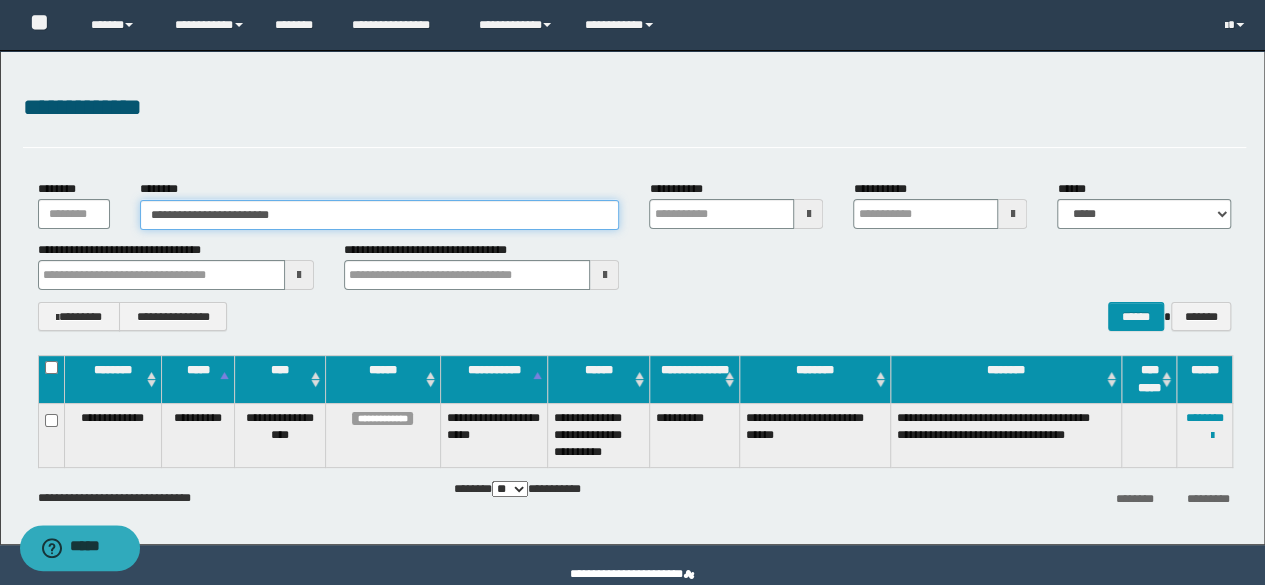 type on "**********" 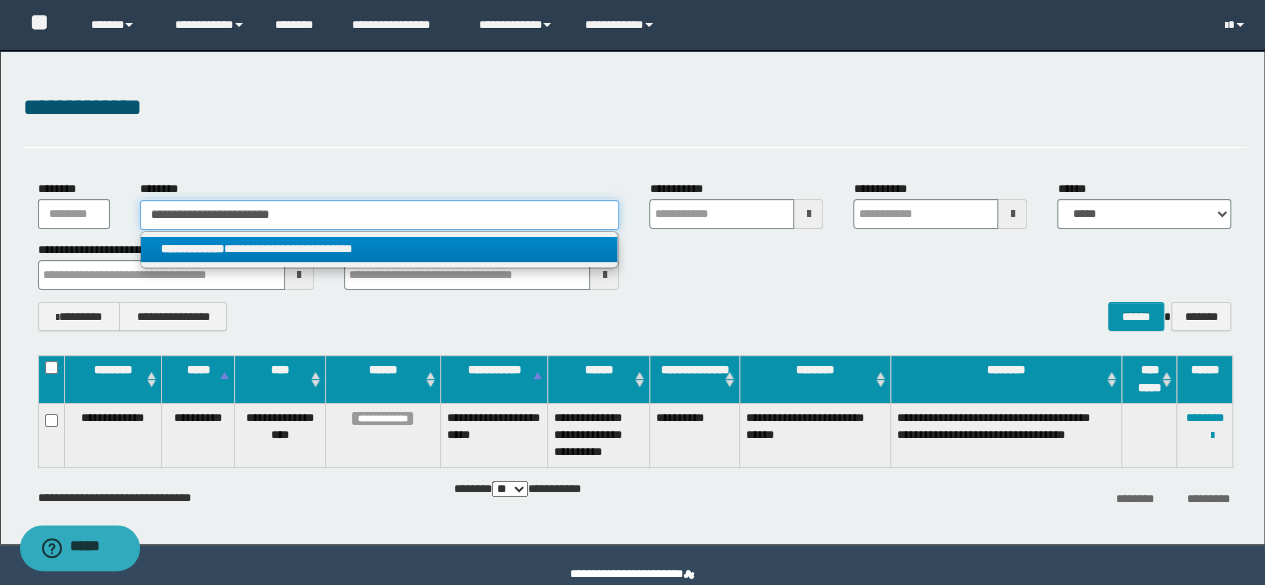 type on "**********" 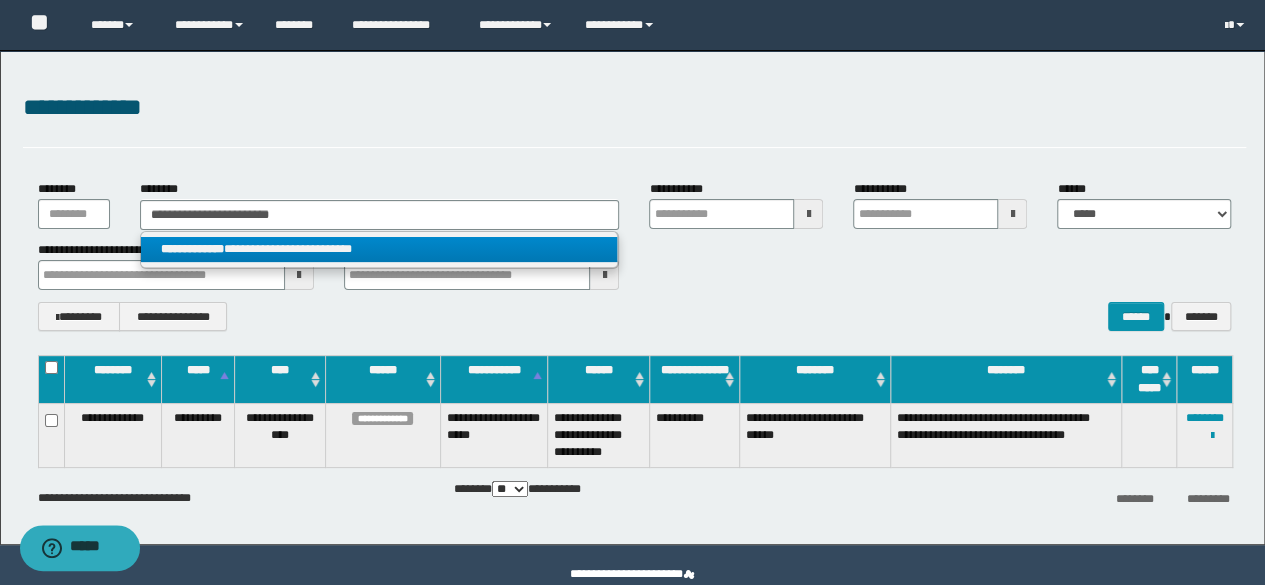 click on "**********" at bounding box center [379, 249] 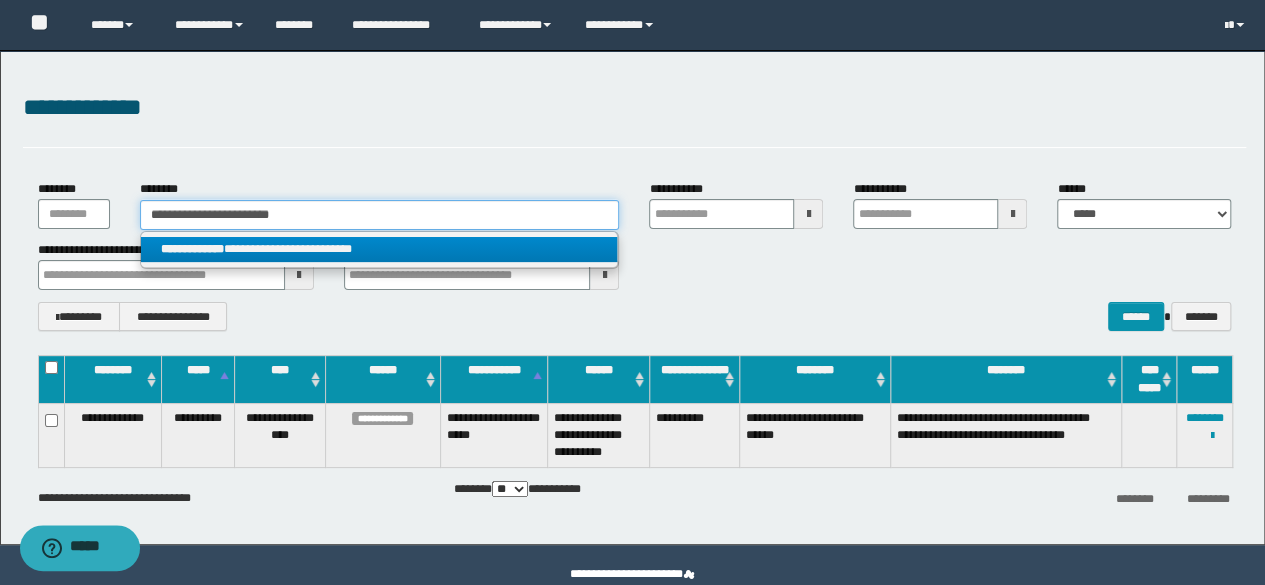 type 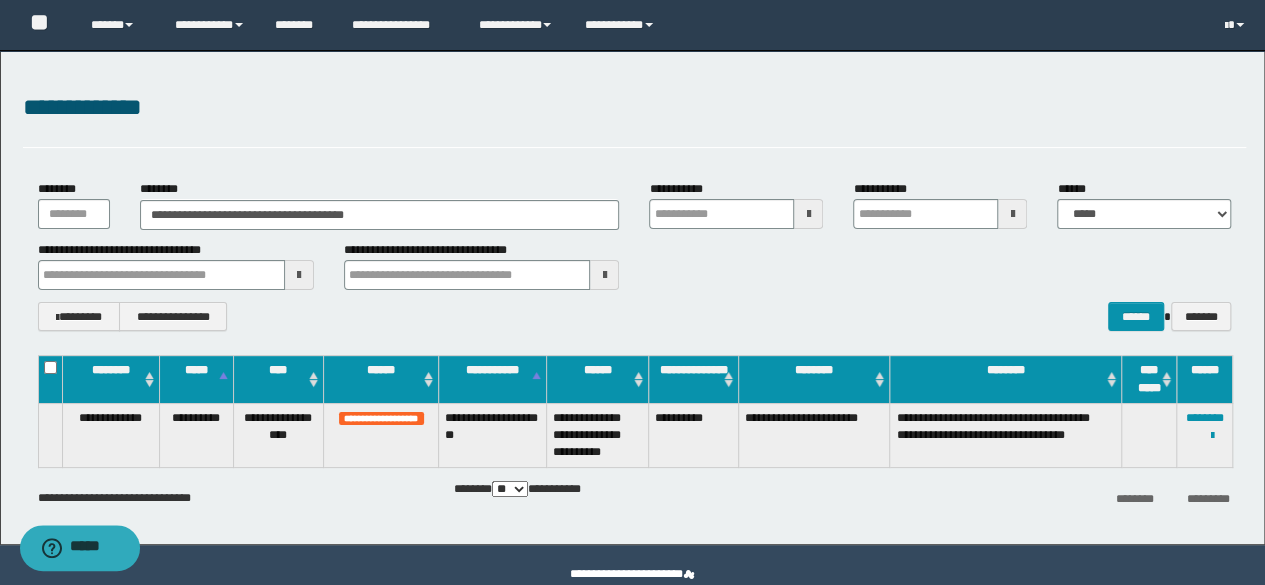click on "**********" at bounding box center (635, 316) 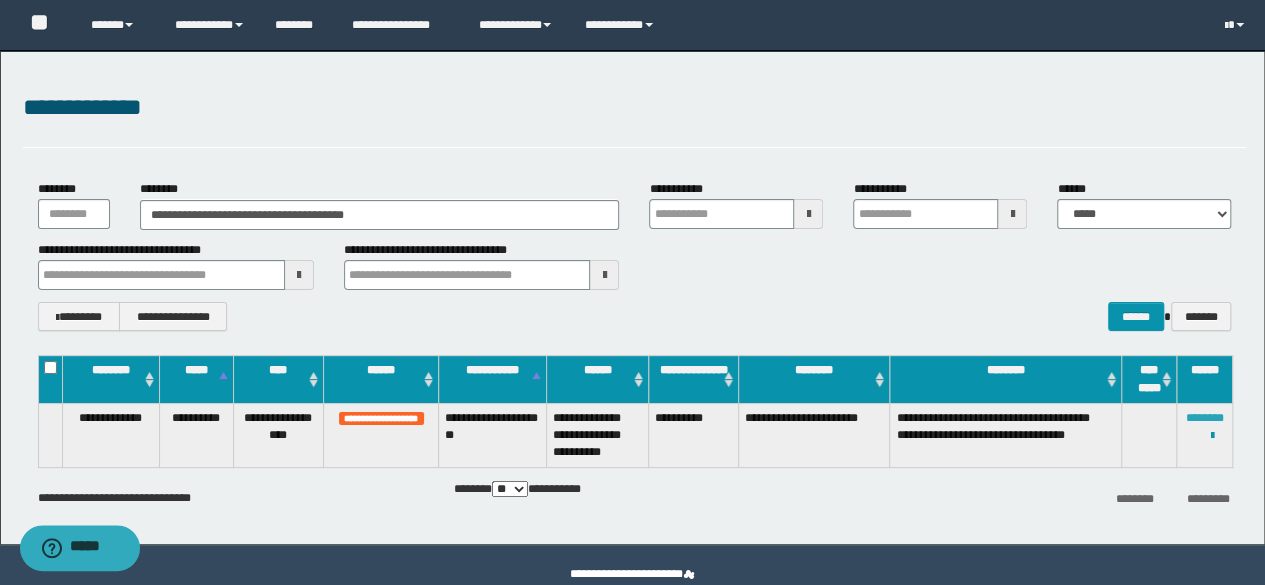 click on "********" at bounding box center (1205, 418) 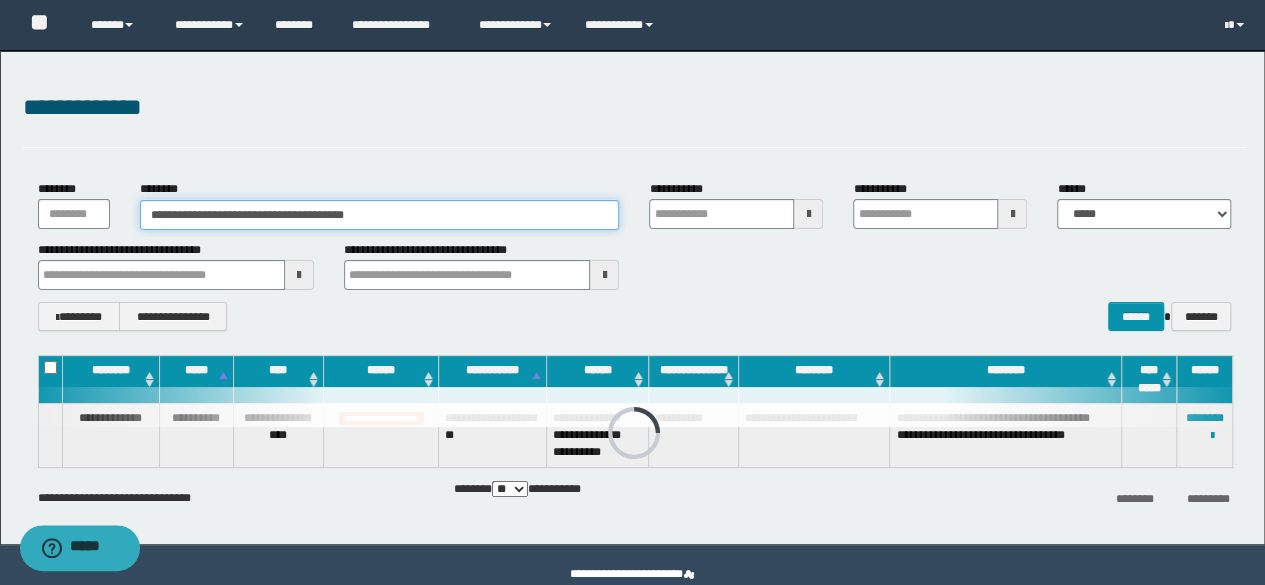click on "**********" at bounding box center (380, 215) 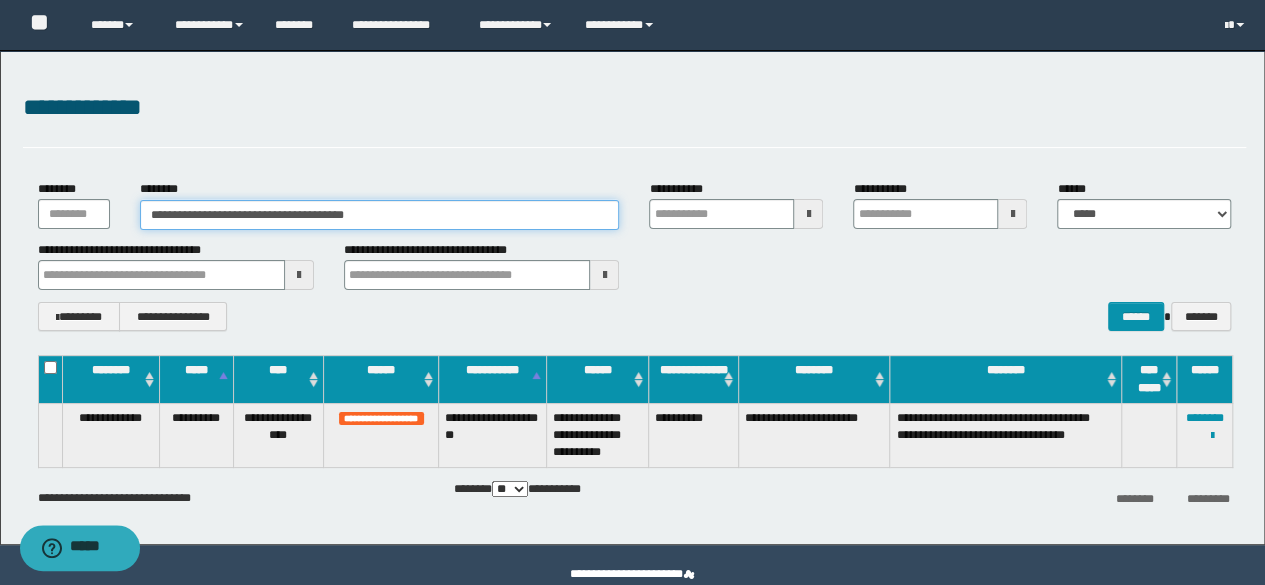 click on "**********" at bounding box center (380, 215) 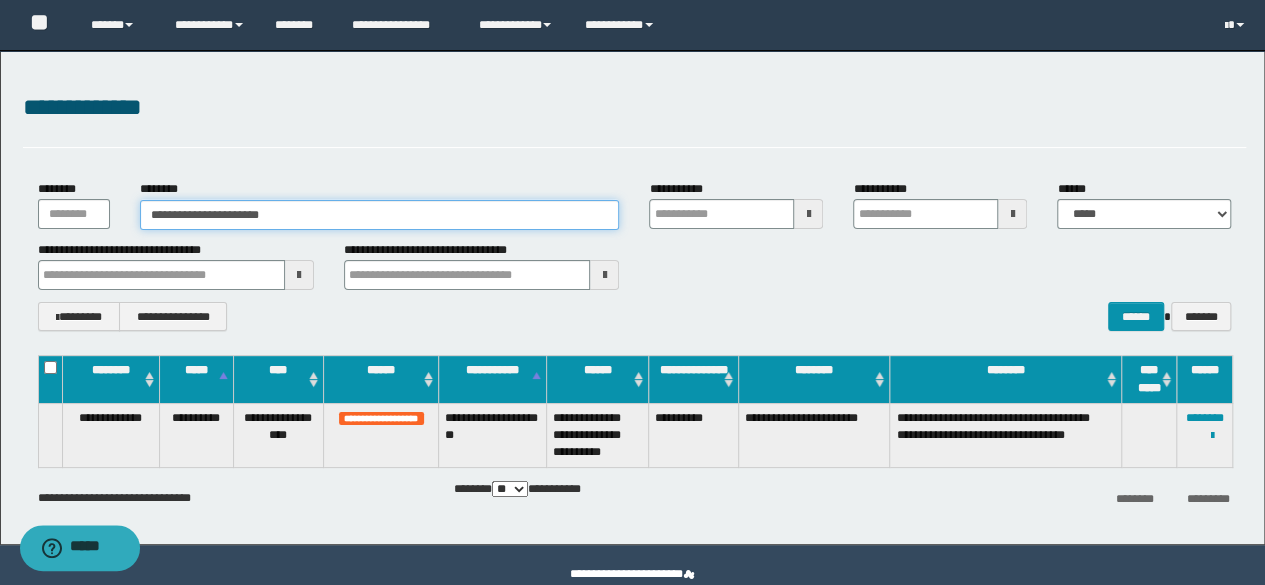 type on "**********" 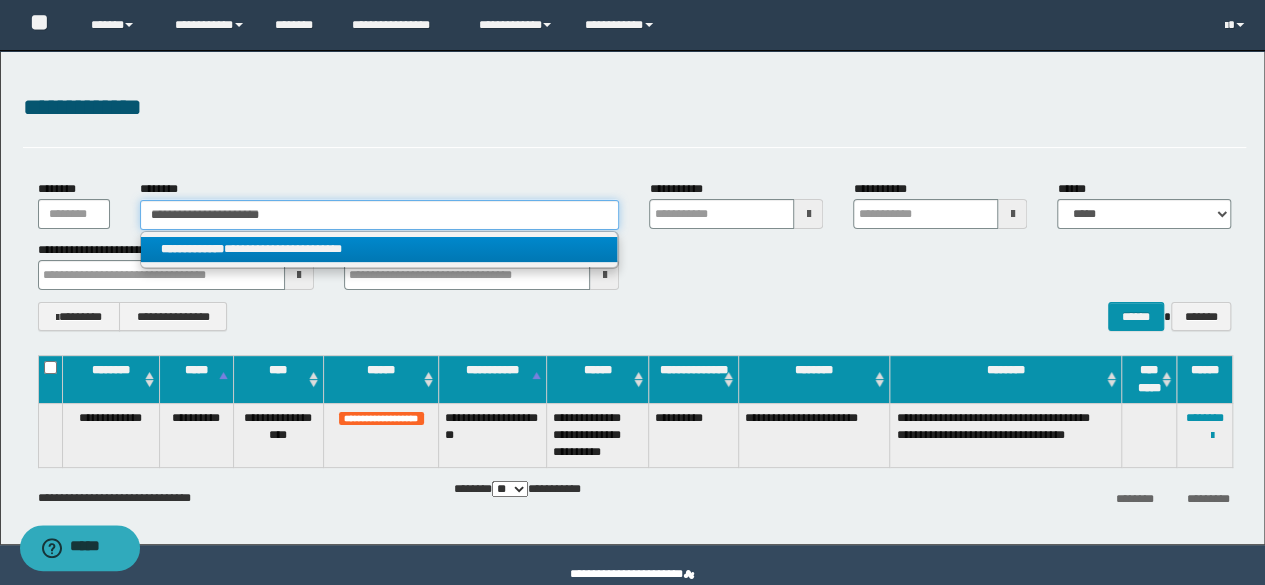 type on "**********" 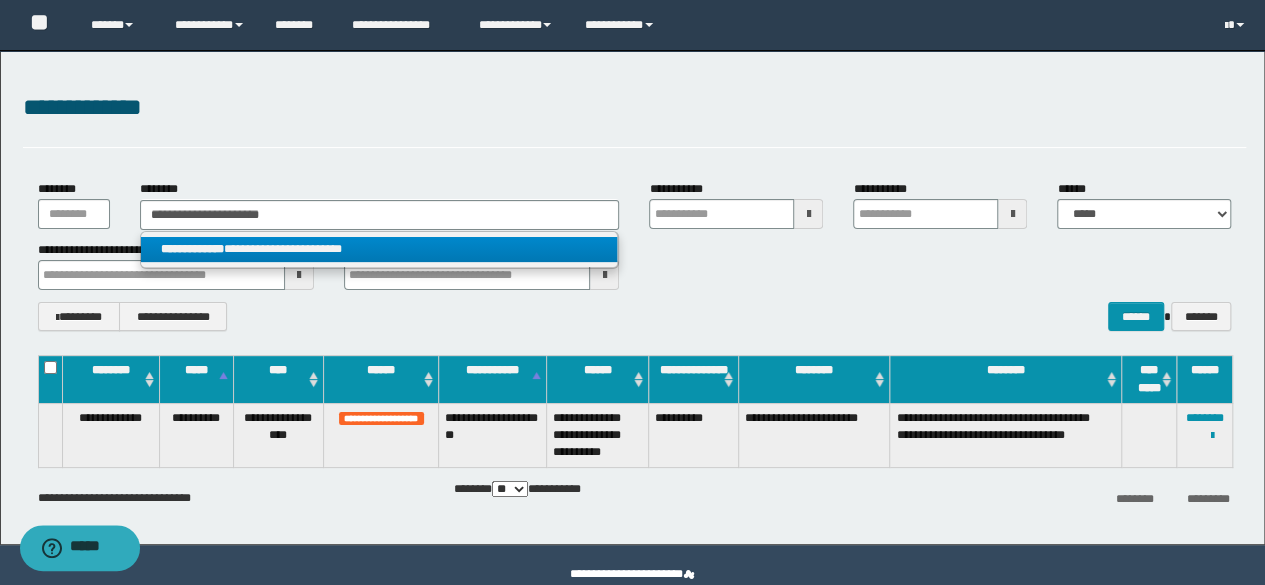 click on "**********" at bounding box center (379, 249) 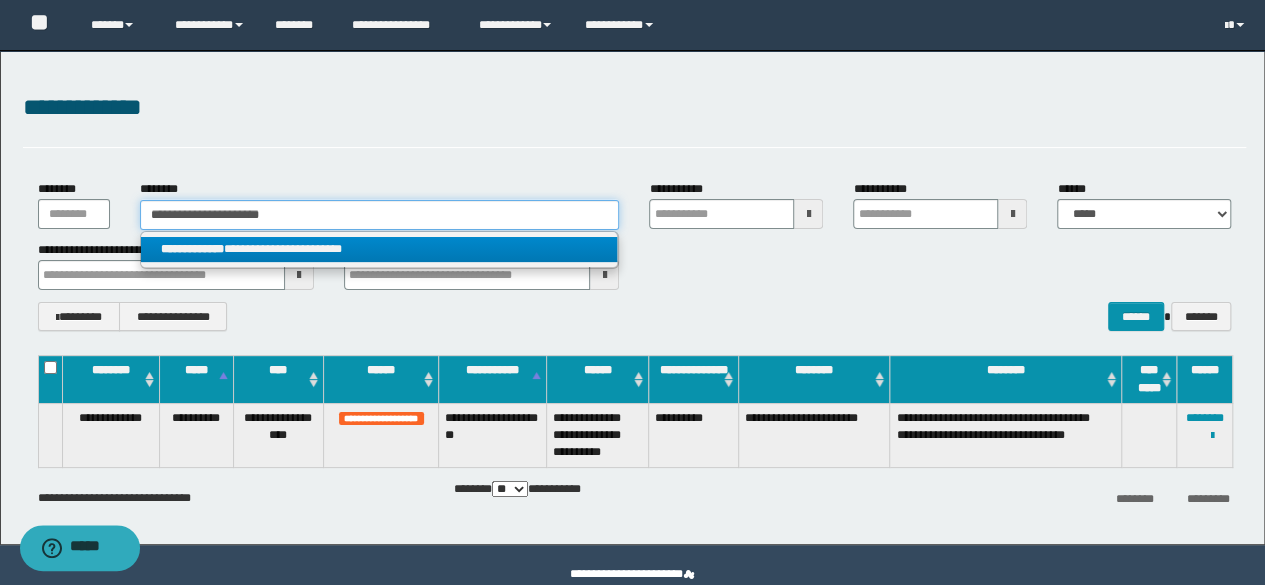 type 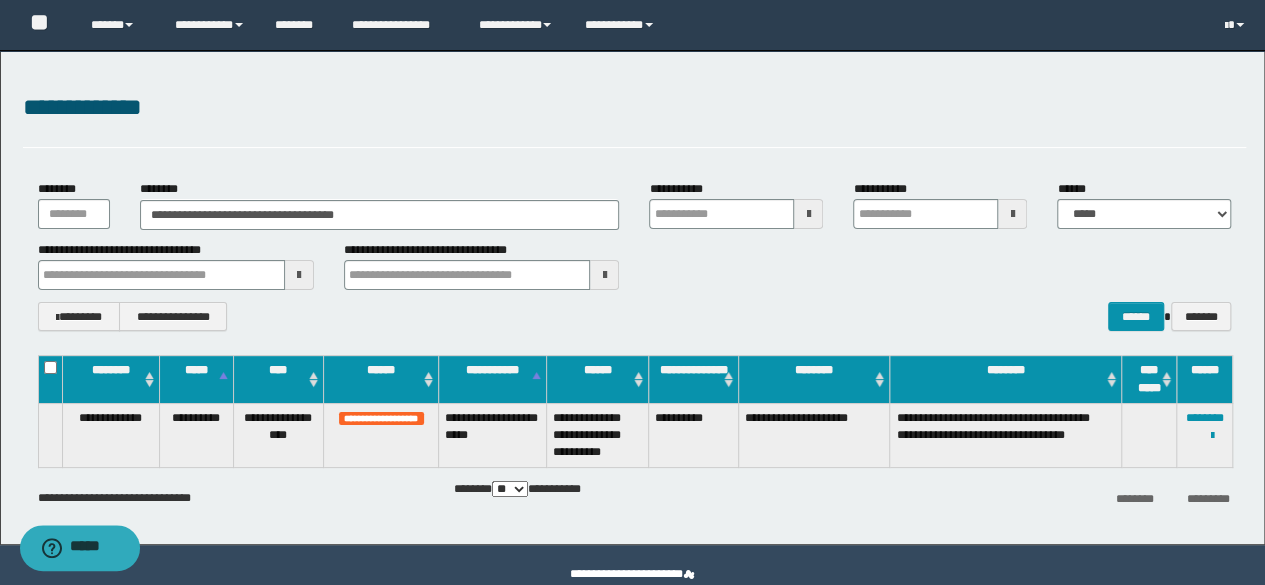 drag, startPoint x: 848, startPoint y: 309, endPoint x: 1002, endPoint y: 353, distance: 160.16241 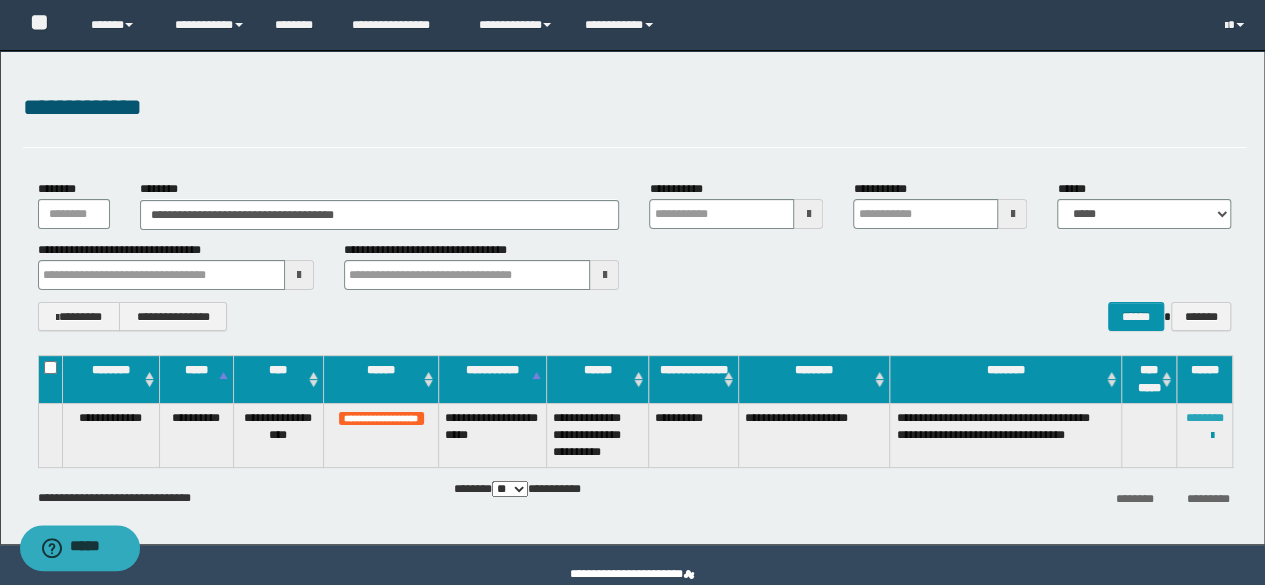 click on "********" at bounding box center (1205, 418) 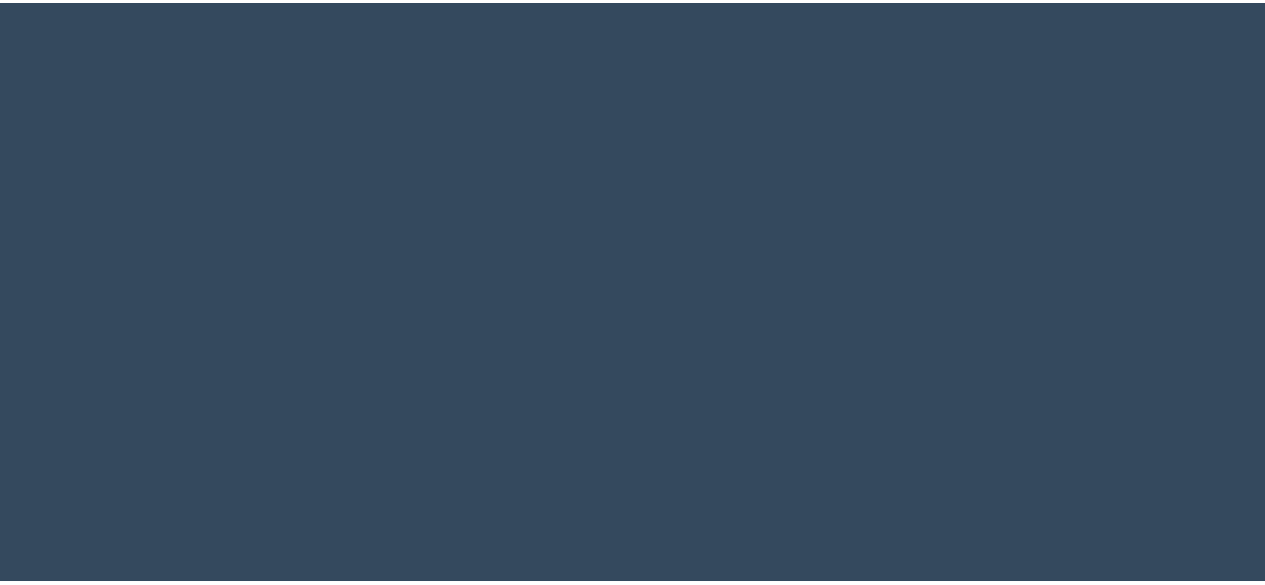 scroll, scrollTop: 0, scrollLeft: 0, axis: both 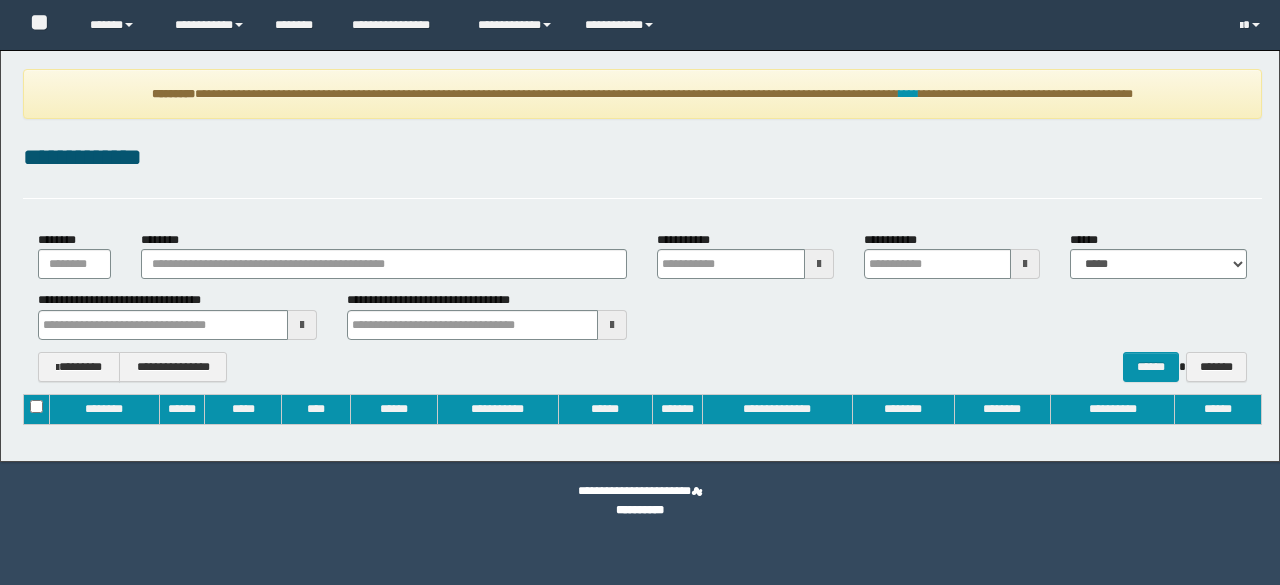 type on "**********" 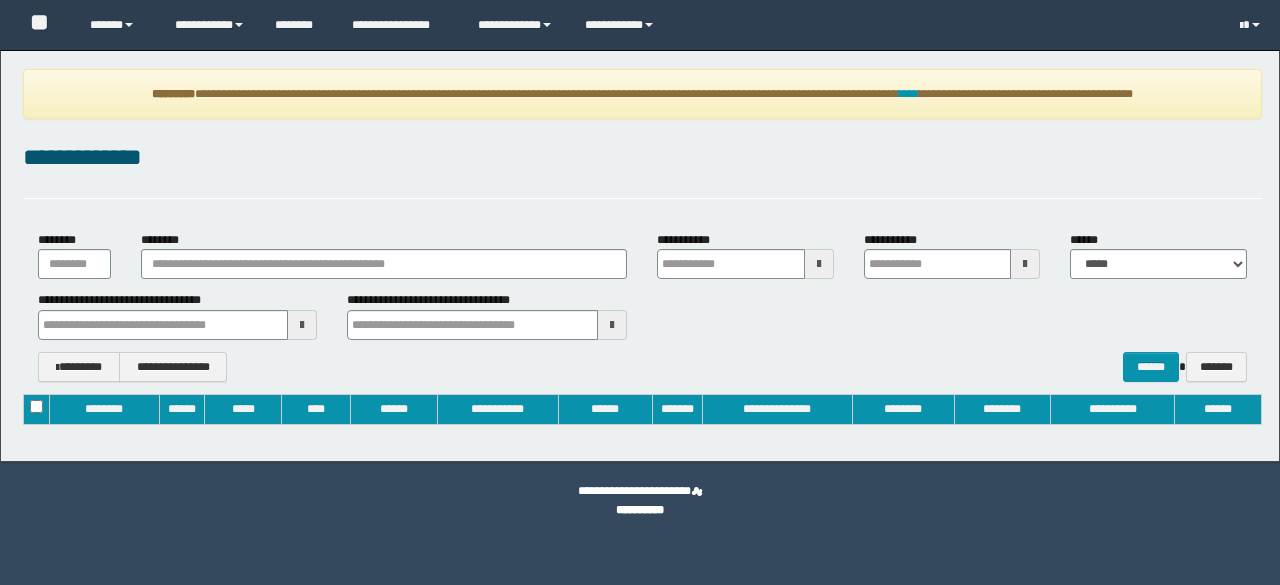 type on "**********" 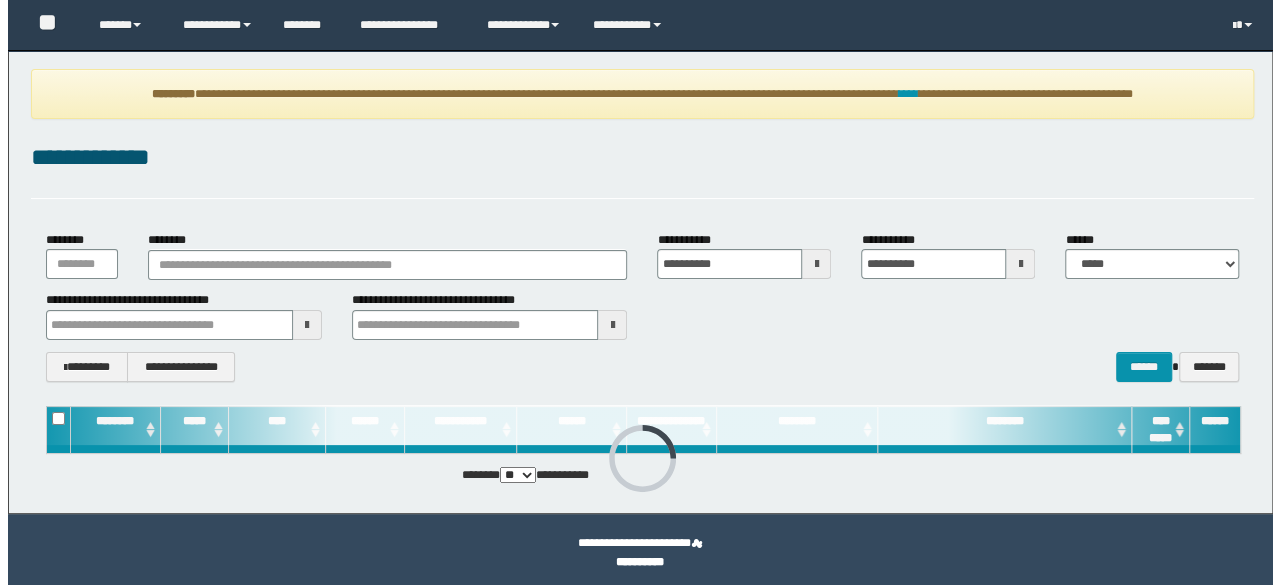 scroll, scrollTop: 0, scrollLeft: 0, axis: both 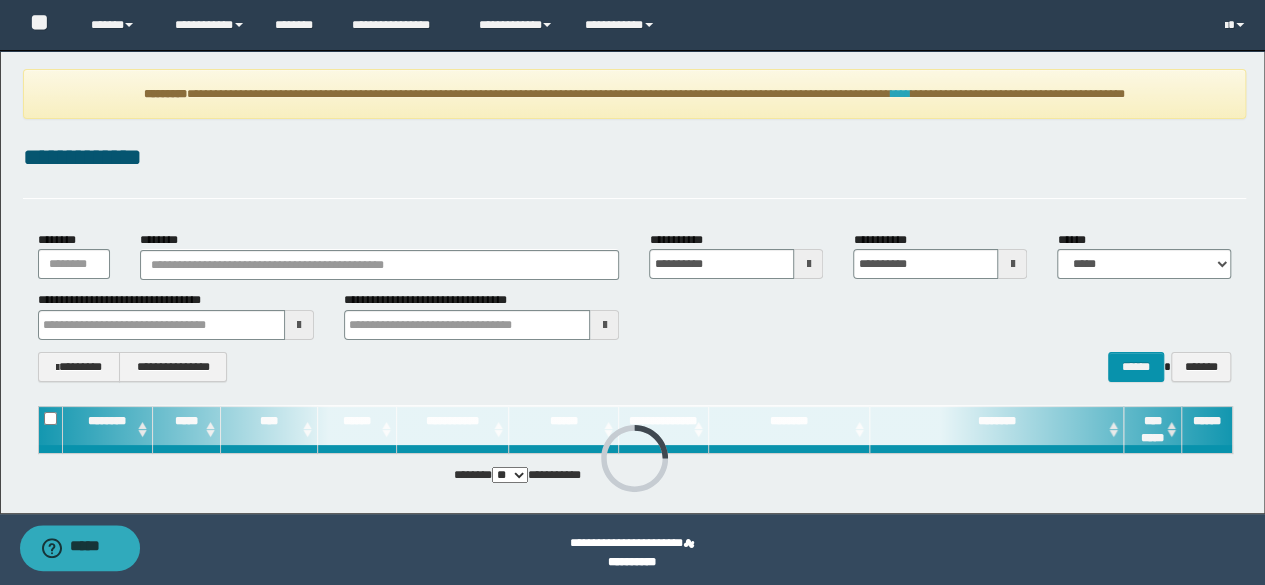 click on "****" at bounding box center [901, 94] 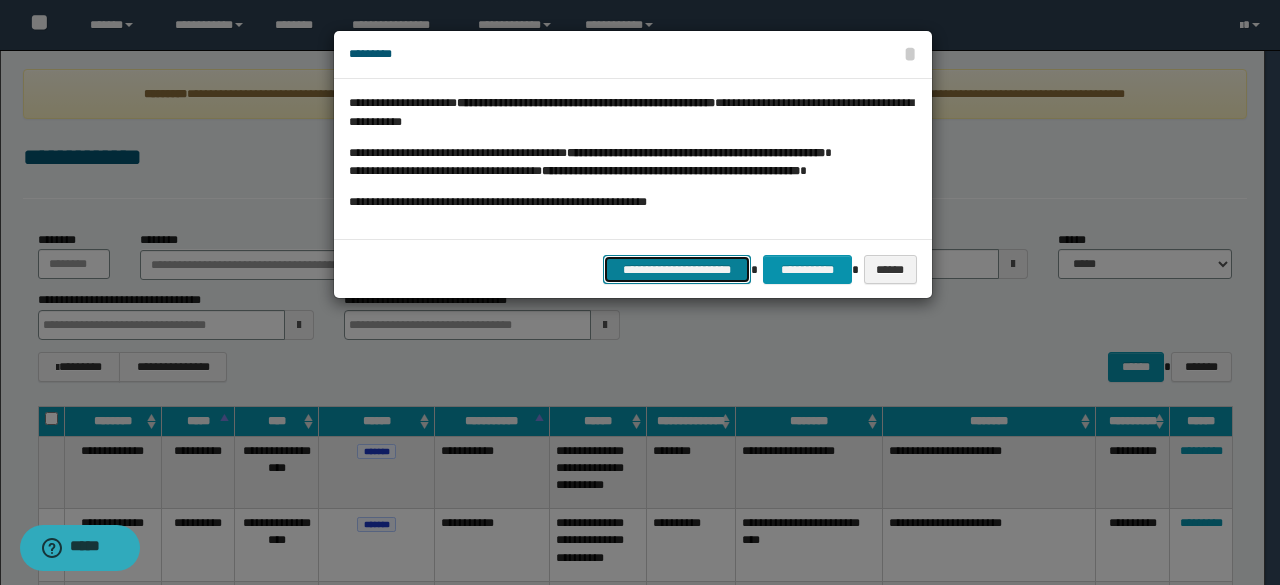 click on "**********" at bounding box center (677, 269) 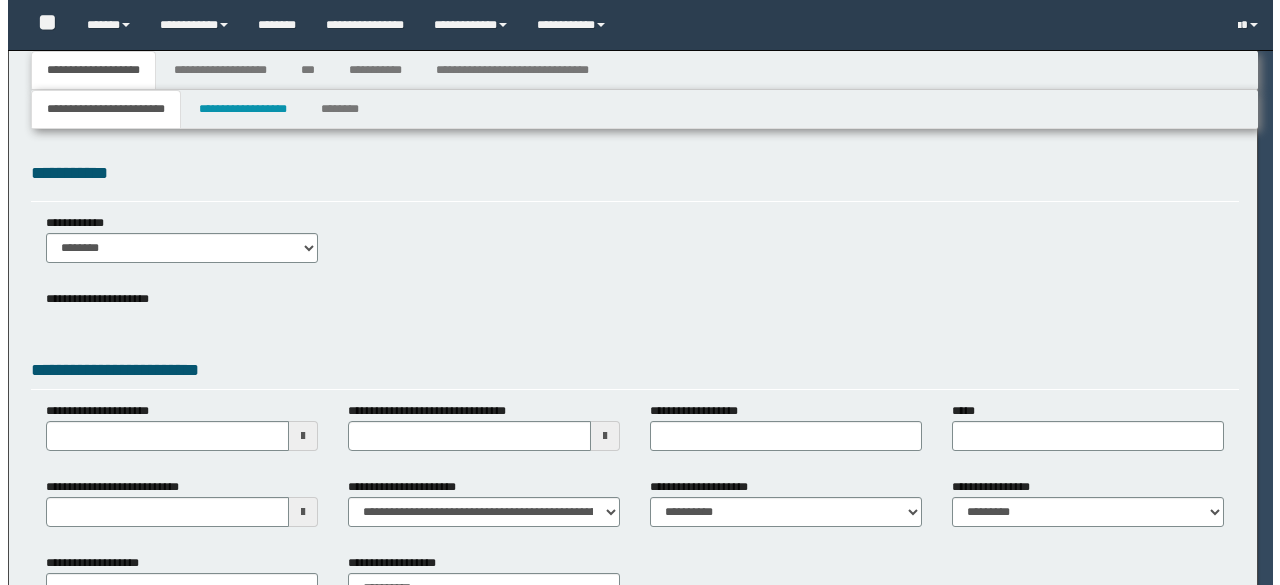 scroll, scrollTop: 0, scrollLeft: 0, axis: both 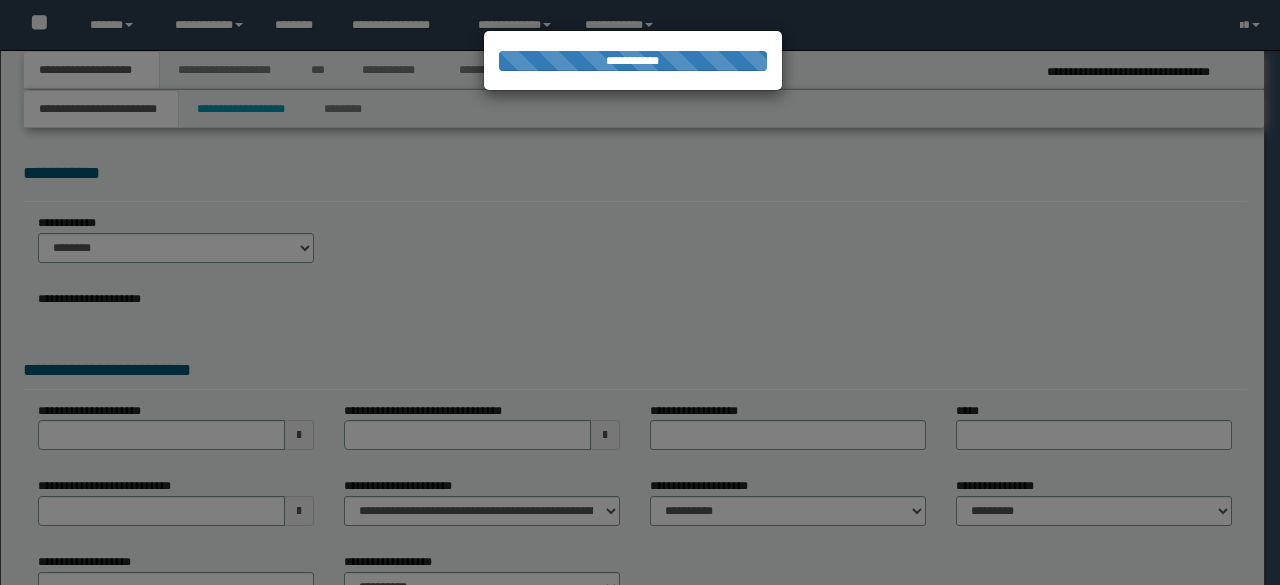 select on "*" 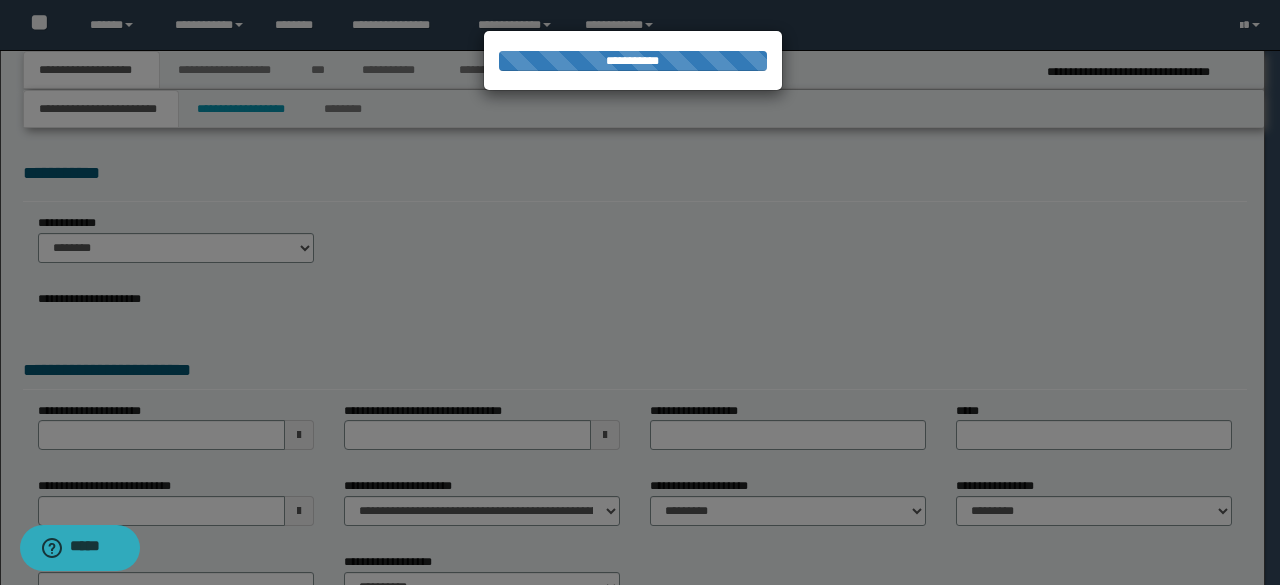 scroll, scrollTop: 0, scrollLeft: 0, axis: both 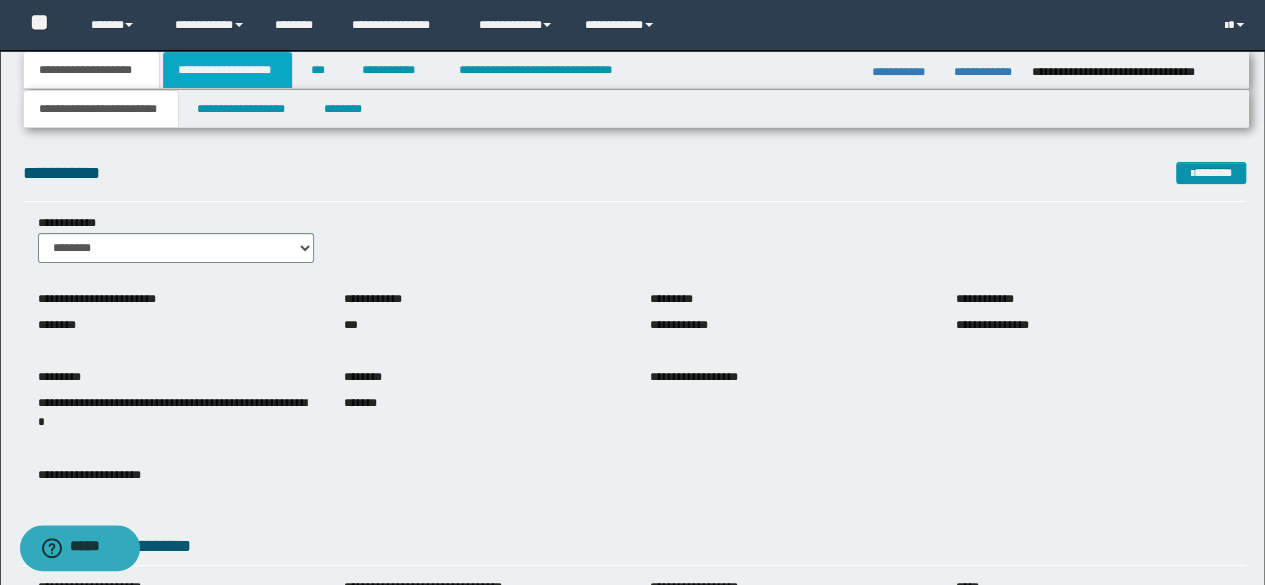click on "**********" at bounding box center [227, 70] 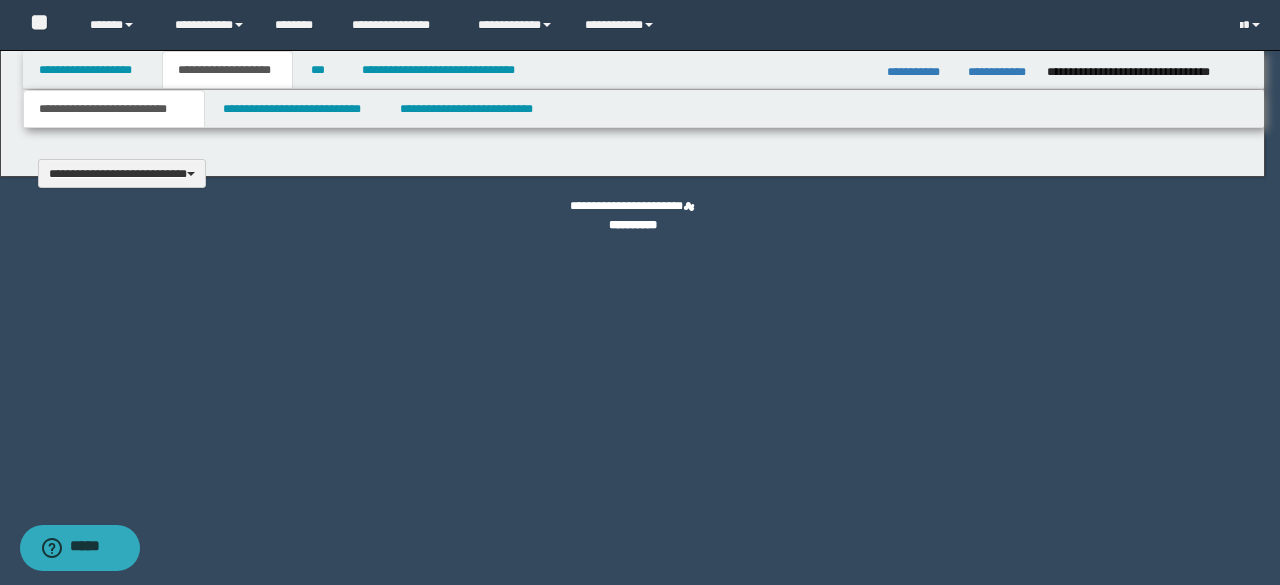 type 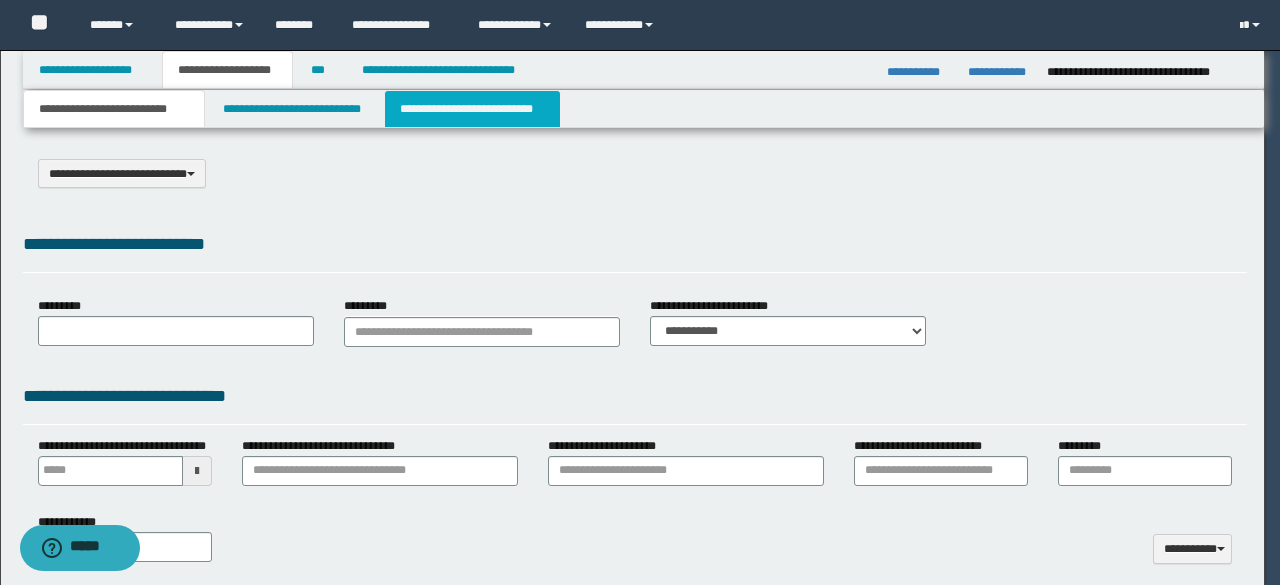 select on "*" 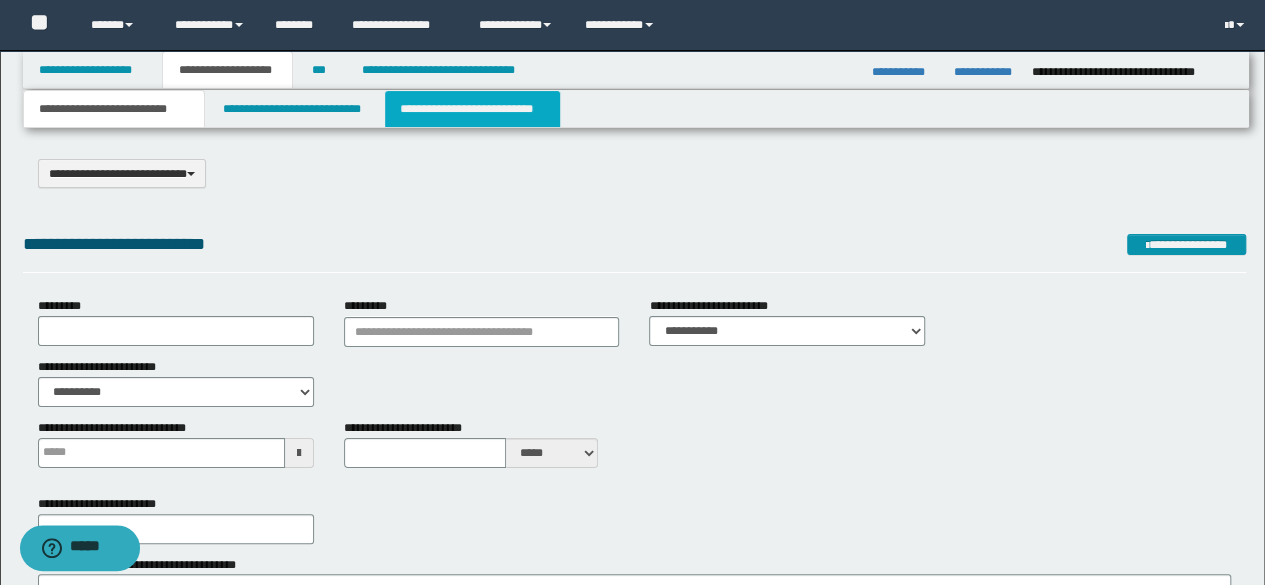 click on "**********" at bounding box center (472, 109) 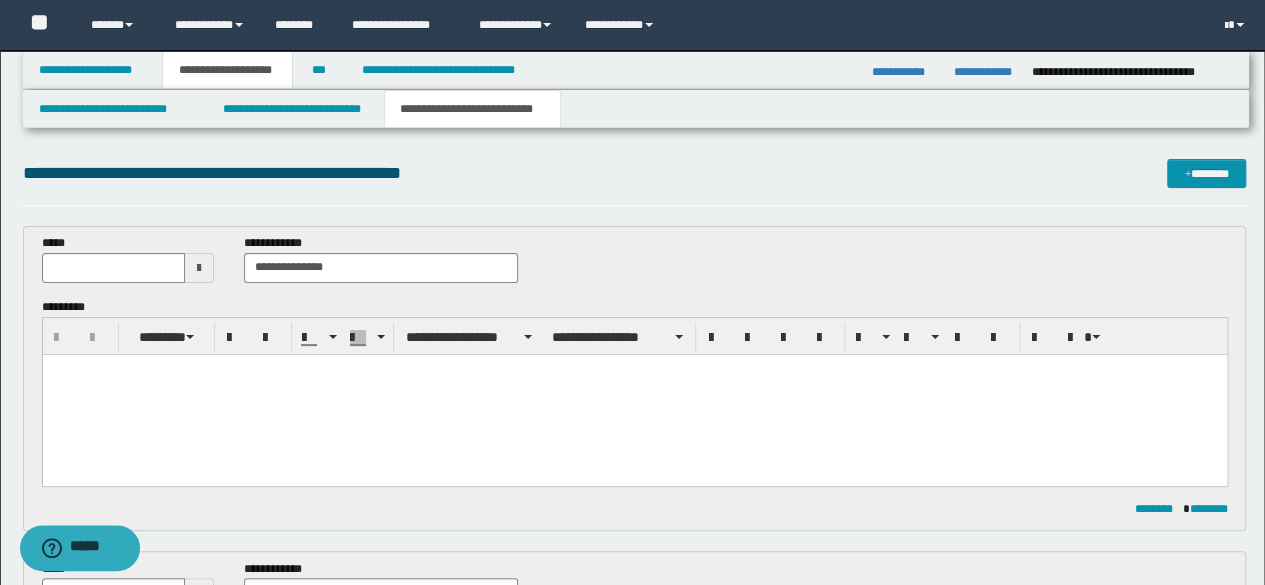 scroll, scrollTop: 300, scrollLeft: 0, axis: vertical 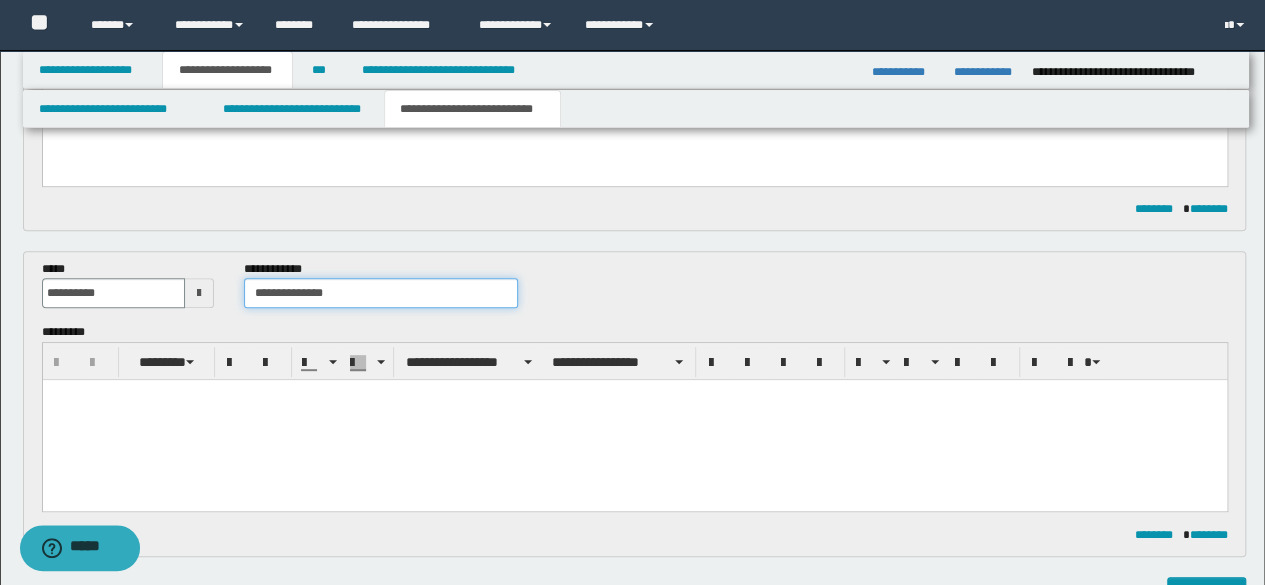 drag, startPoint x: 387, startPoint y: 298, endPoint x: 244, endPoint y: 305, distance: 143.17122 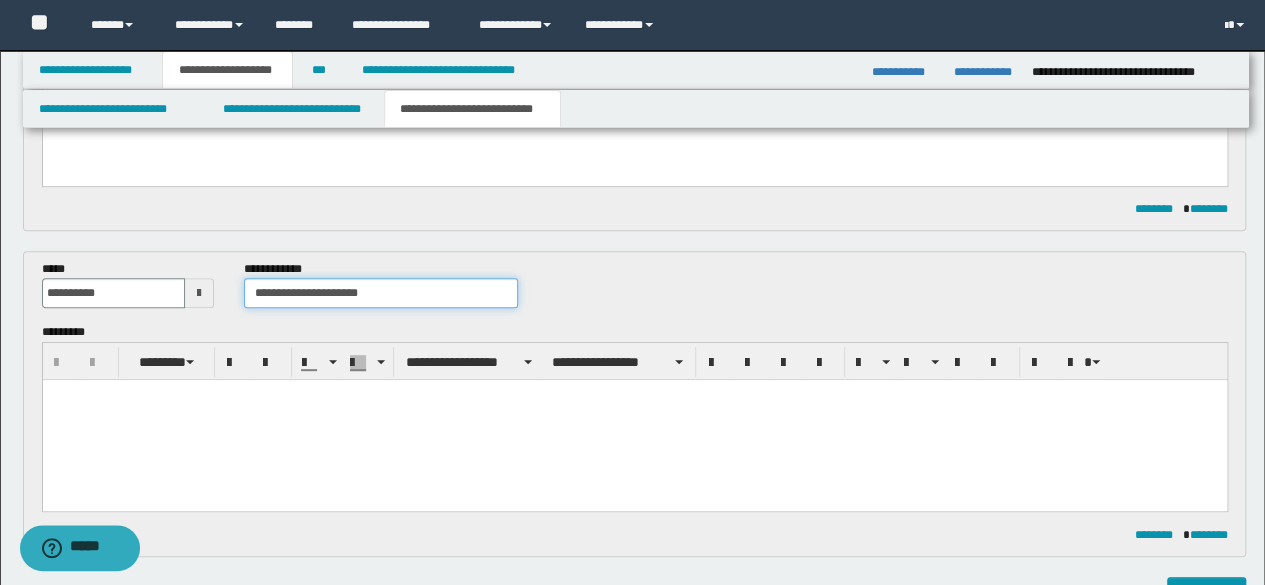 type on "**********" 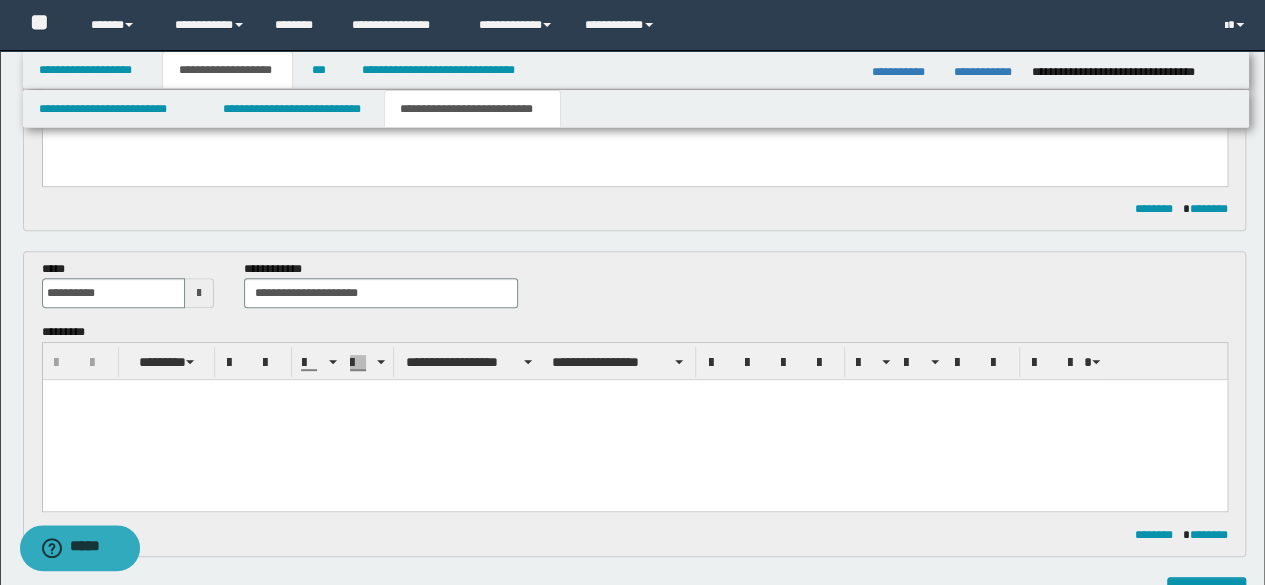 click at bounding box center (634, 420) 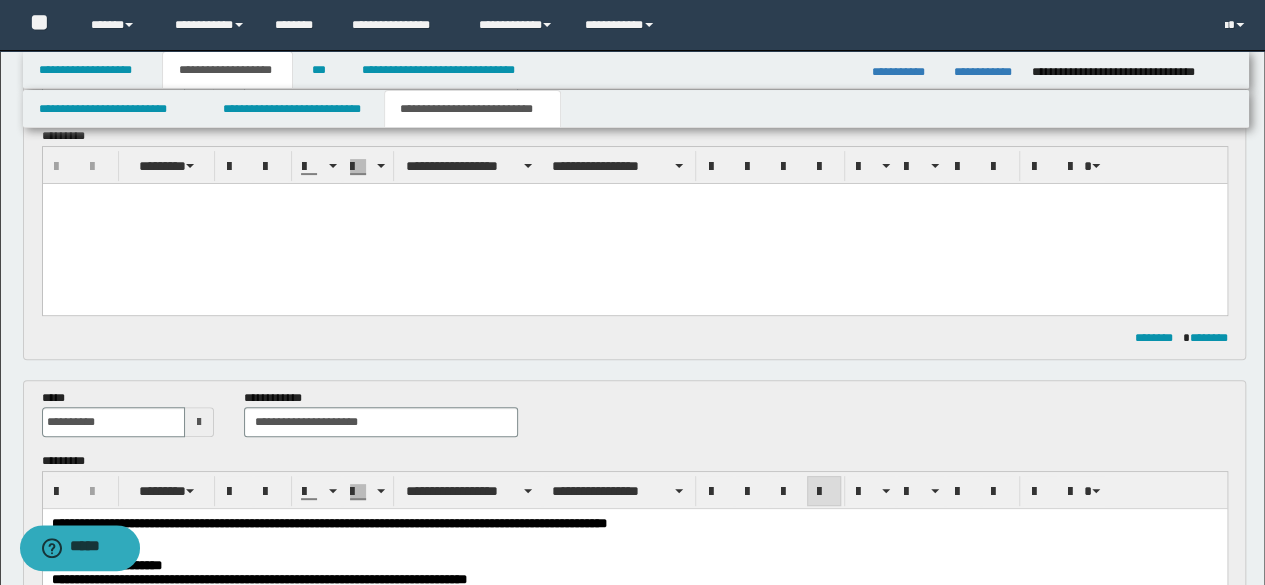 scroll, scrollTop: 300, scrollLeft: 0, axis: vertical 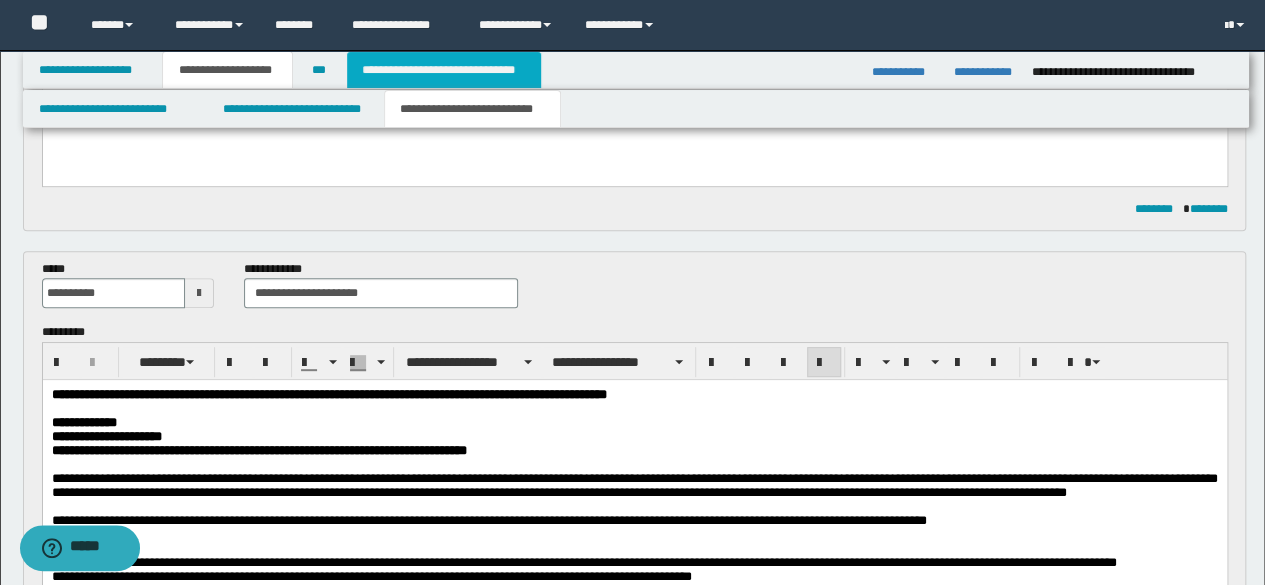 click on "**********" at bounding box center (444, 70) 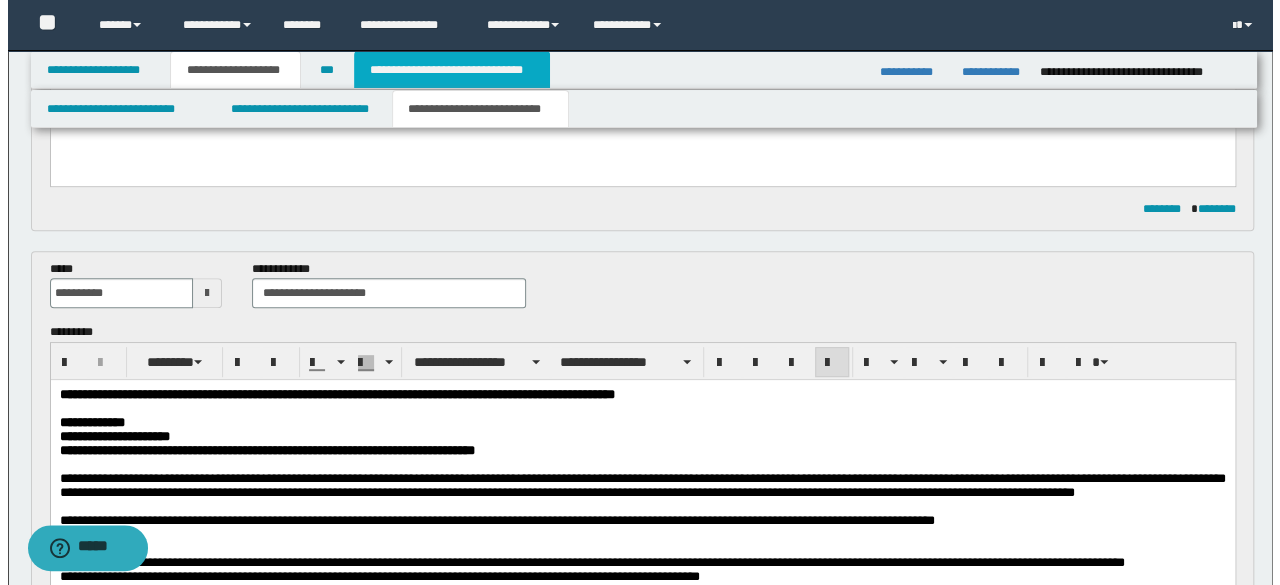scroll, scrollTop: 0, scrollLeft: 0, axis: both 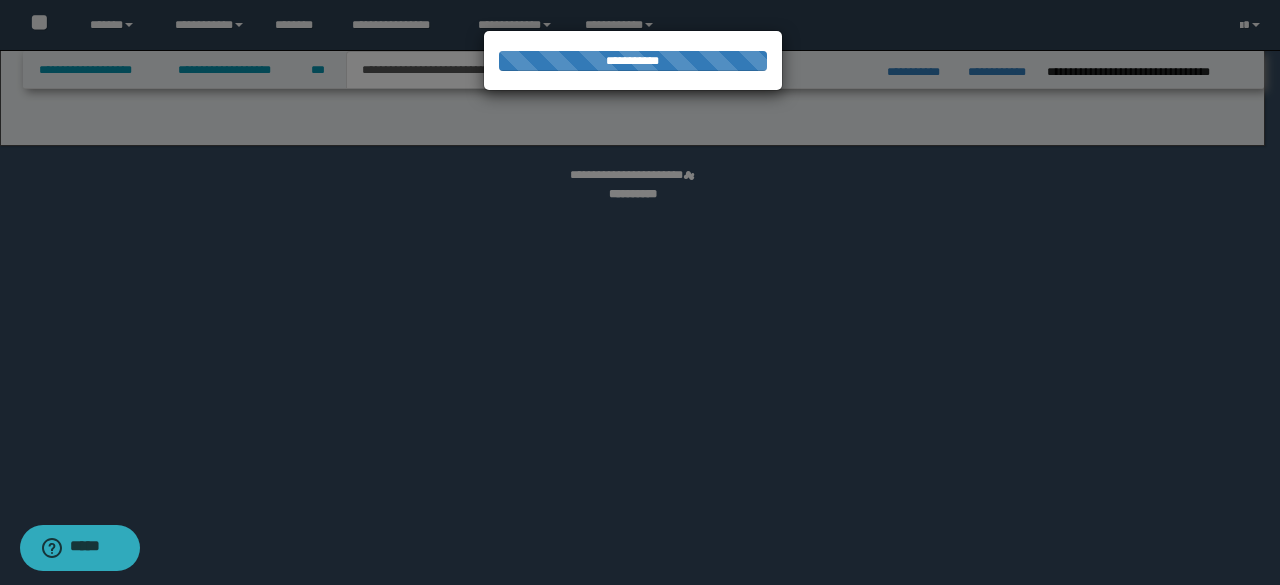 select on "*" 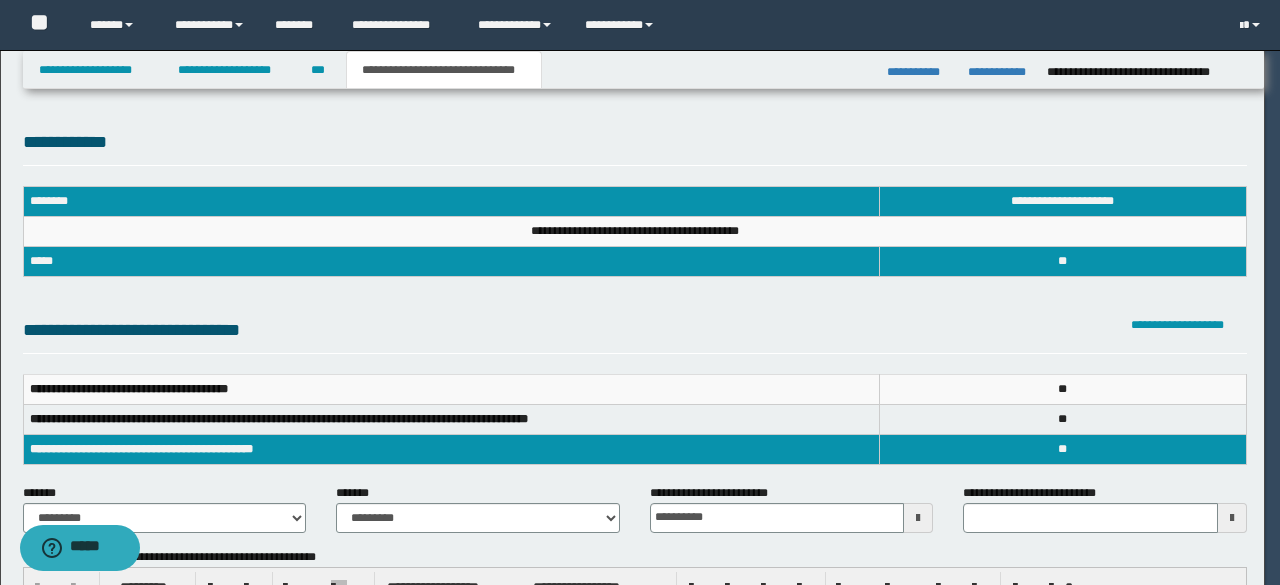 scroll, scrollTop: 0, scrollLeft: 0, axis: both 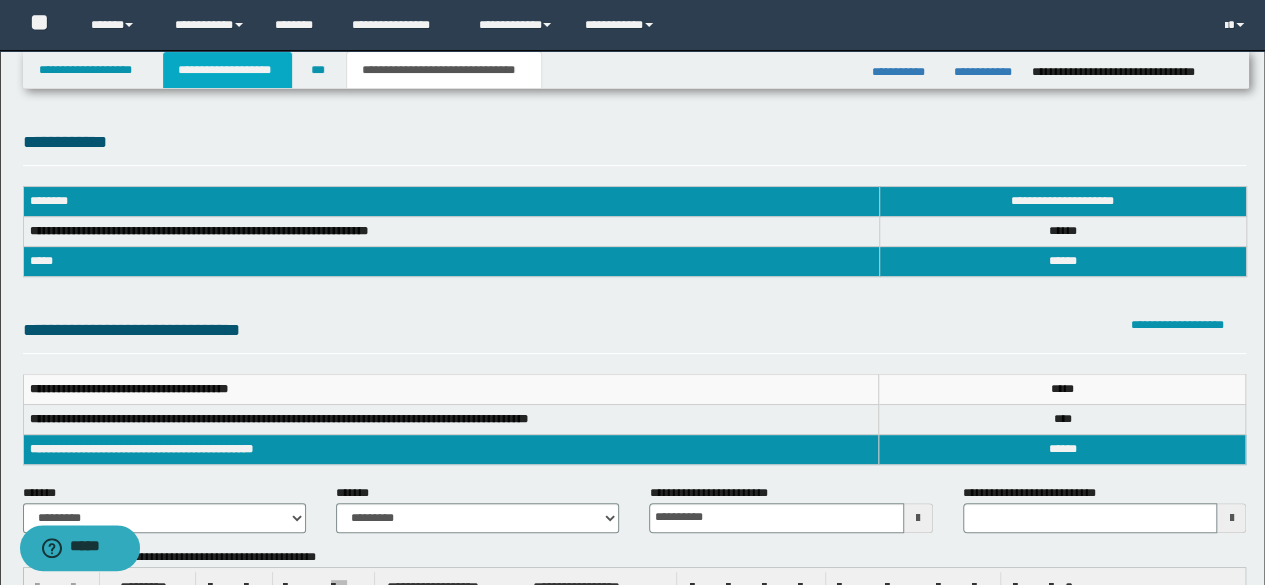 click on "**********" at bounding box center [227, 70] 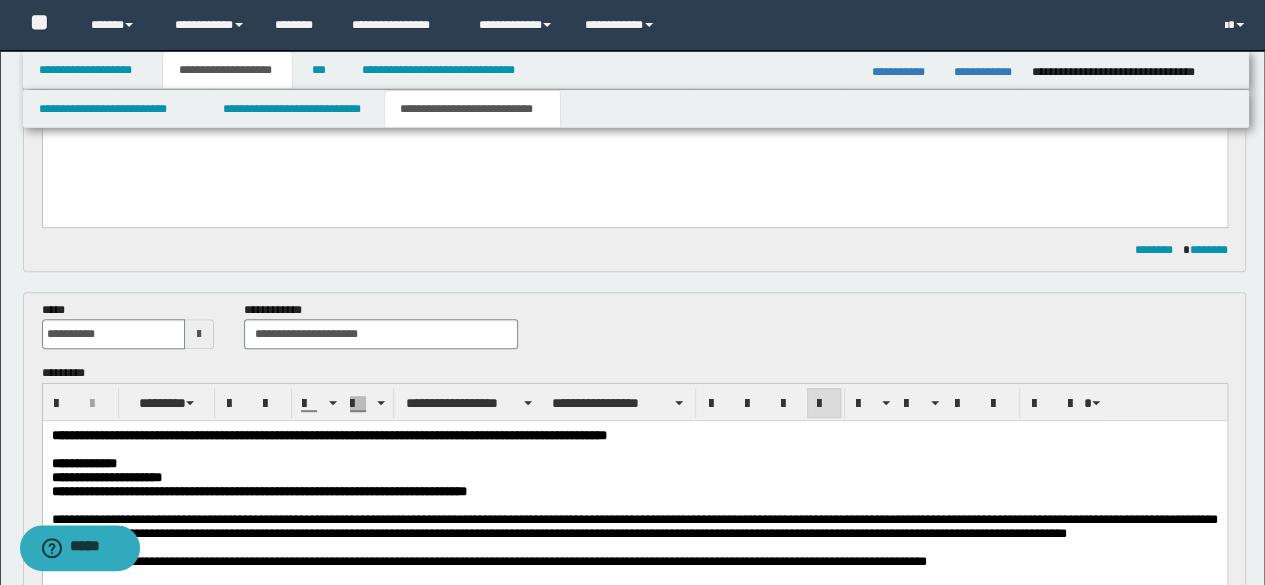 scroll, scrollTop: 0, scrollLeft: 0, axis: both 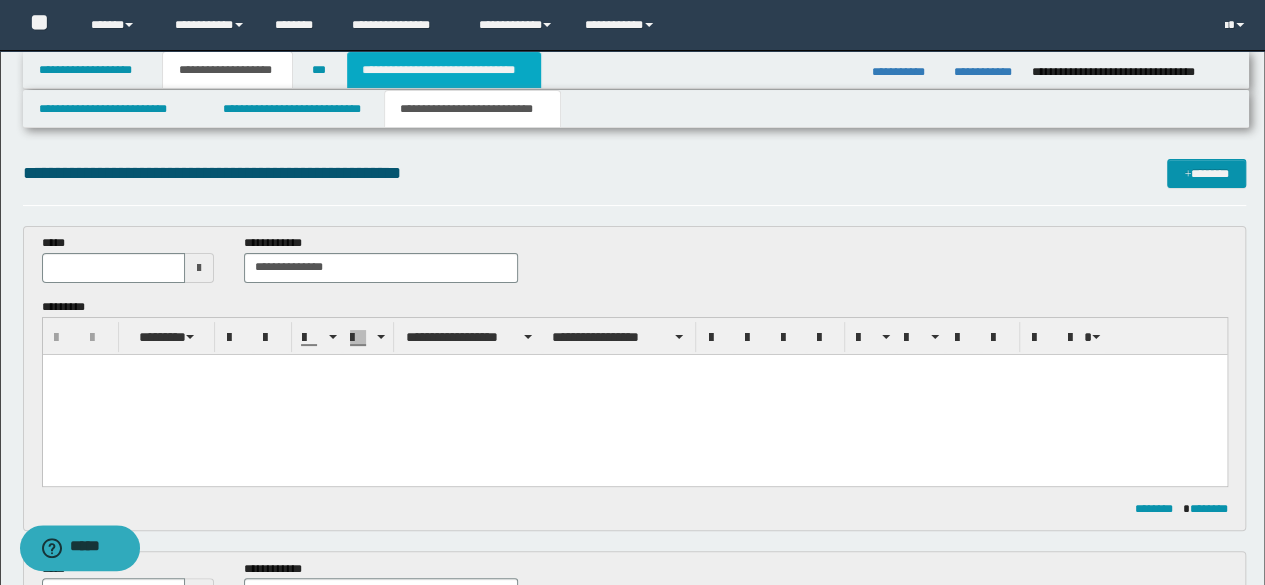 click on "**********" at bounding box center [444, 70] 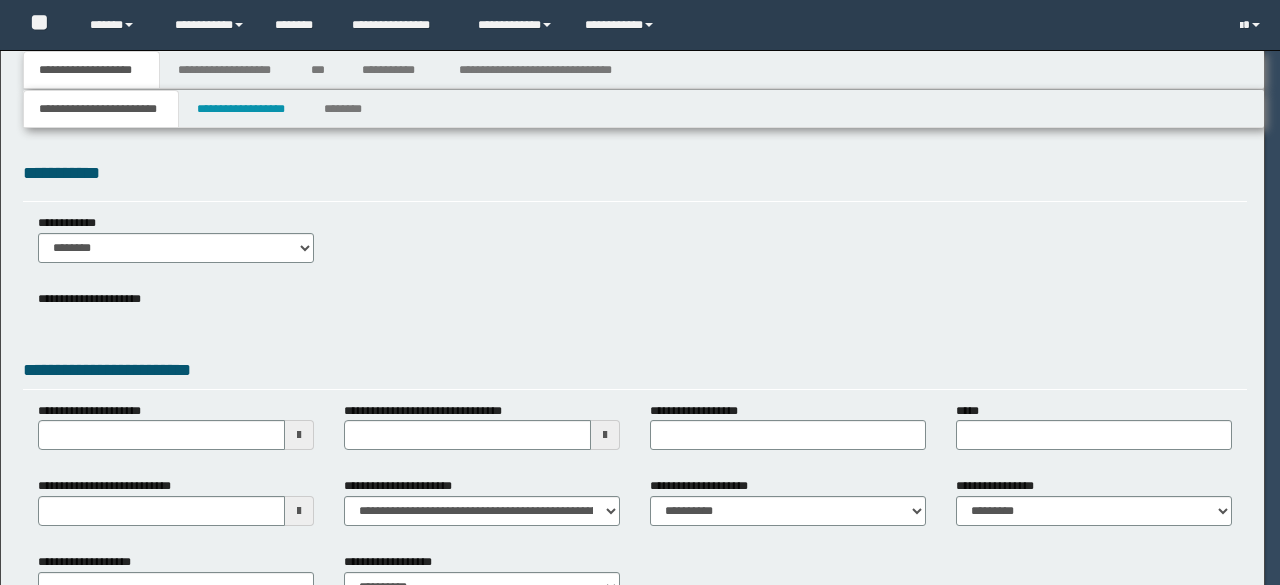 scroll, scrollTop: 0, scrollLeft: 0, axis: both 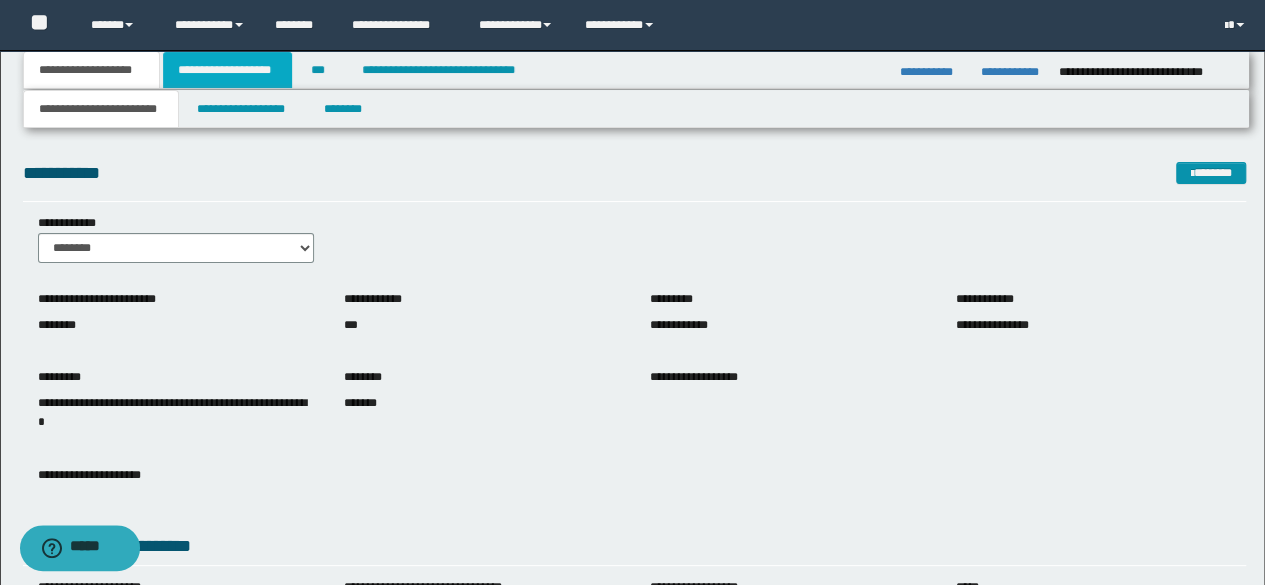 click on "**********" at bounding box center [227, 70] 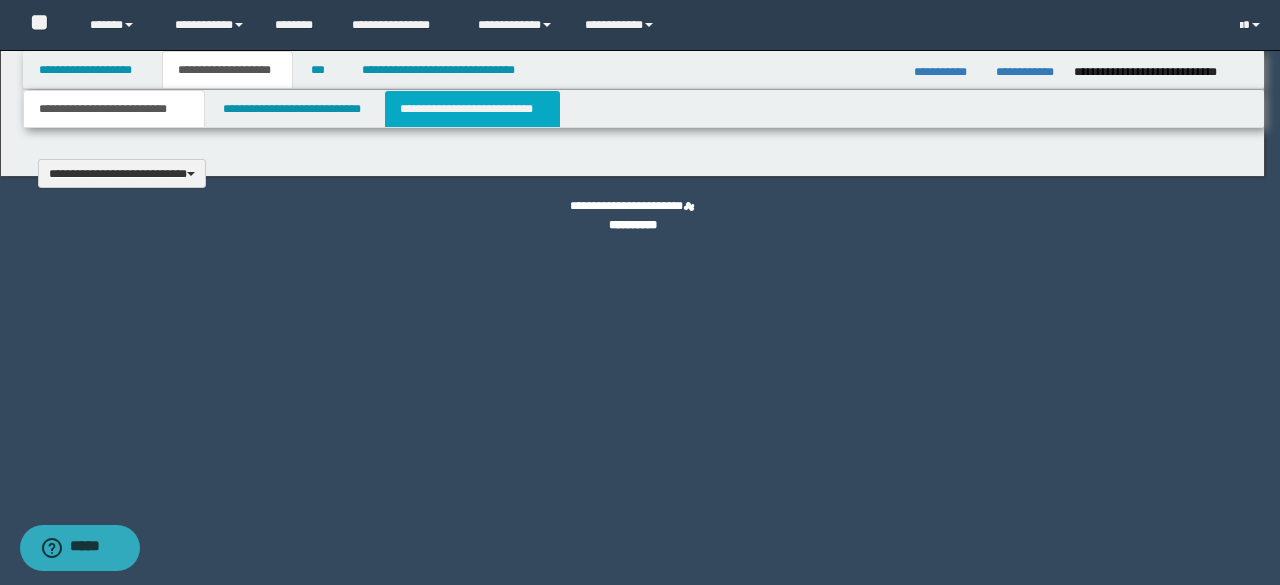 type 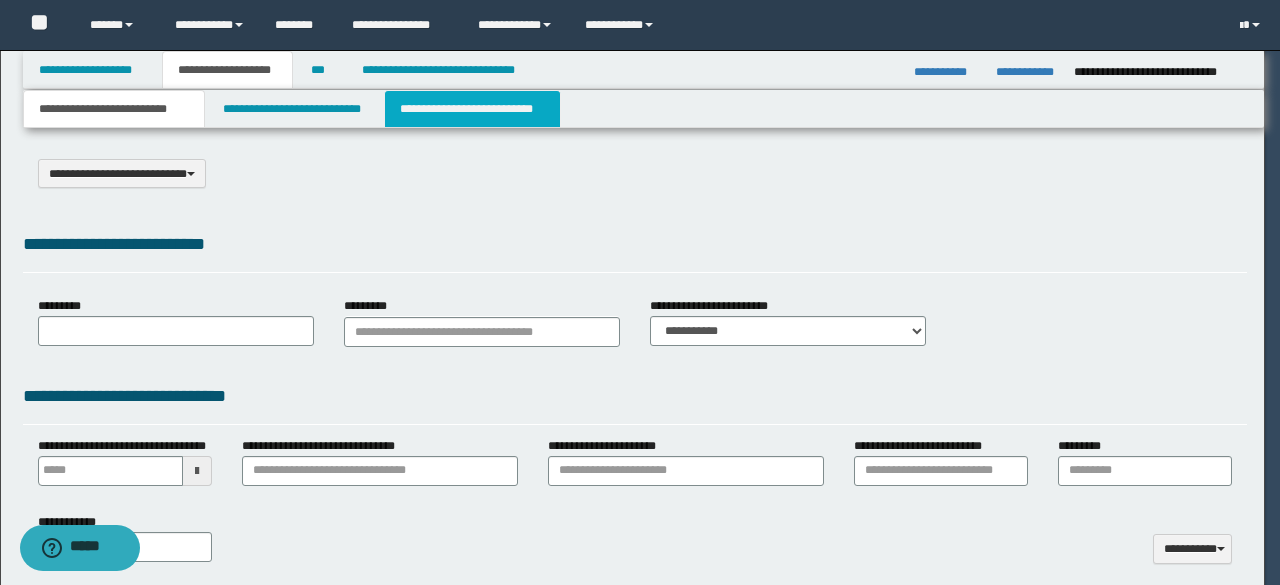 select on "*" 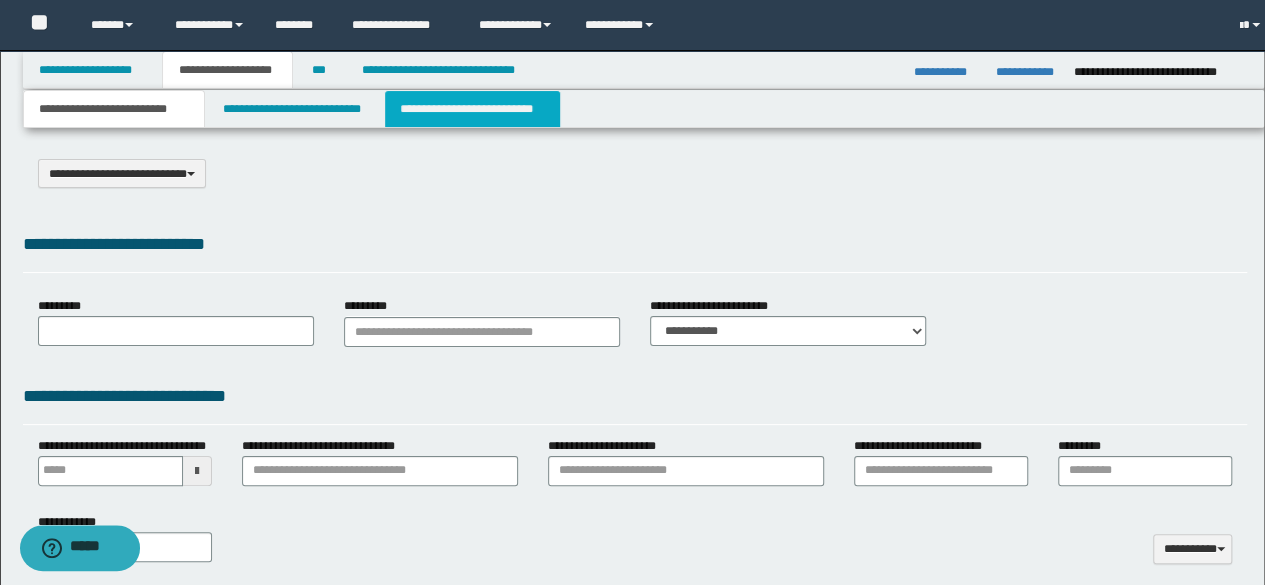 click on "**********" at bounding box center [472, 109] 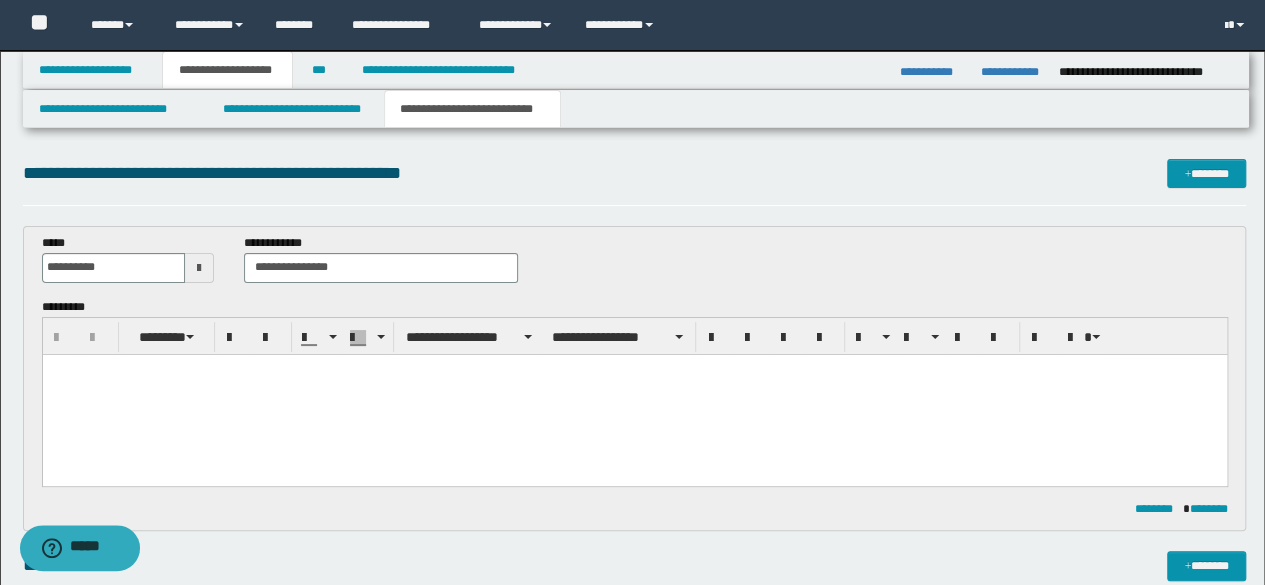 scroll, scrollTop: 0, scrollLeft: 0, axis: both 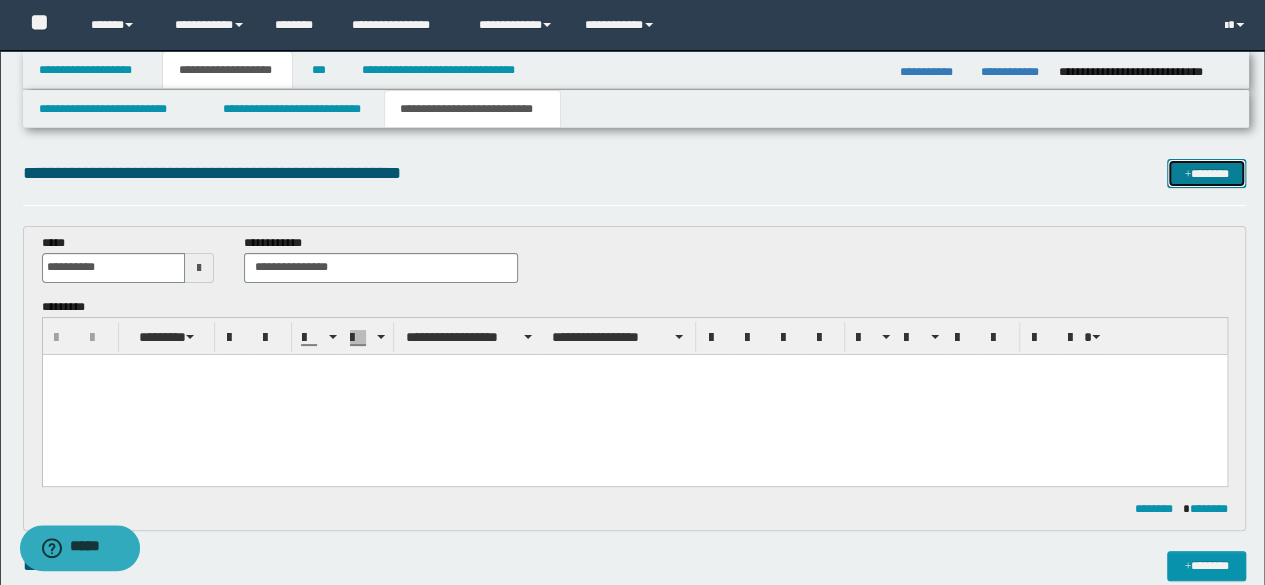 click on "*******" at bounding box center [1206, 173] 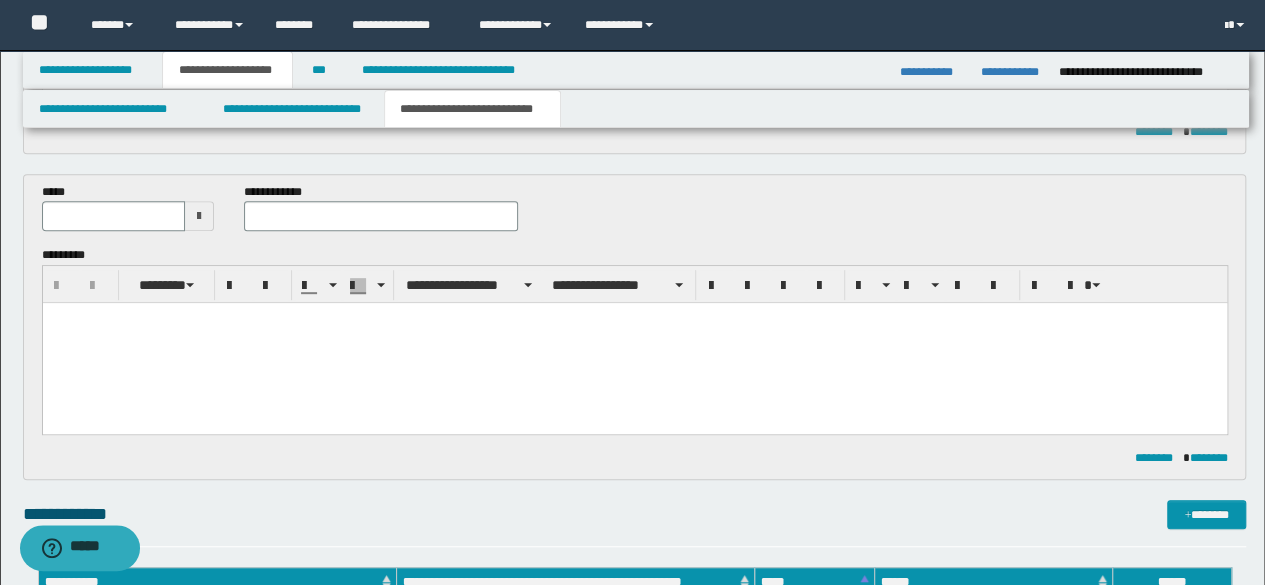 scroll, scrollTop: 278, scrollLeft: 0, axis: vertical 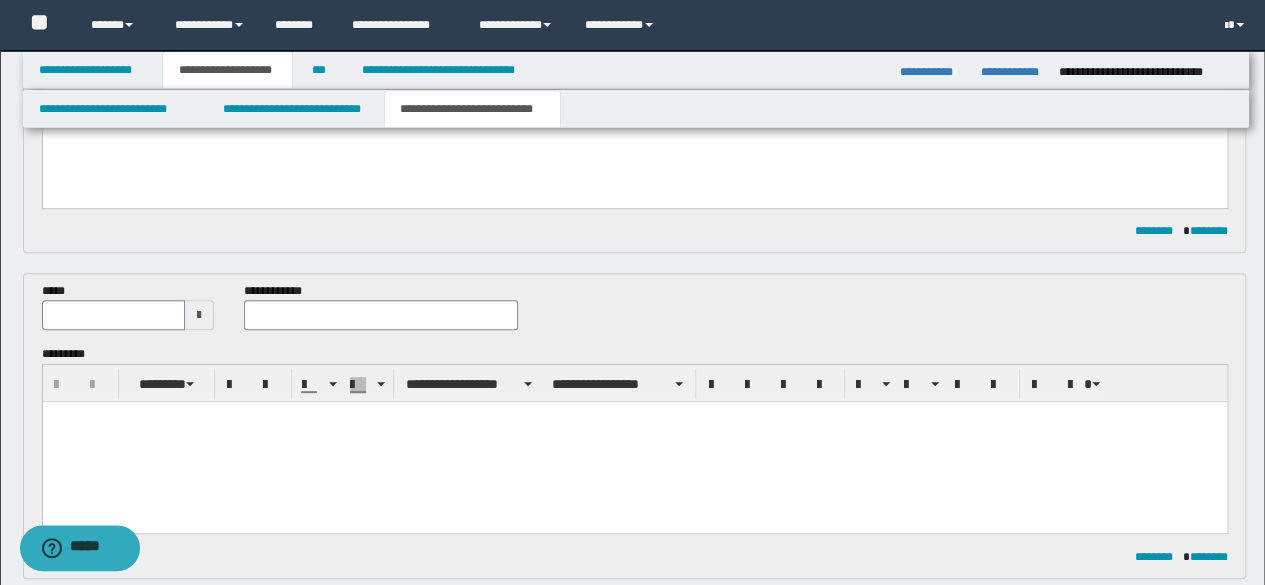 click at bounding box center [199, 315] 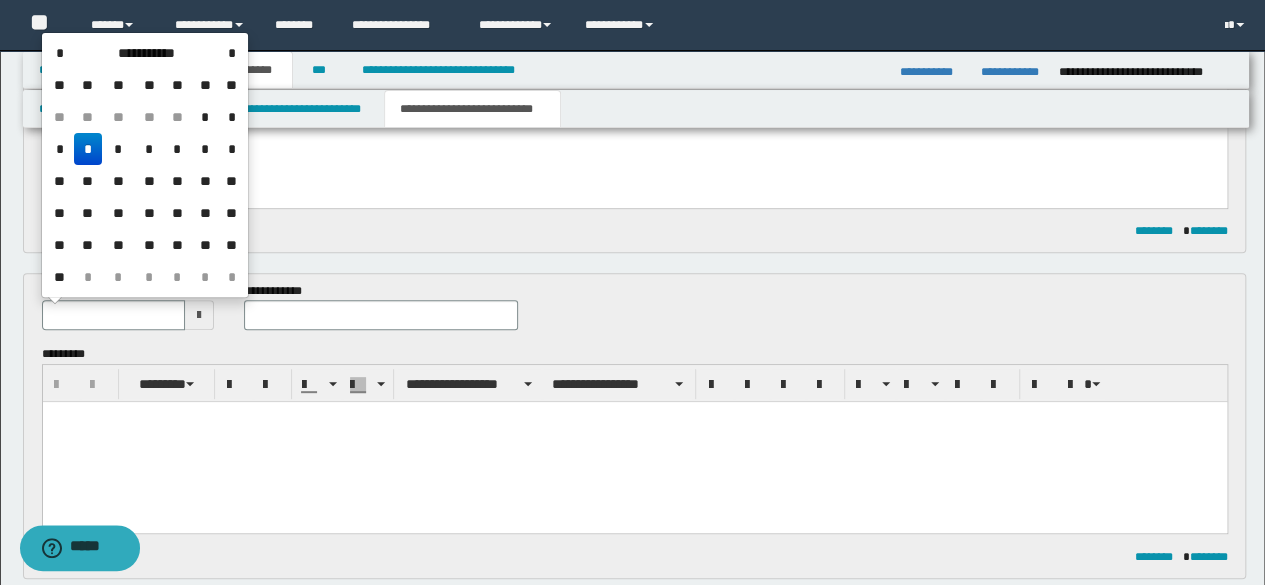 click on "*" at bounding box center (88, 149) 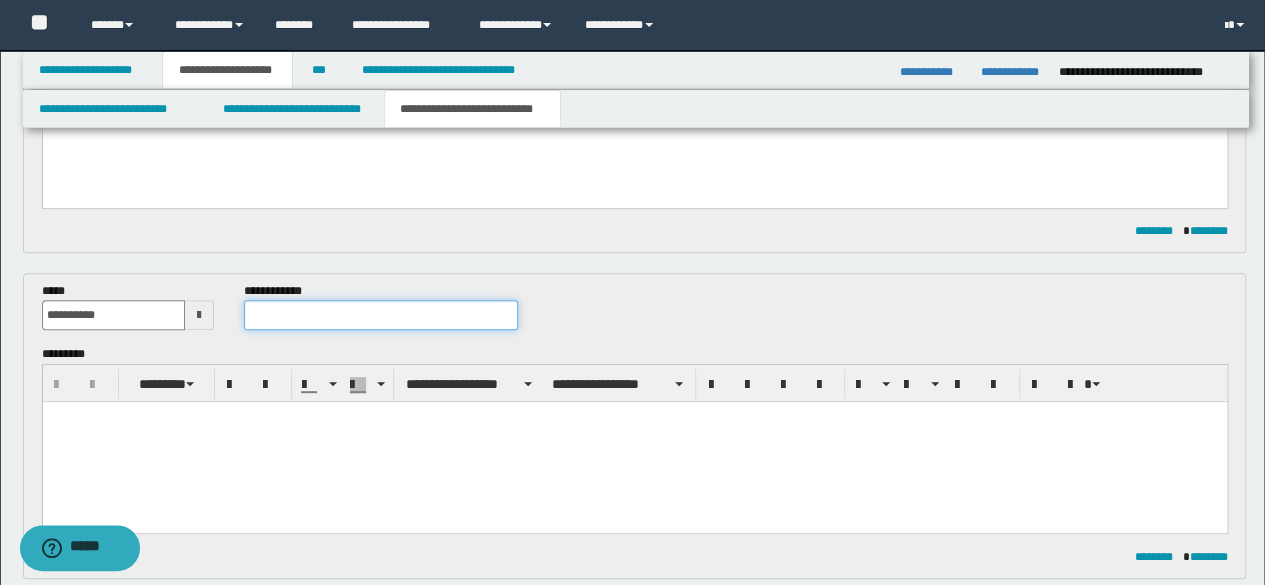 click at bounding box center [381, 315] 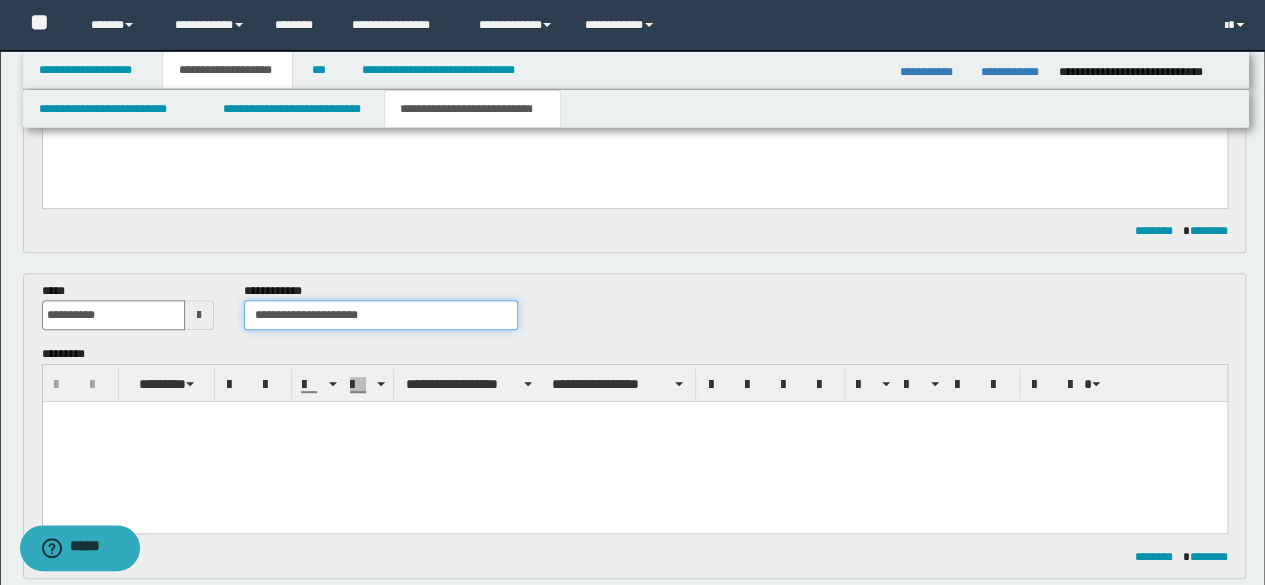 type on "**********" 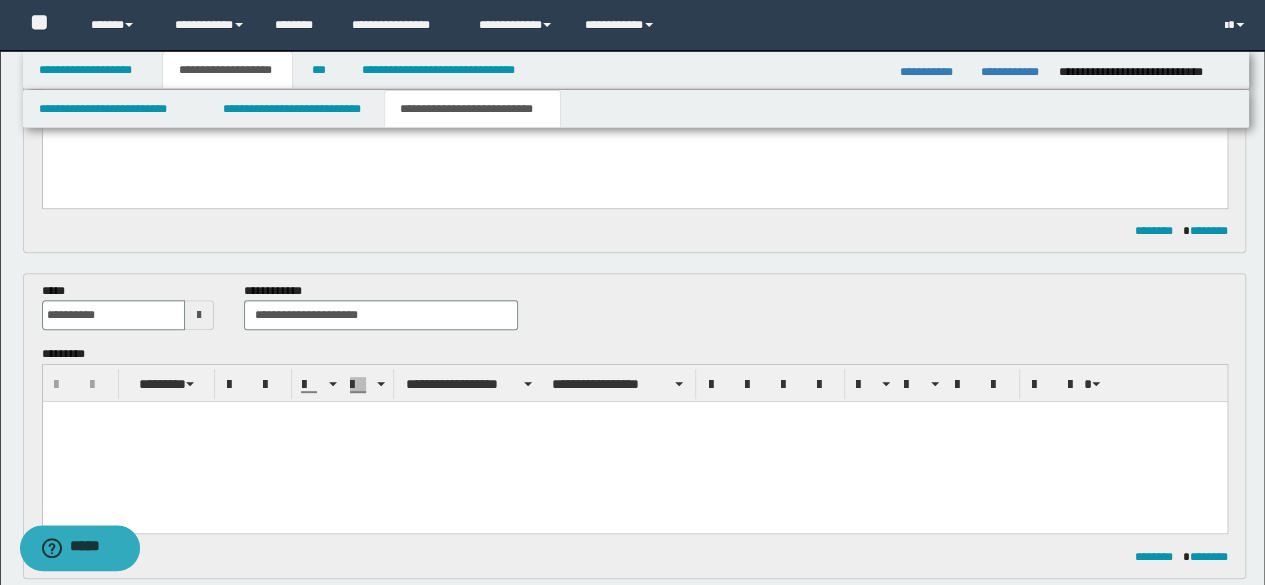 click at bounding box center (634, 442) 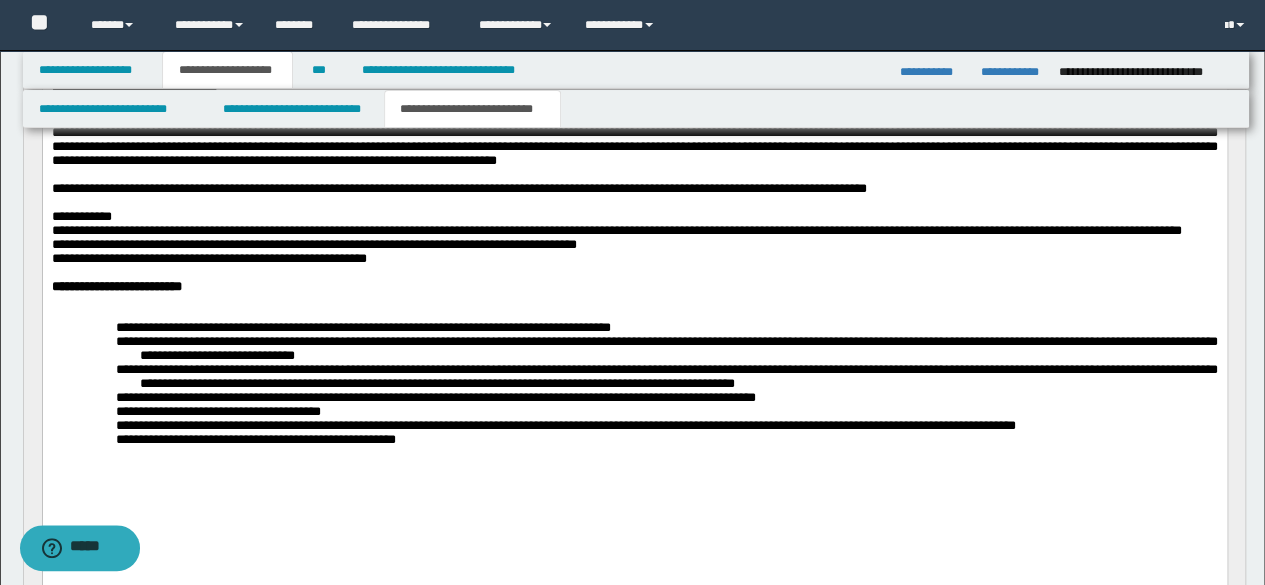 scroll, scrollTop: 678, scrollLeft: 0, axis: vertical 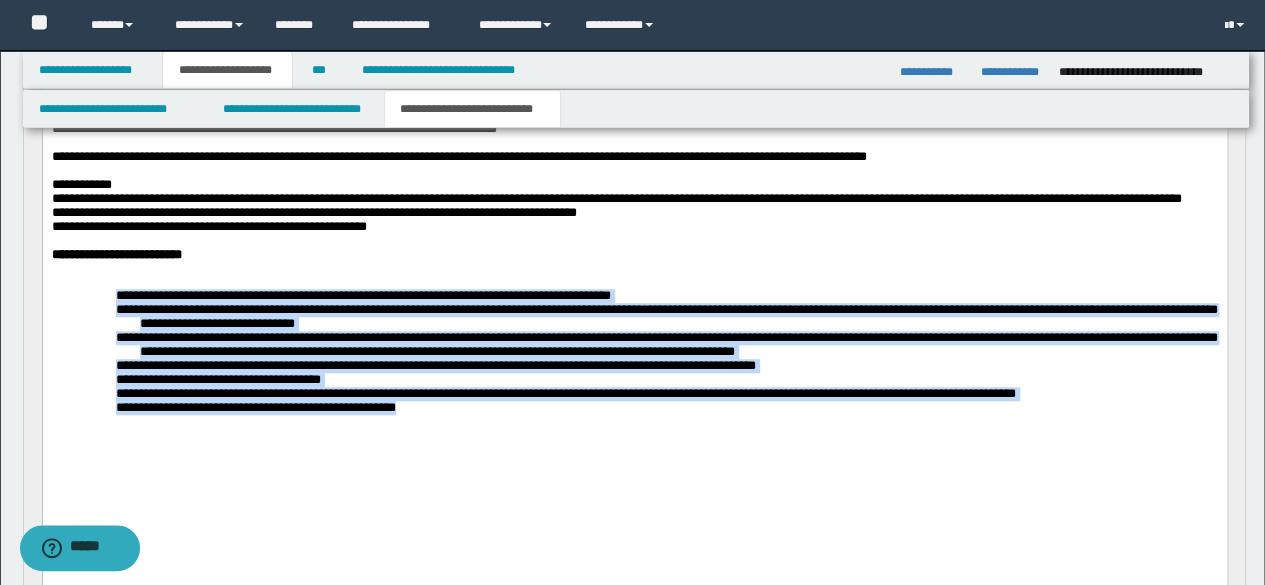 drag, startPoint x: 109, startPoint y: 335, endPoint x: 480, endPoint y: 456, distance: 390.23328 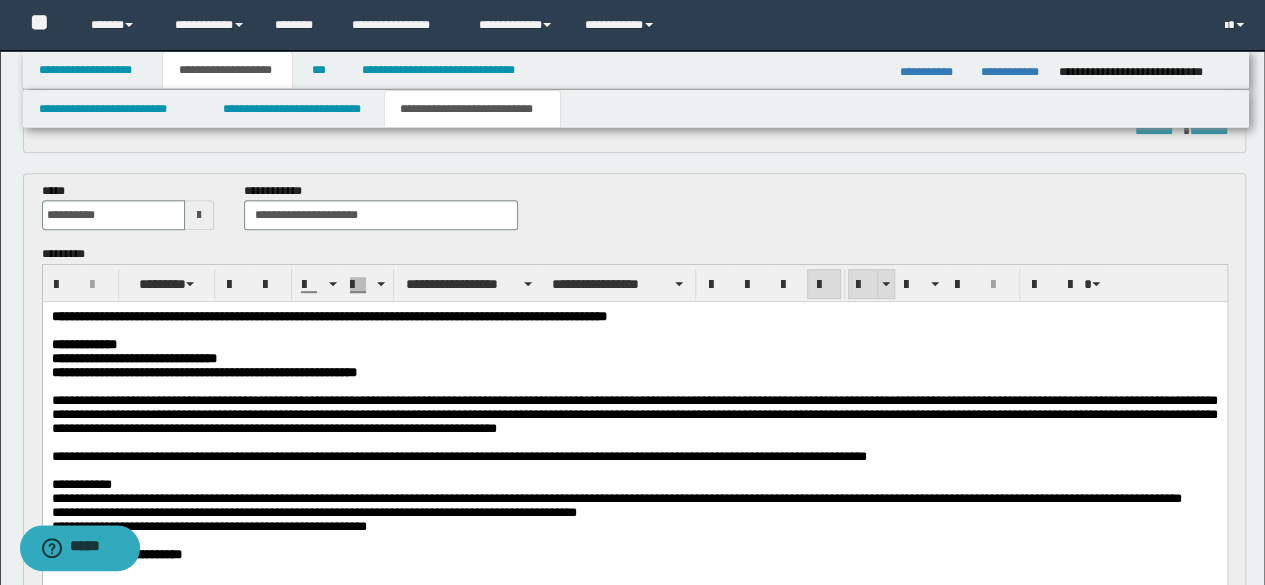 click at bounding box center [863, 285] 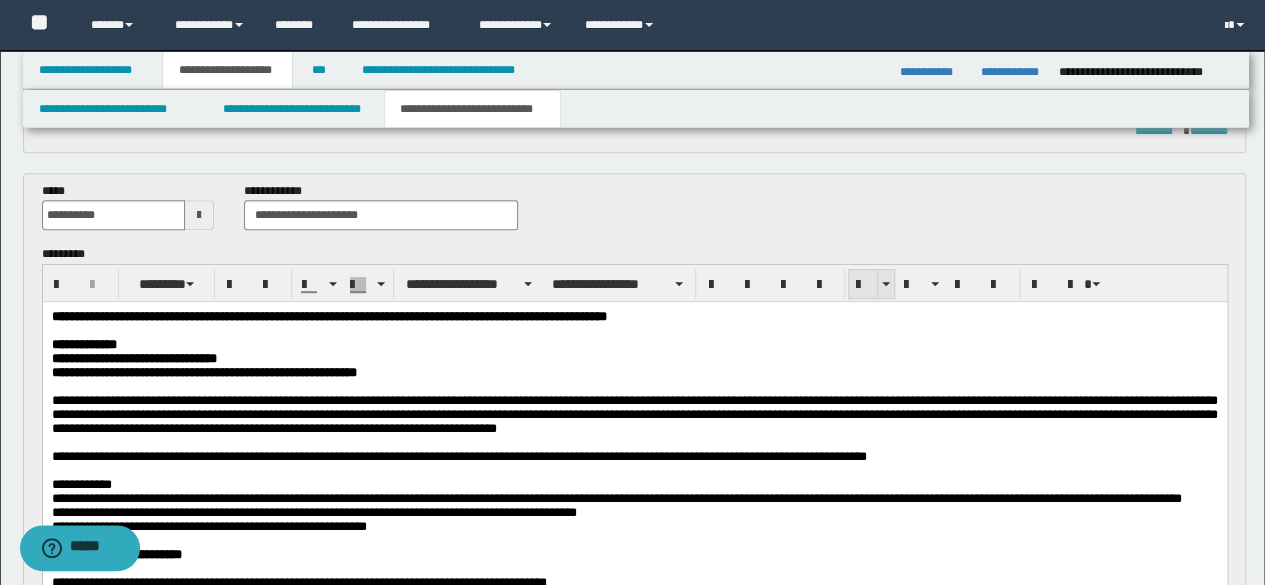 click at bounding box center [863, 285] 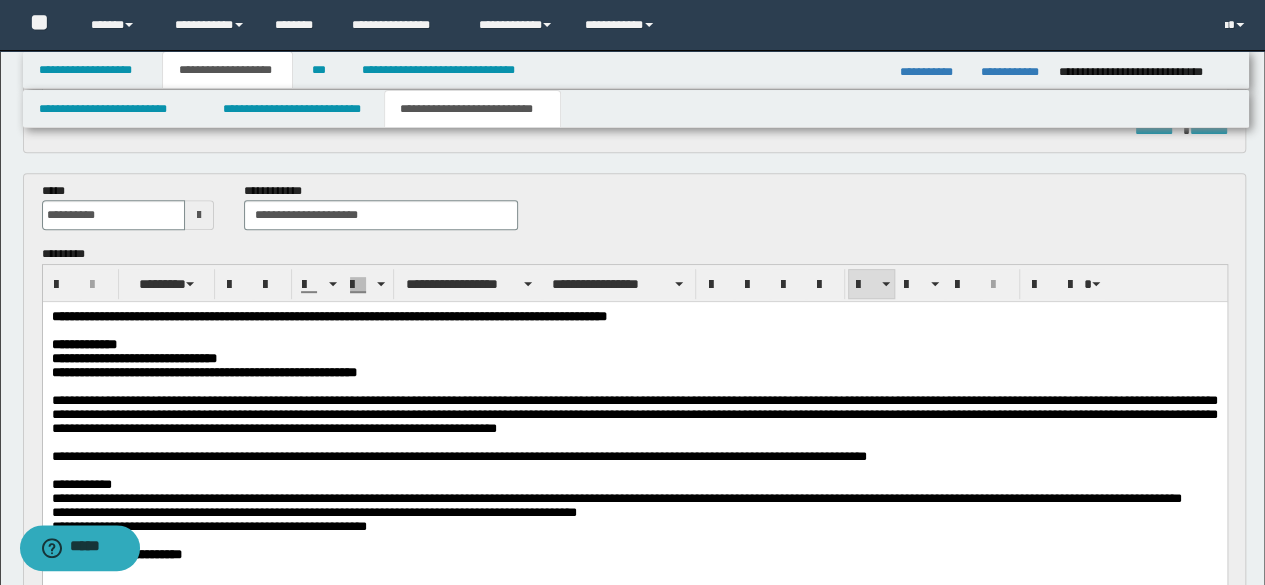 scroll, scrollTop: 678, scrollLeft: 0, axis: vertical 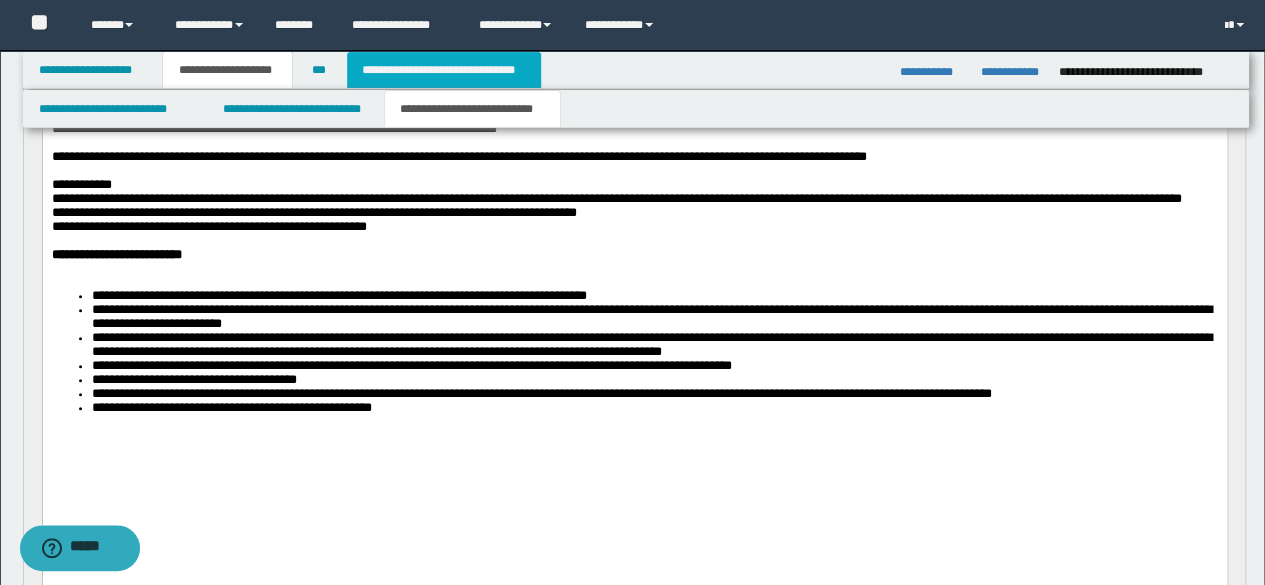 click on "**********" at bounding box center [444, 70] 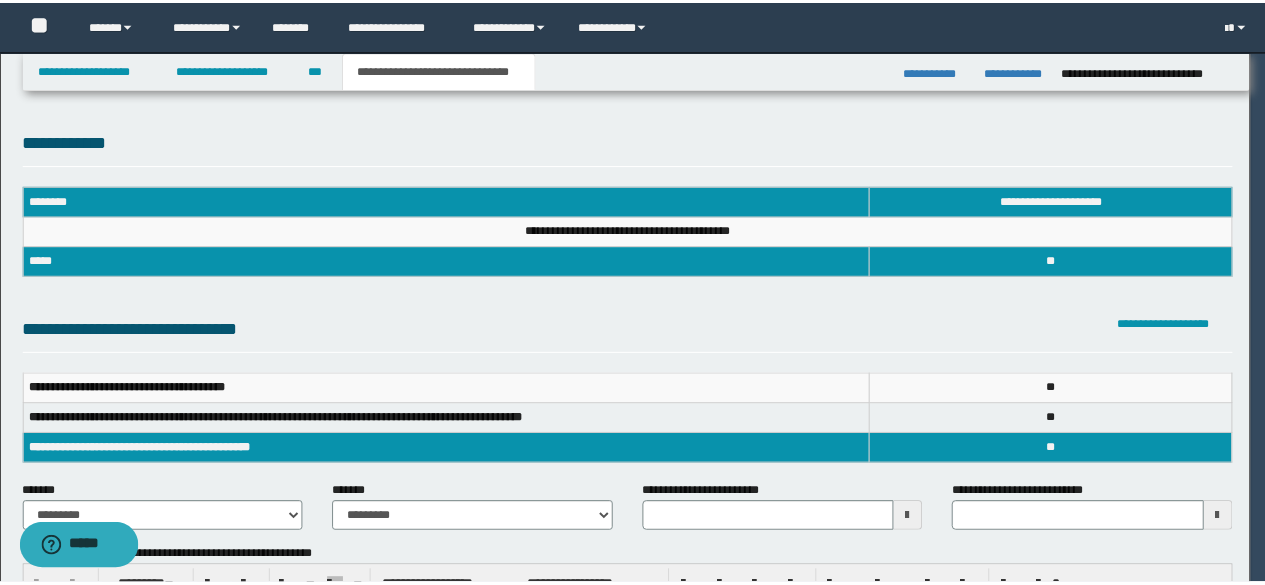 scroll, scrollTop: 0, scrollLeft: 0, axis: both 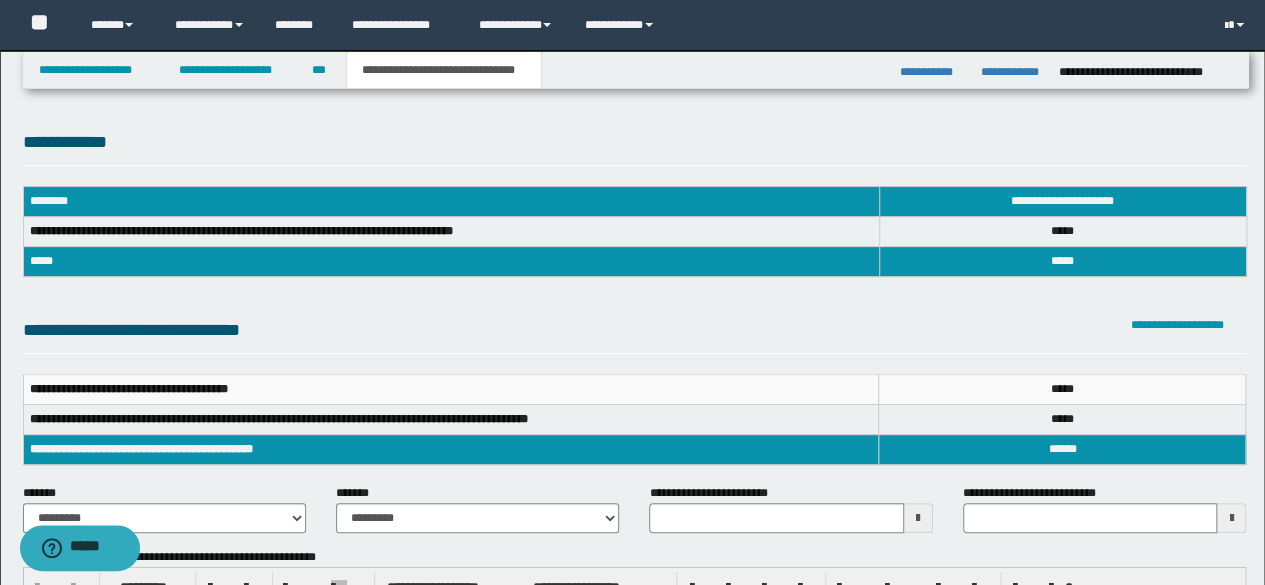 type 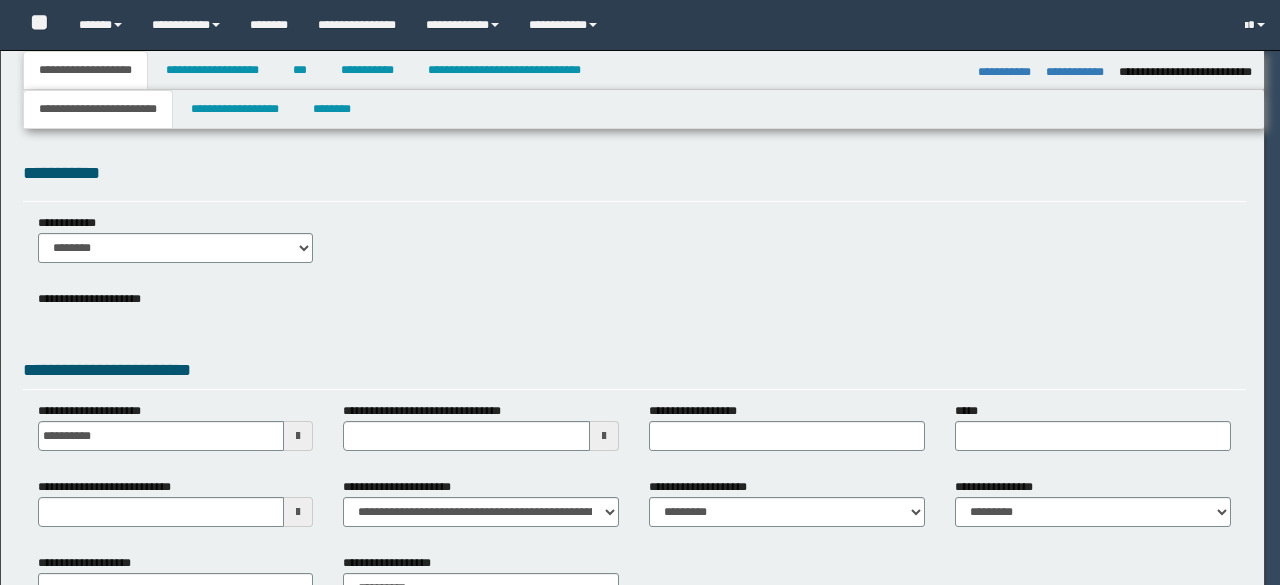 select on "*" 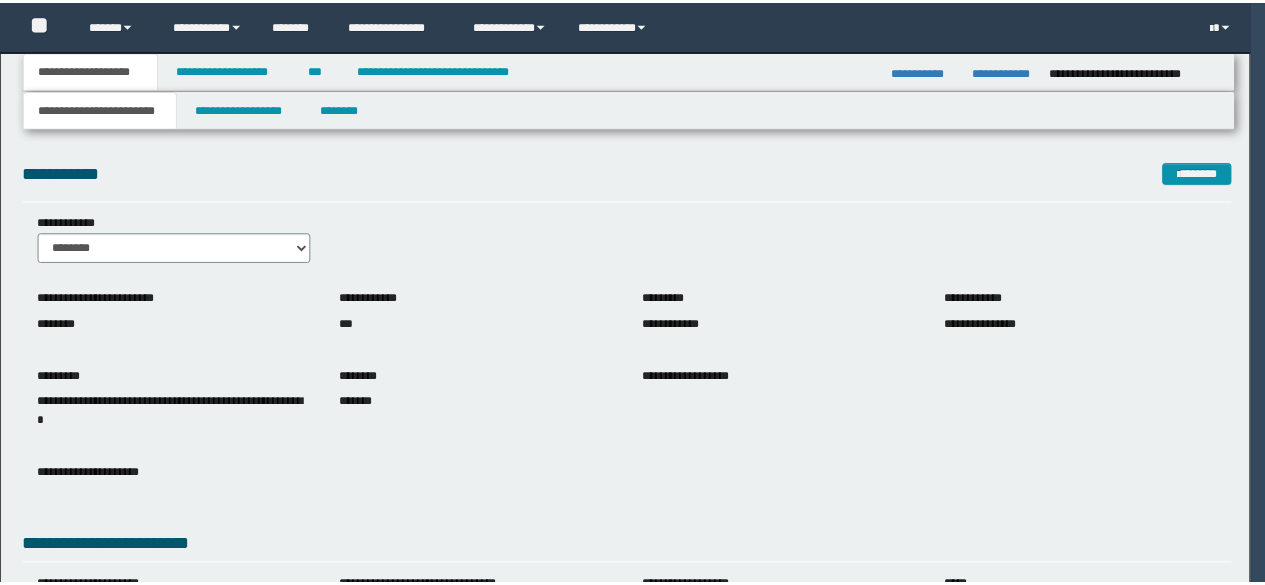 scroll, scrollTop: 0, scrollLeft: 0, axis: both 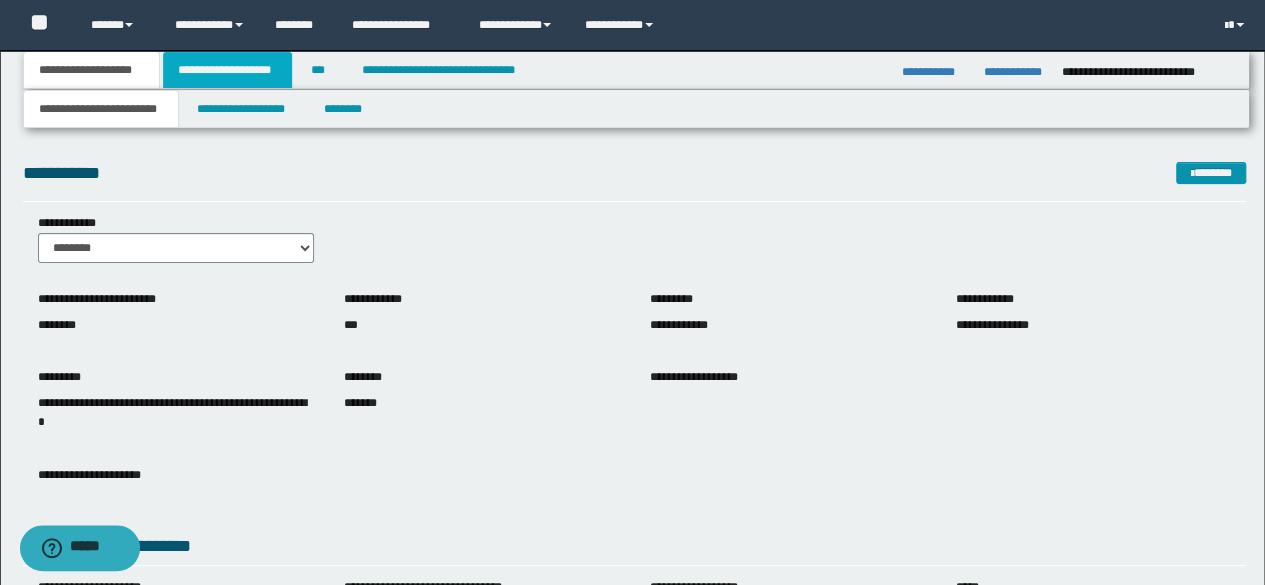 click on "**********" at bounding box center (227, 70) 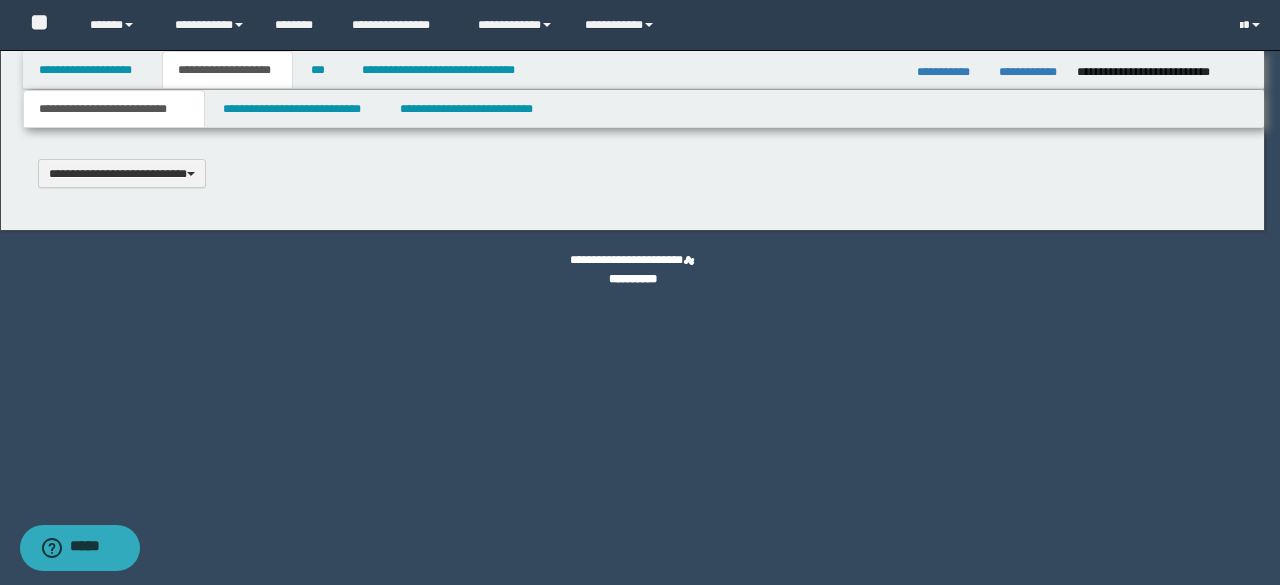 type 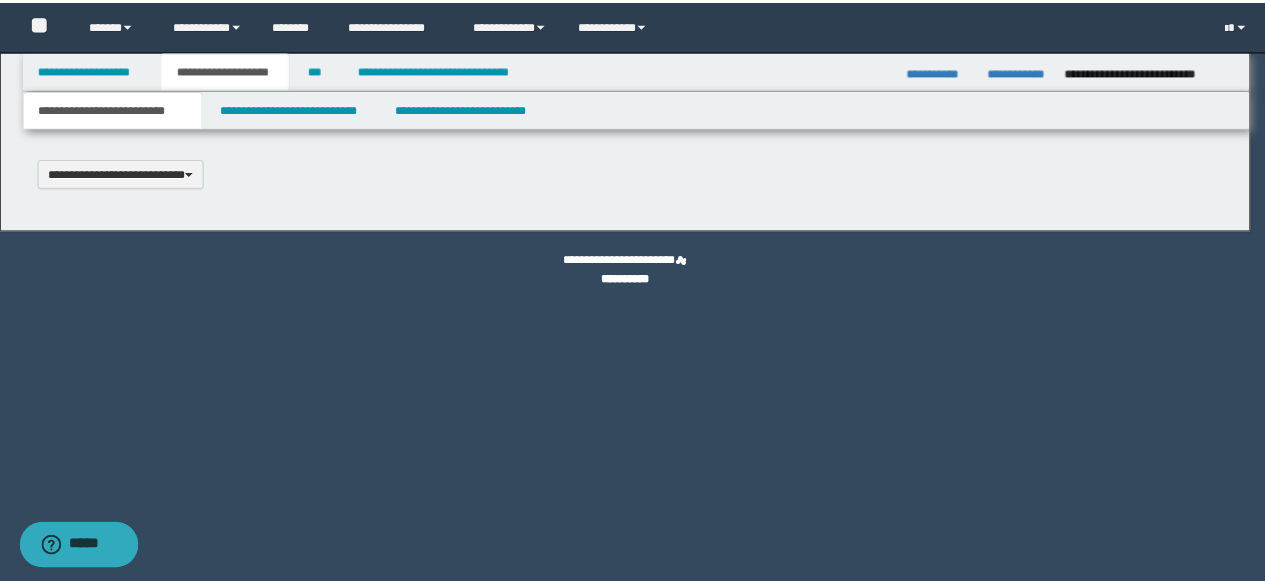 scroll, scrollTop: 0, scrollLeft: 0, axis: both 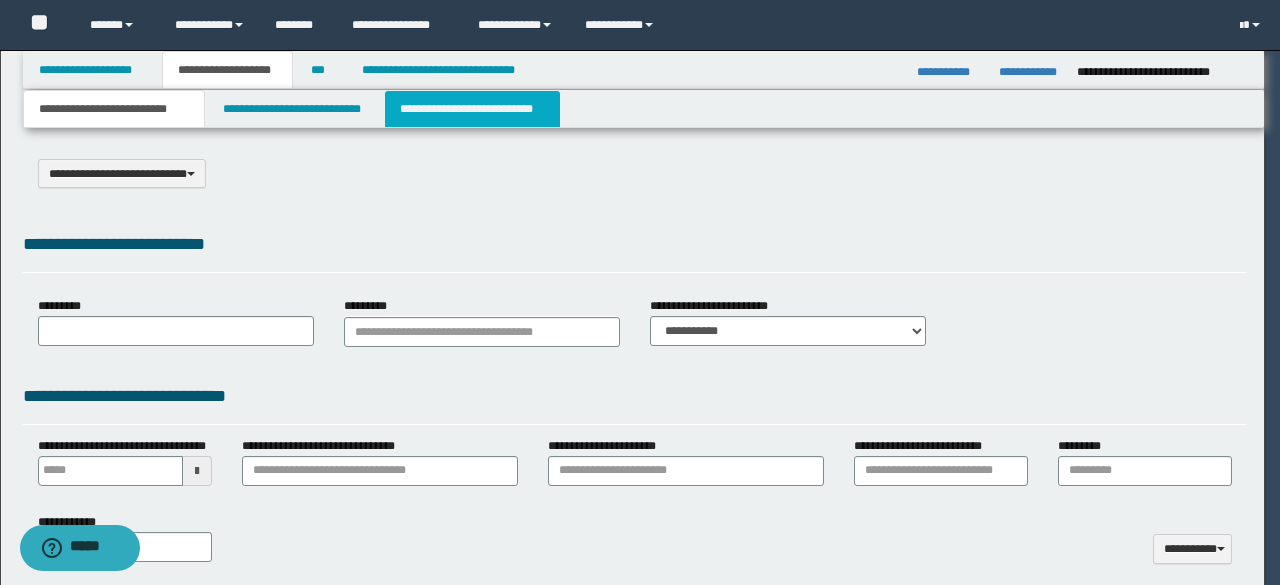 select on "*" 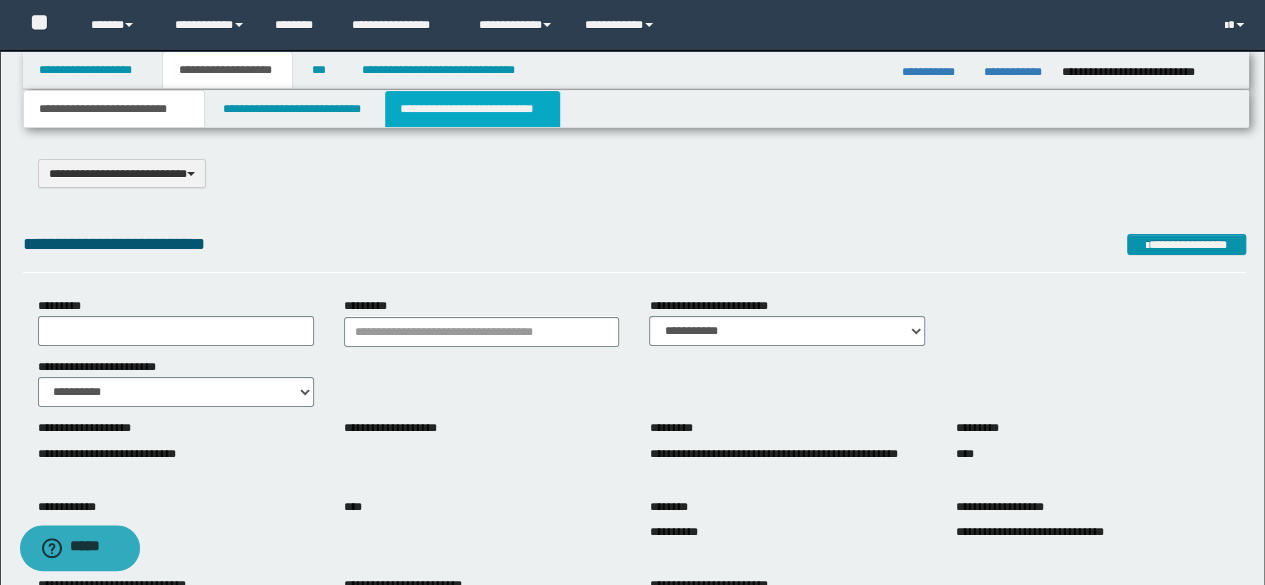 click on "**********" at bounding box center (472, 109) 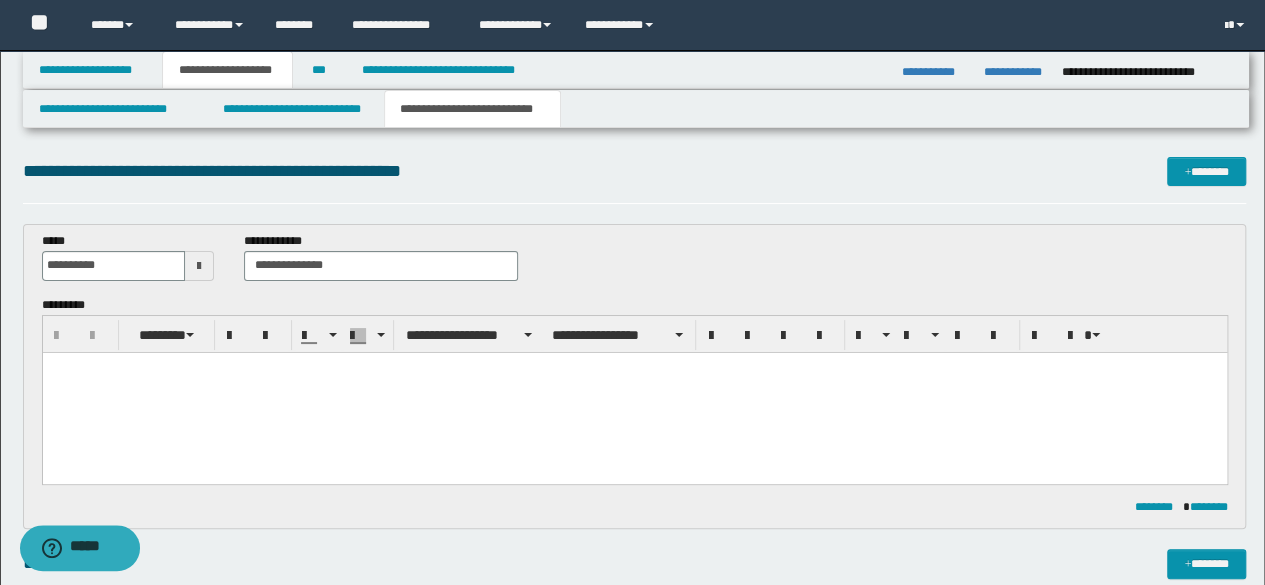 scroll, scrollTop: 0, scrollLeft: 0, axis: both 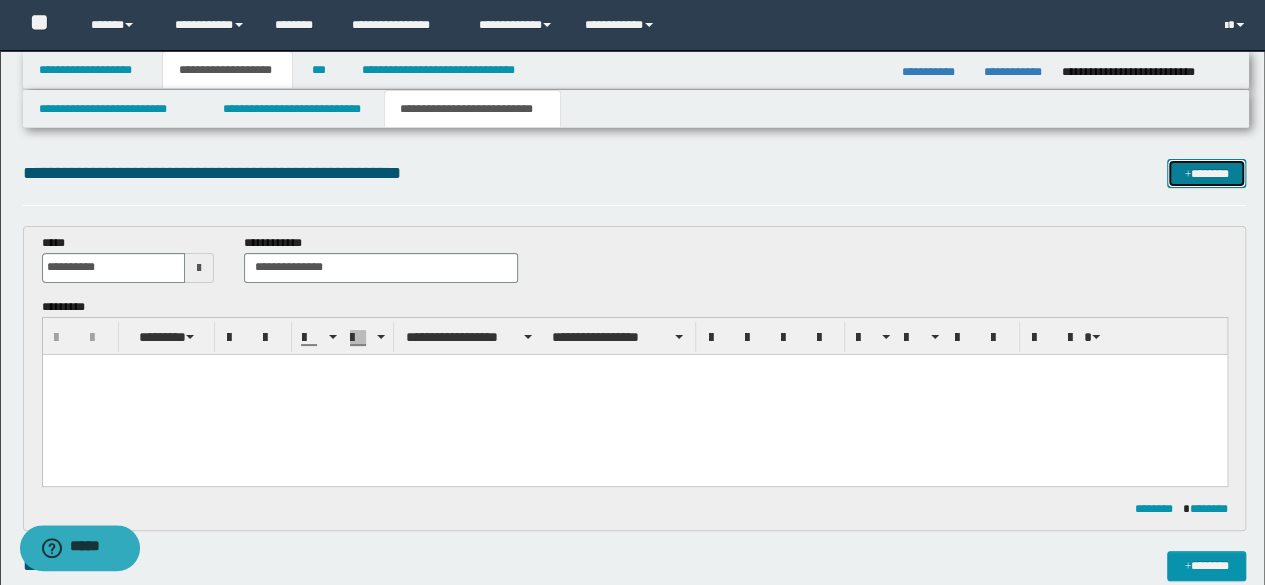 click on "*******" at bounding box center [1206, 173] 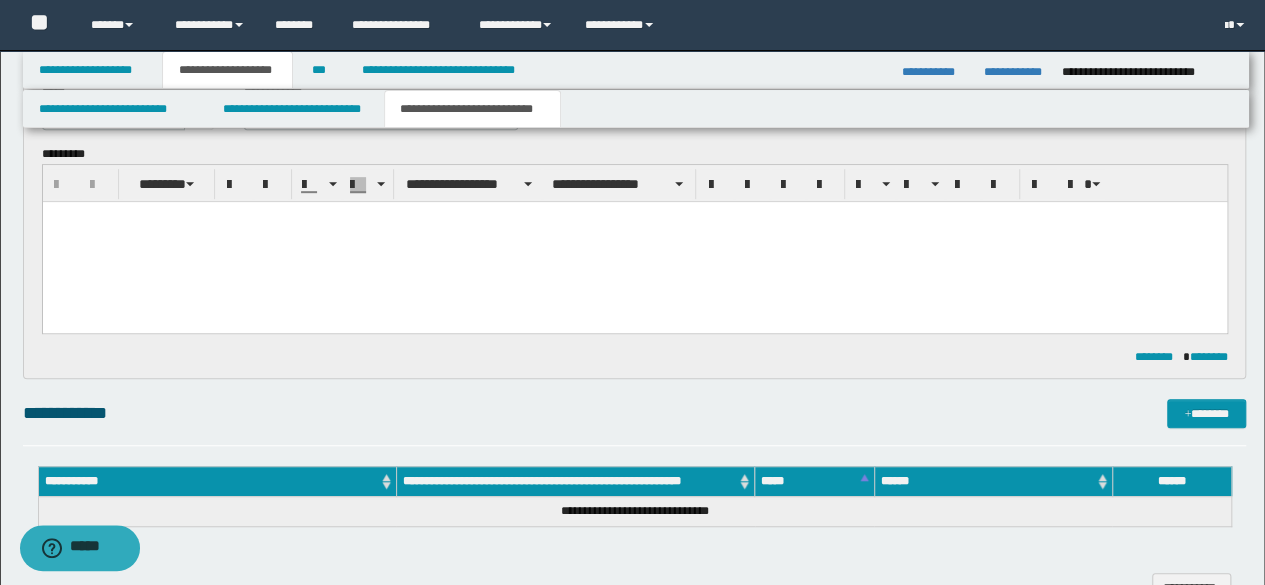 scroll, scrollTop: 378, scrollLeft: 0, axis: vertical 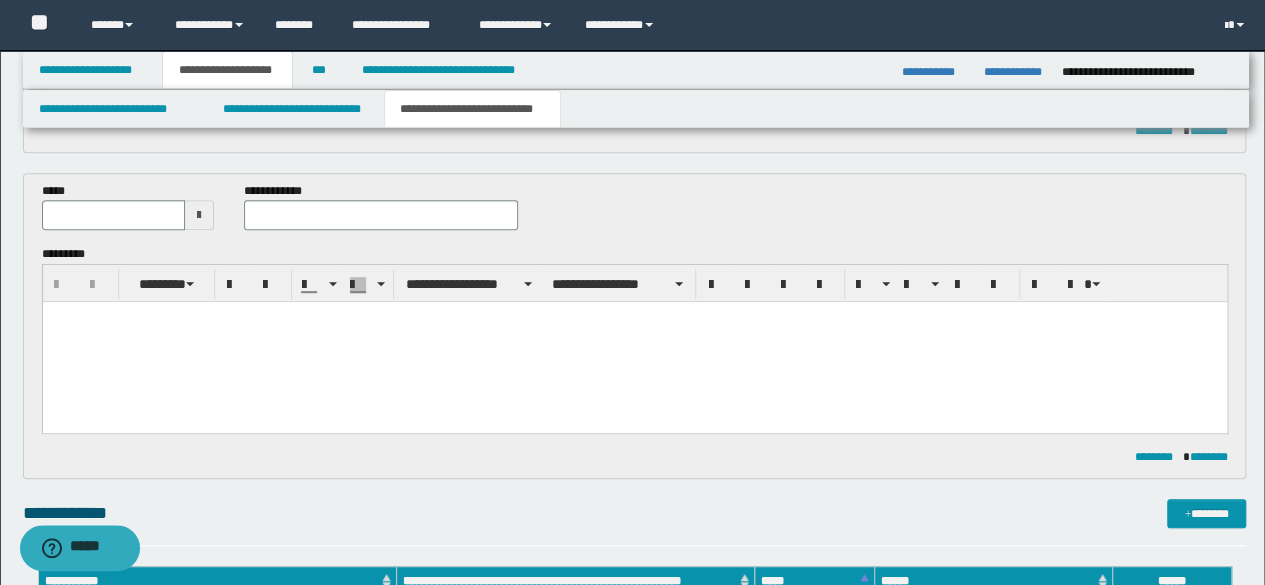 click at bounding box center (199, 215) 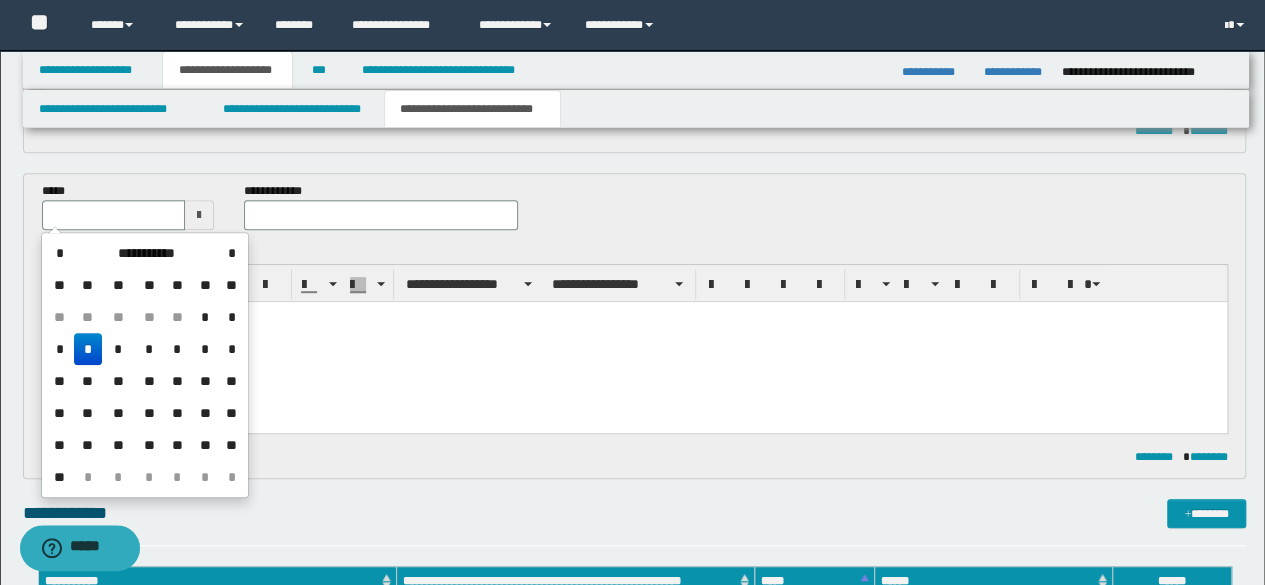 click on "*" at bounding box center (88, 349) 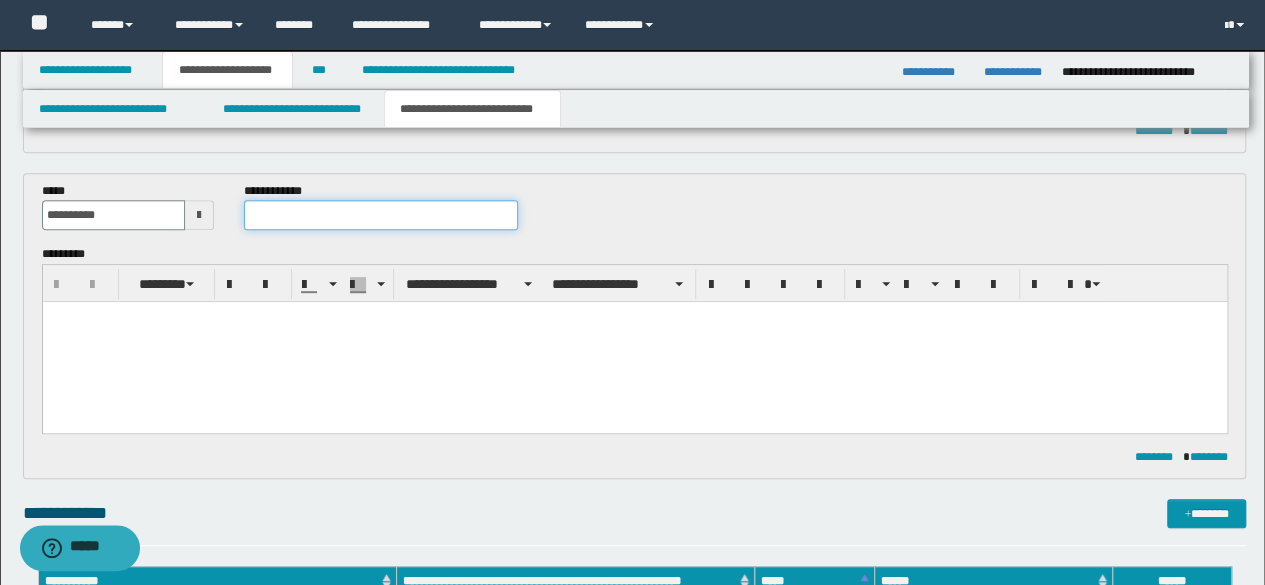 click at bounding box center (381, 215) 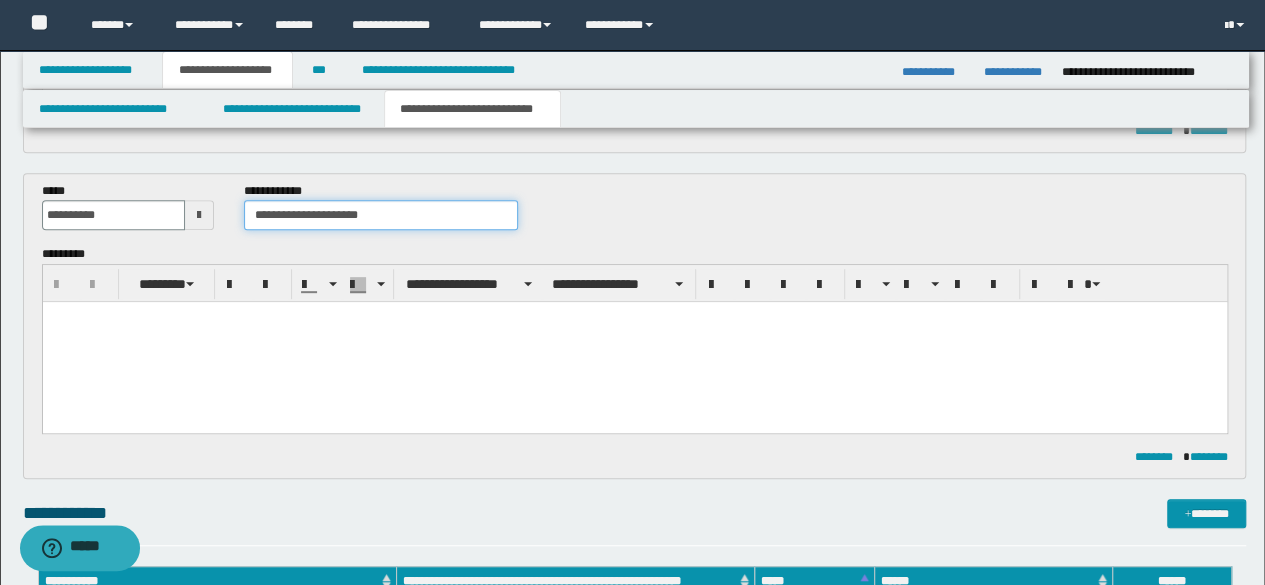 type on "**********" 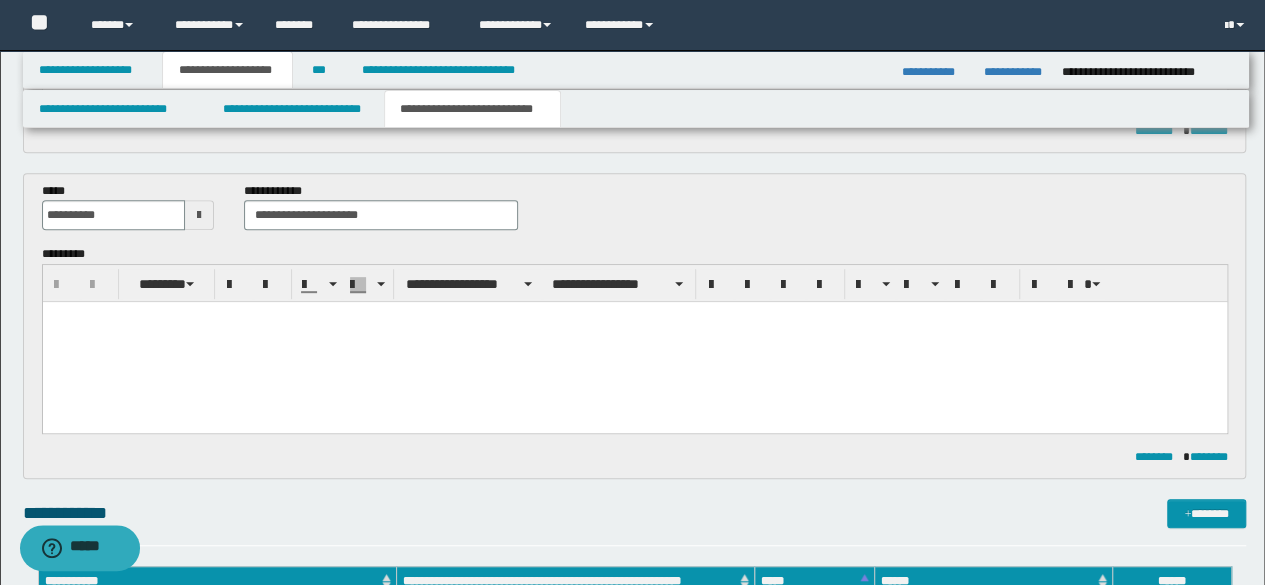 click at bounding box center [634, 342] 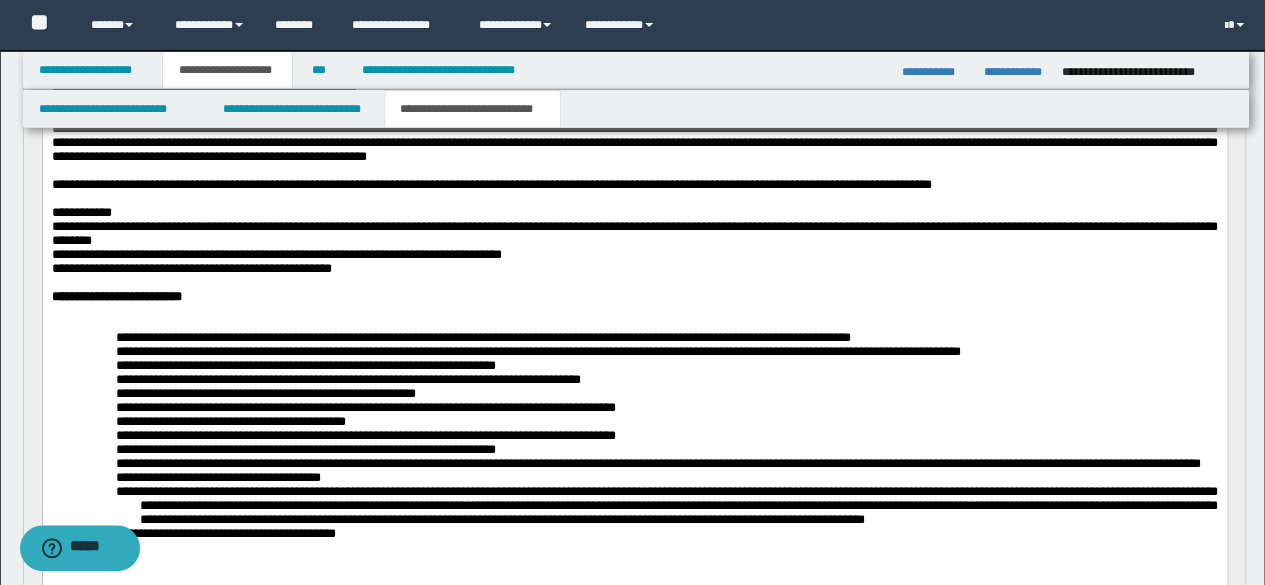 scroll, scrollTop: 678, scrollLeft: 0, axis: vertical 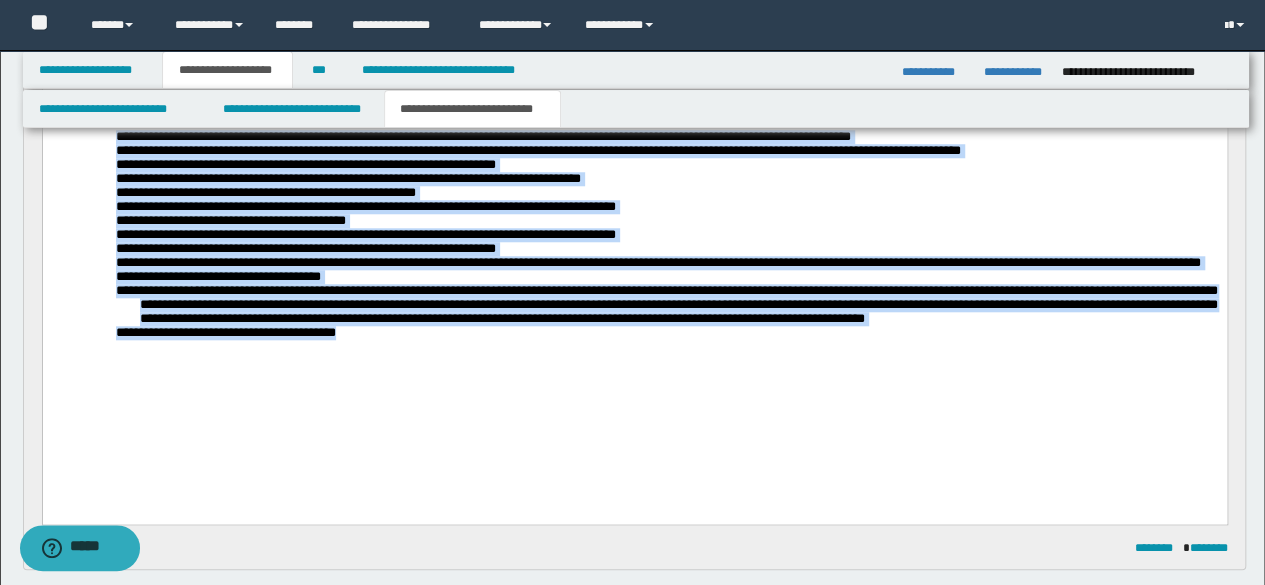 drag, startPoint x: 115, startPoint y: 170, endPoint x: 403, endPoint y: 409, distance: 374.2526 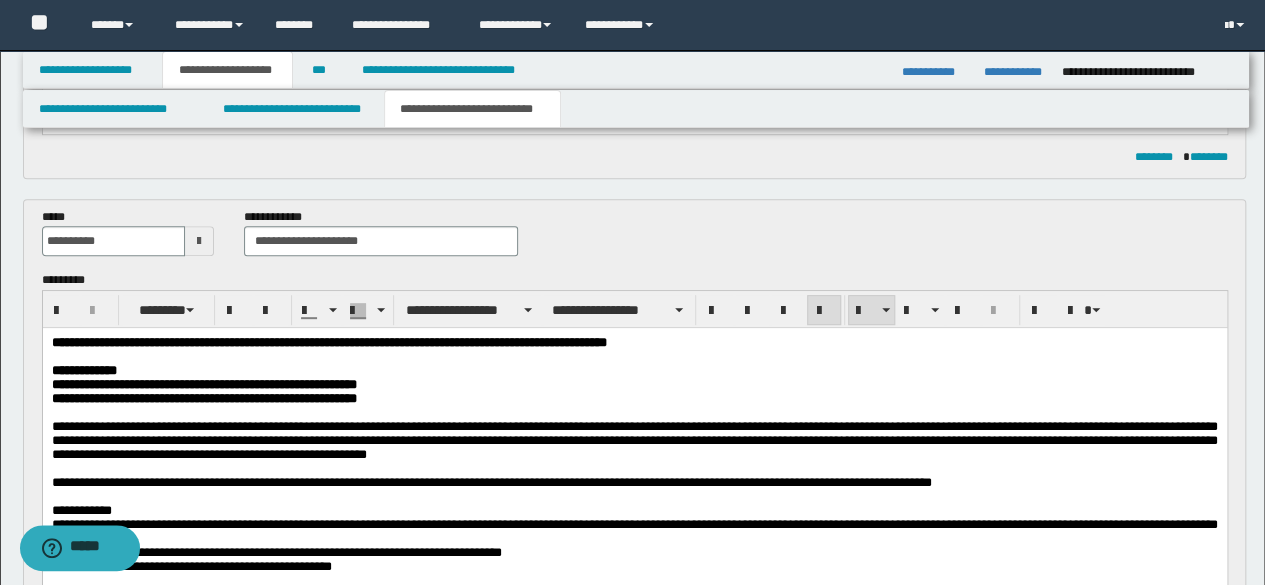 scroll, scrollTop: 351, scrollLeft: 0, axis: vertical 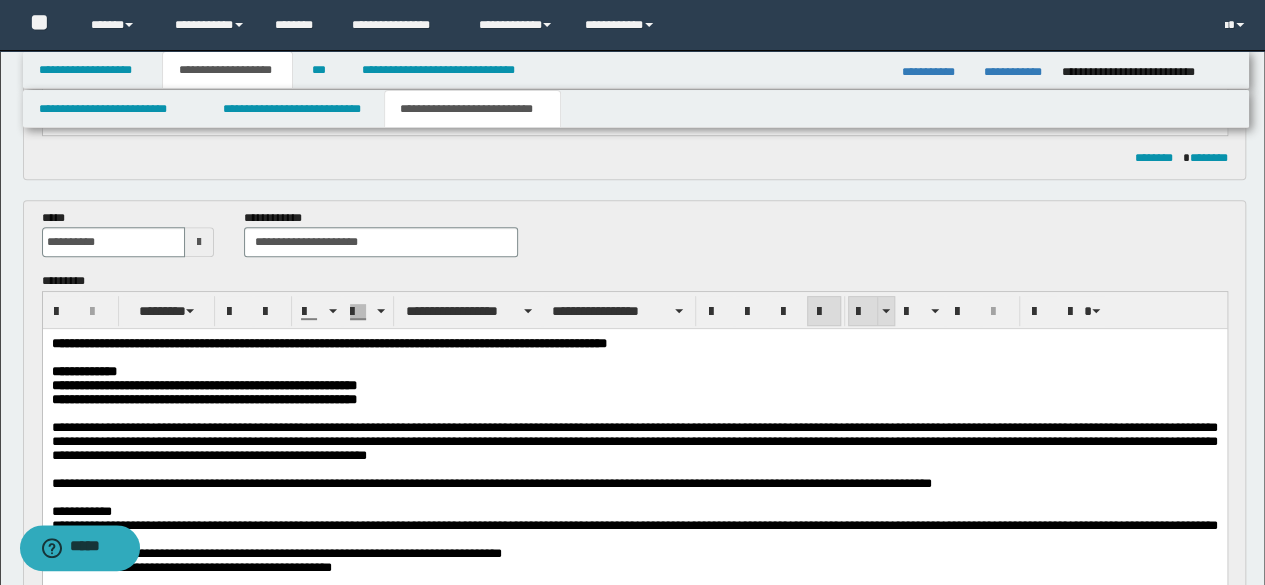 click at bounding box center (863, 312) 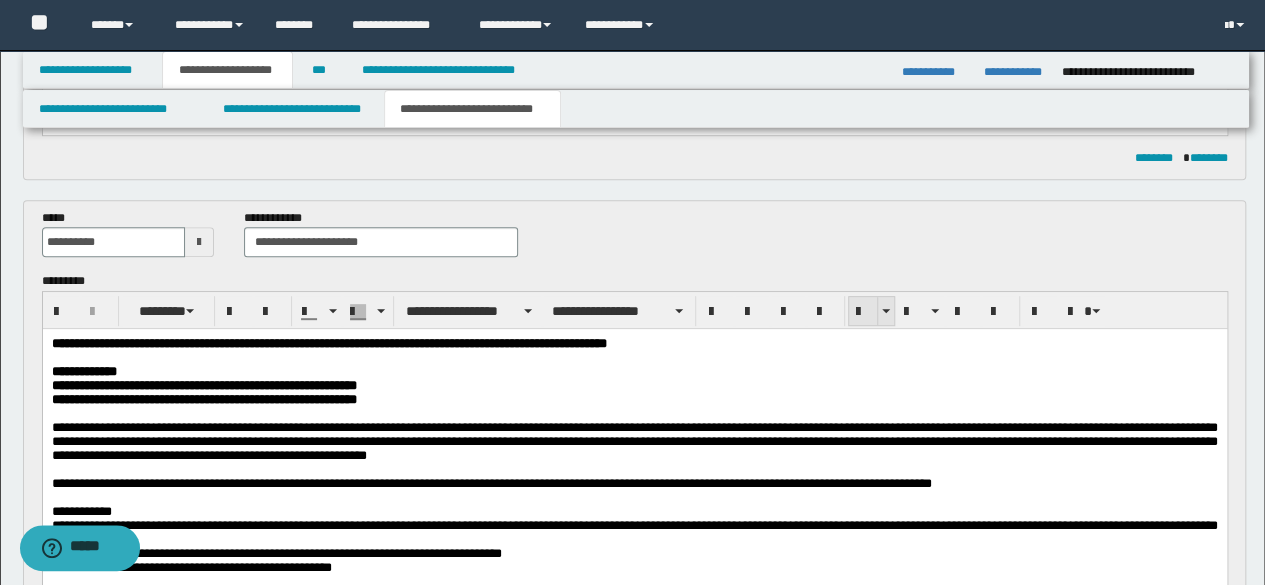 click at bounding box center [863, 312] 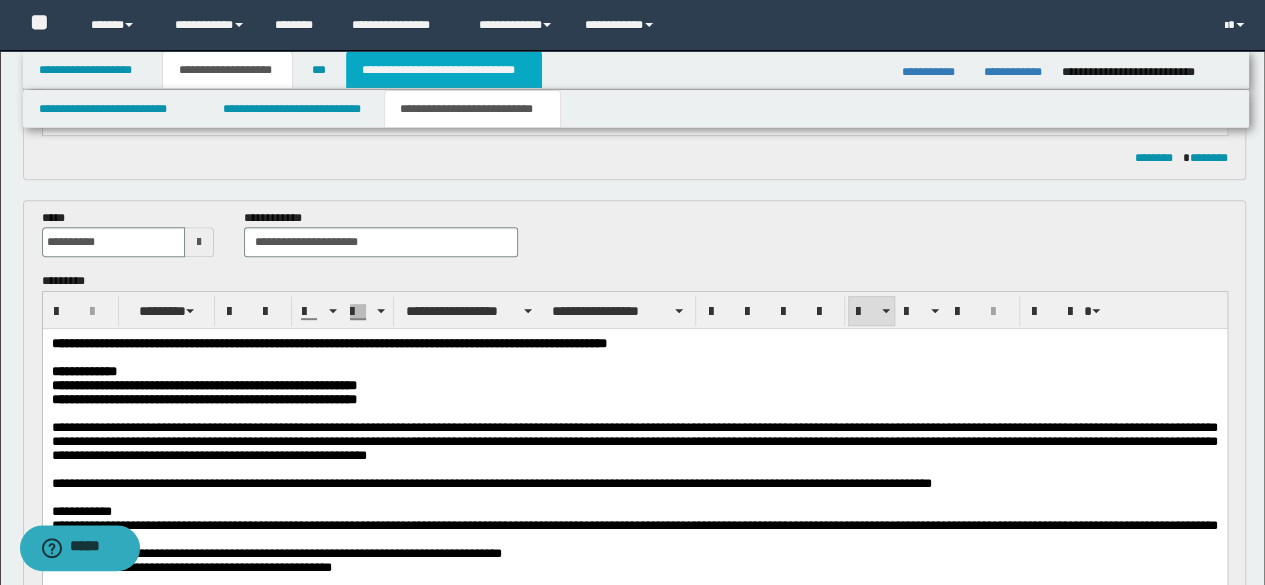 drag, startPoint x: 478, startPoint y: 80, endPoint x: 532, endPoint y: 122, distance: 68.41052 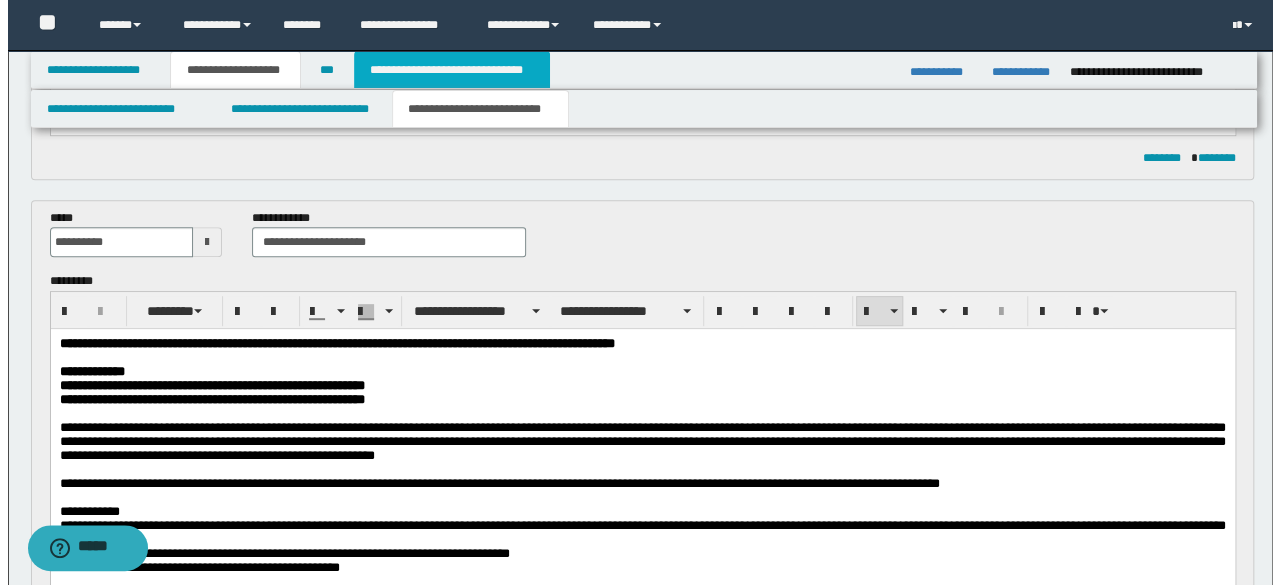 scroll, scrollTop: 0, scrollLeft: 0, axis: both 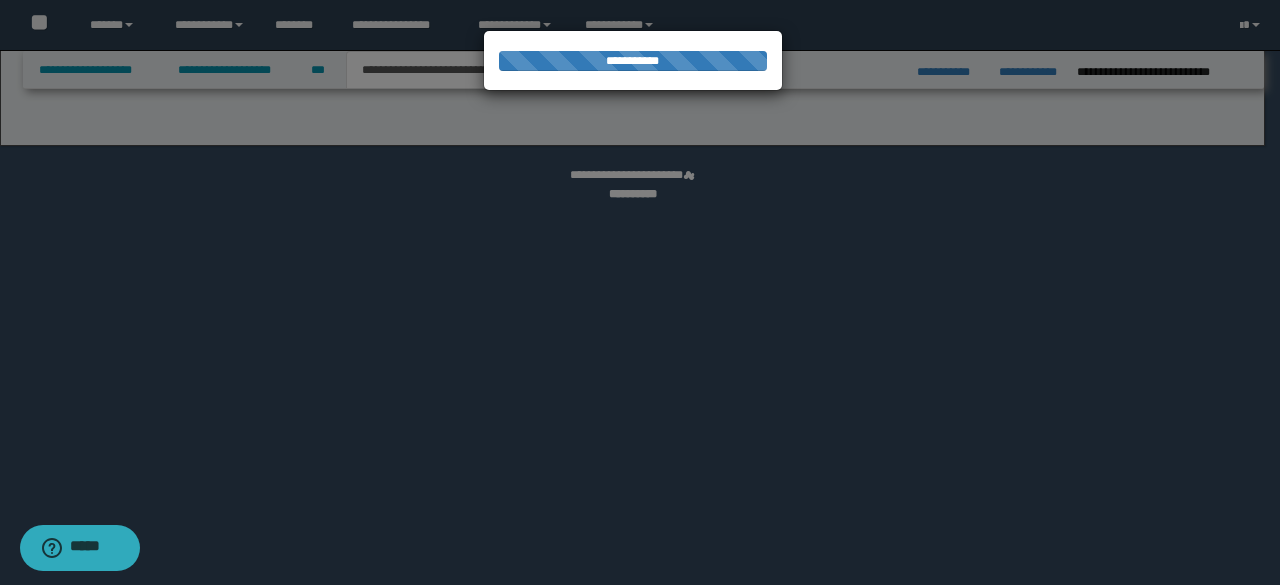 select on "*" 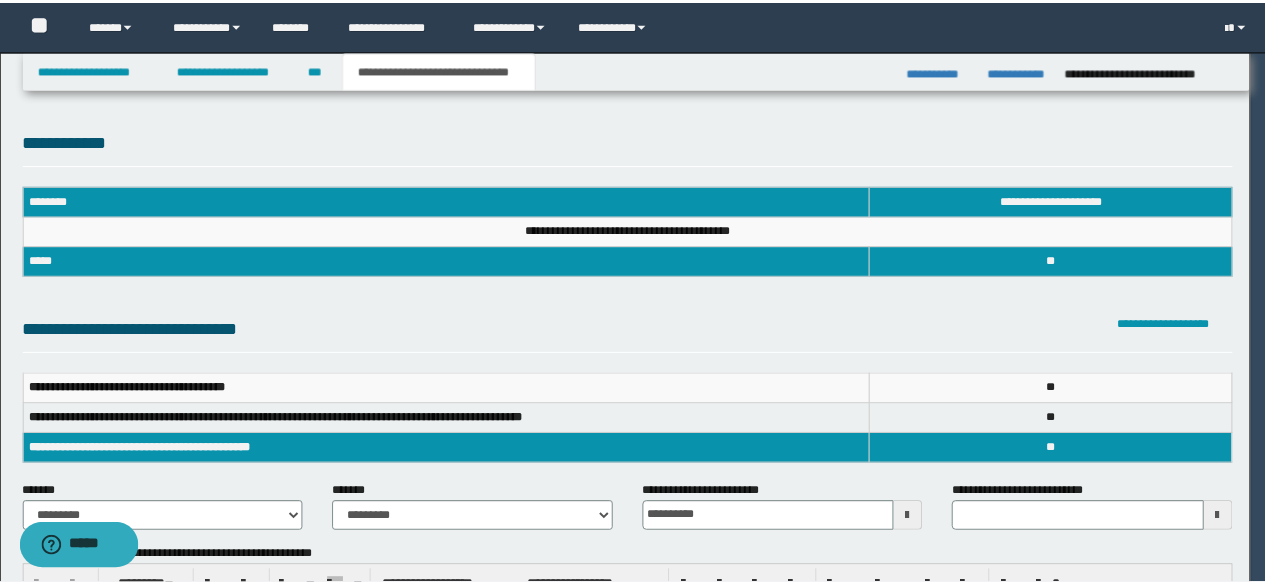 scroll, scrollTop: 0, scrollLeft: 0, axis: both 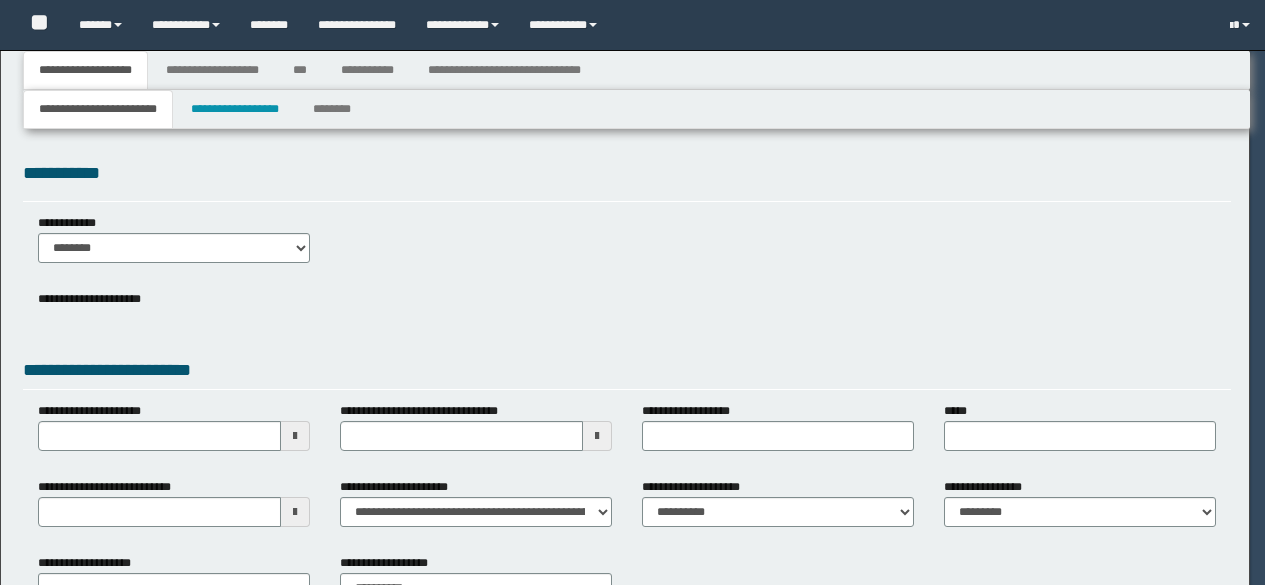 select on "*" 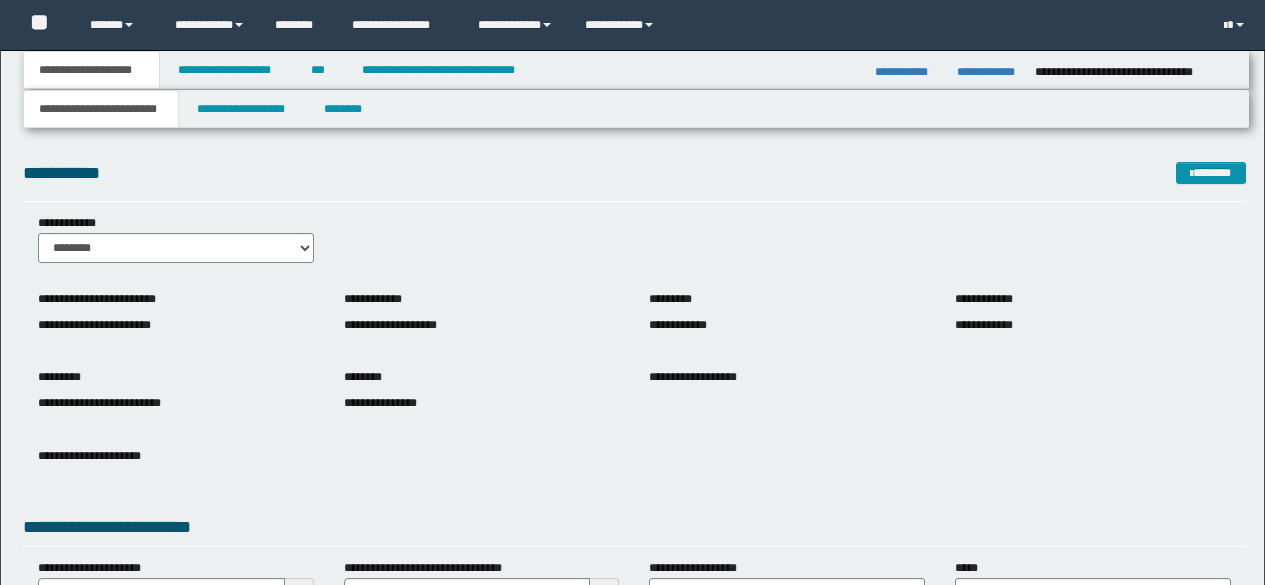 scroll, scrollTop: 0, scrollLeft: 0, axis: both 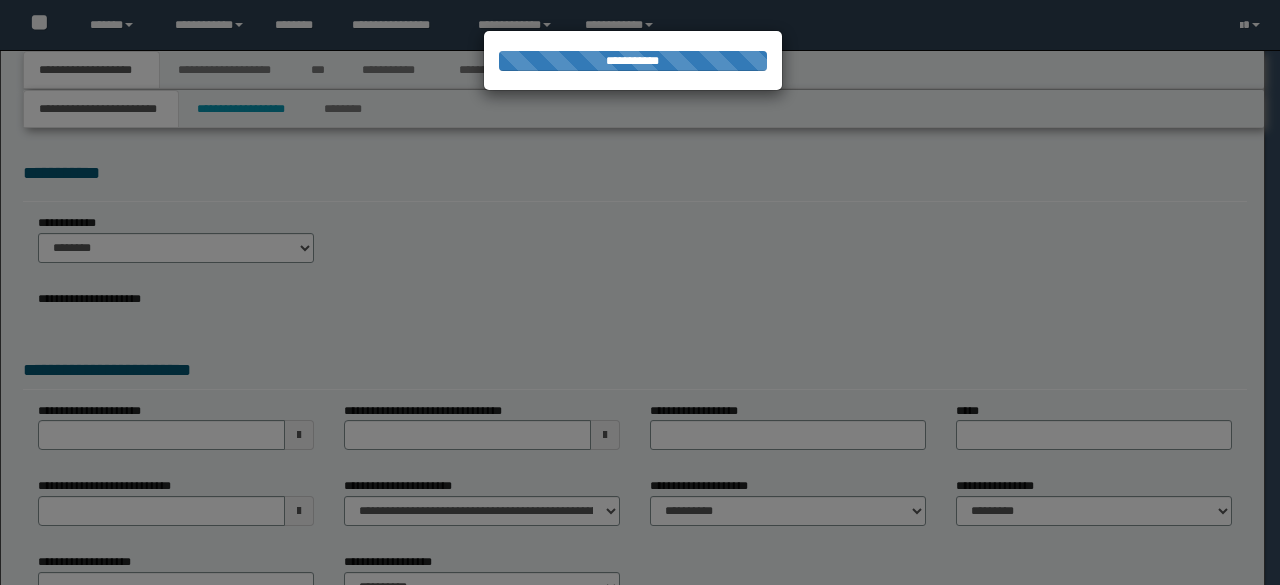 select on "*" 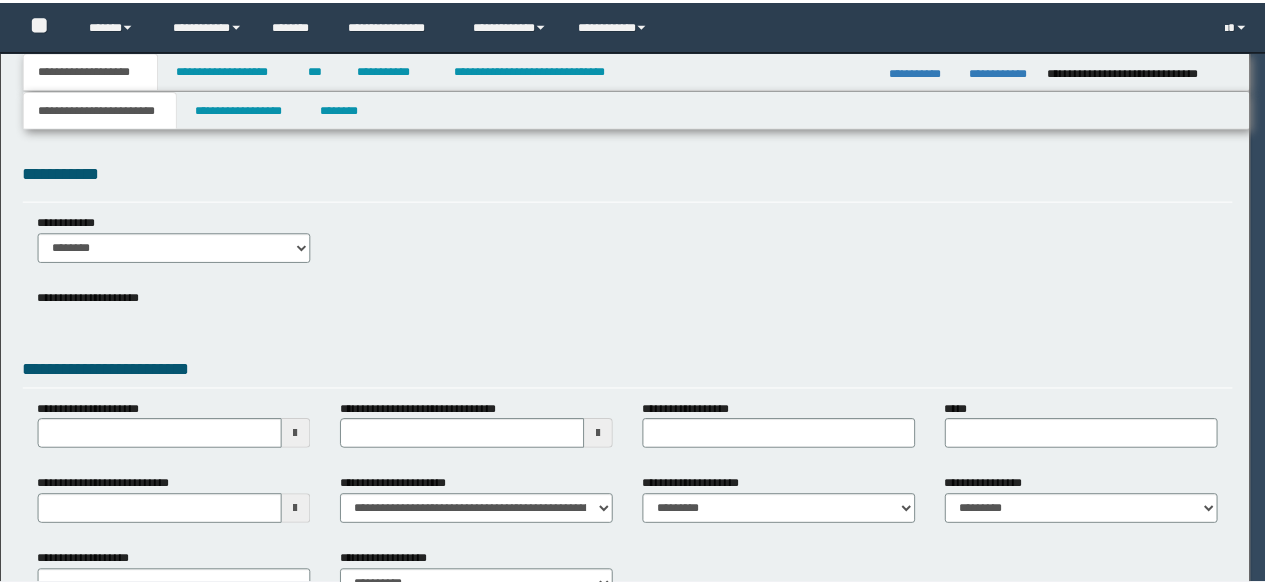 scroll, scrollTop: 0, scrollLeft: 0, axis: both 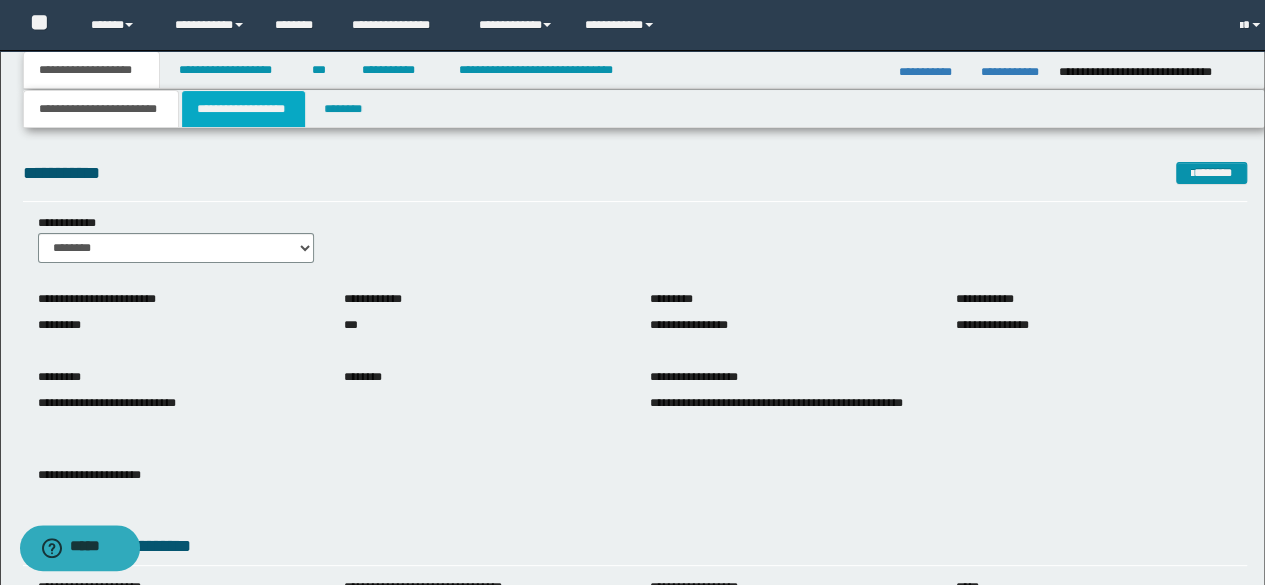 click on "**********" at bounding box center (243, 109) 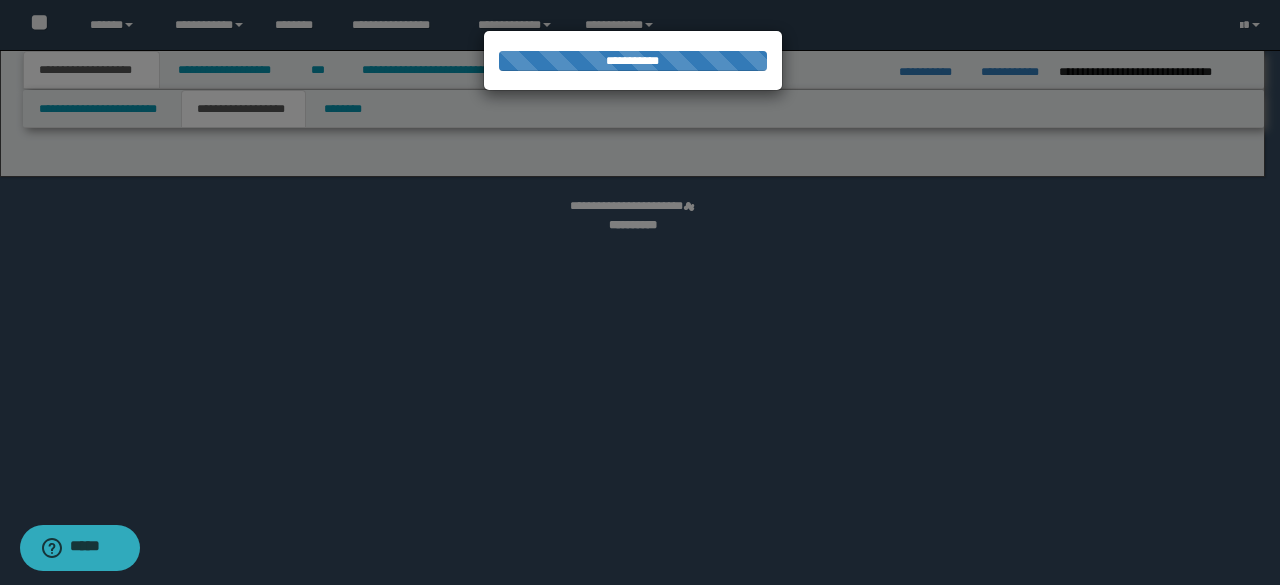 select on "*" 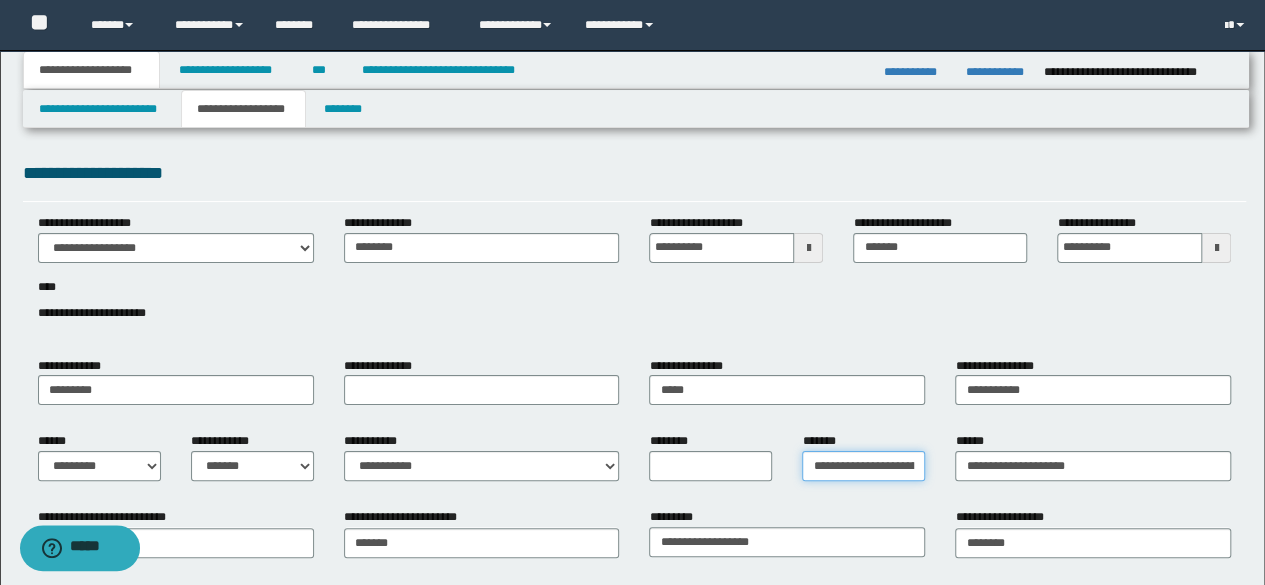 scroll, scrollTop: 0, scrollLeft: 25, axis: horizontal 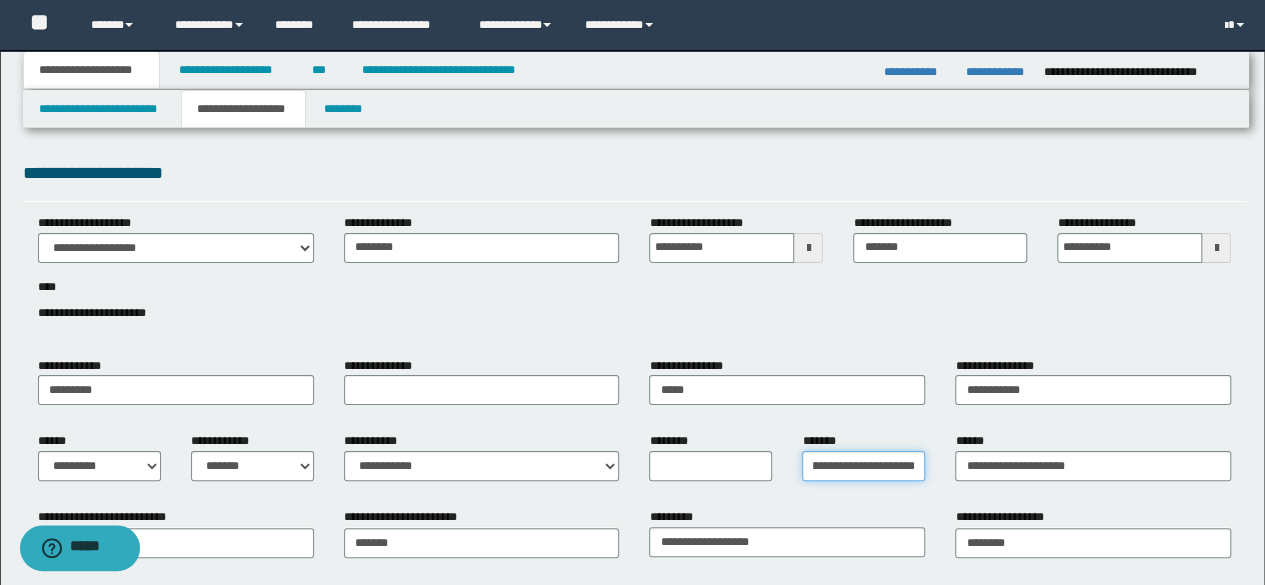 drag, startPoint x: 810, startPoint y: 465, endPoint x: 948, endPoint y: 467, distance: 138.0145 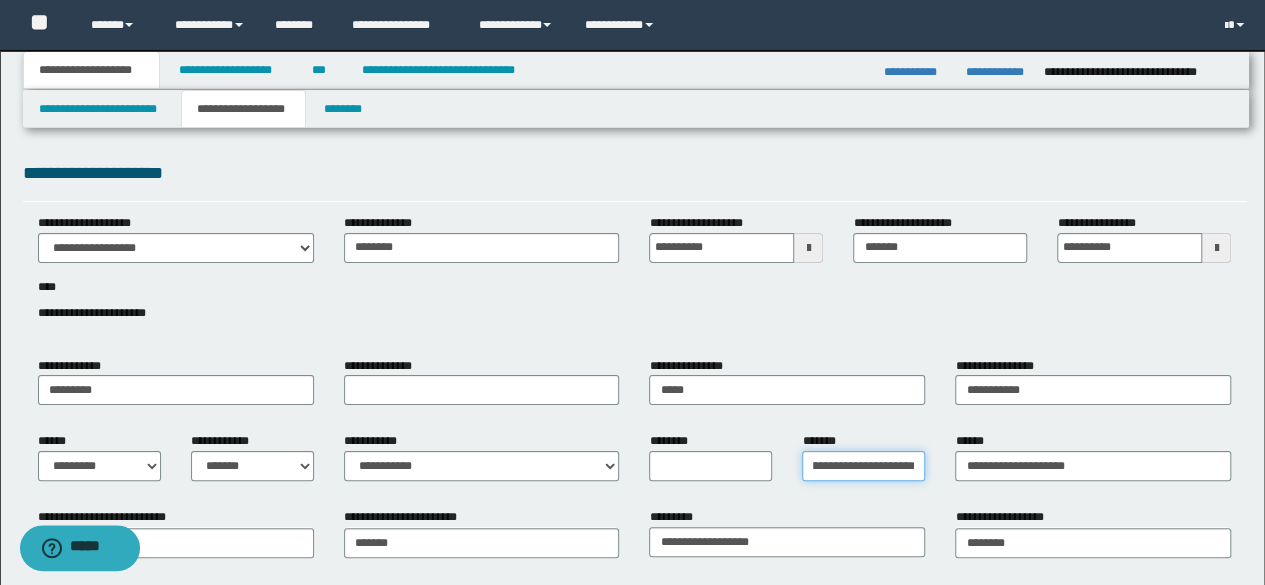 scroll, scrollTop: 0, scrollLeft: 0, axis: both 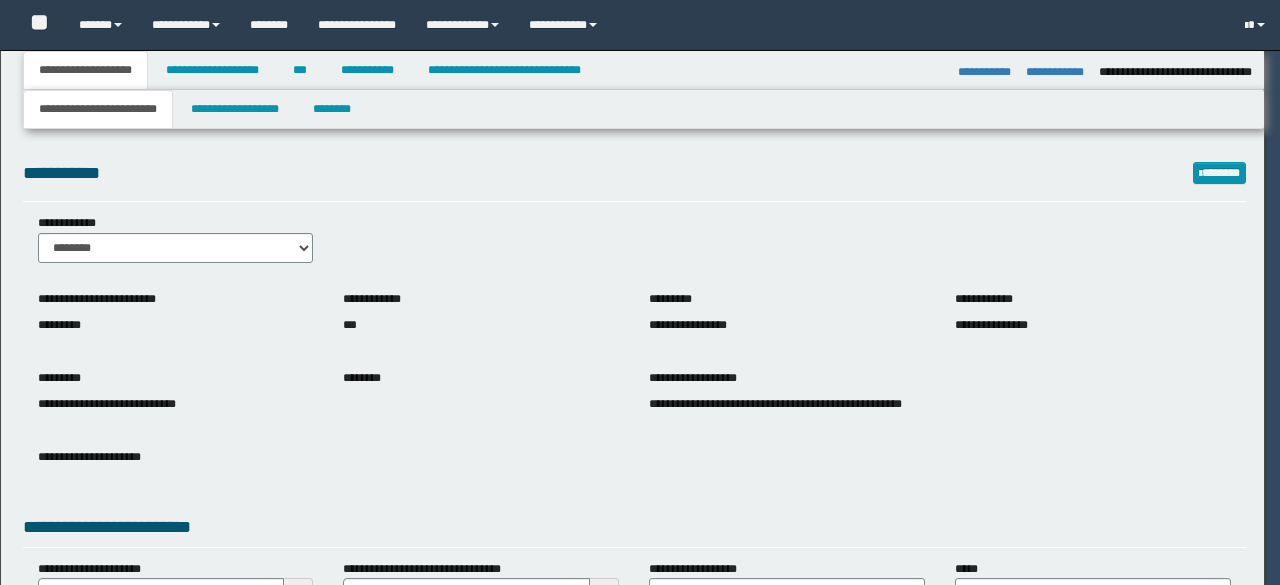 select on "*" 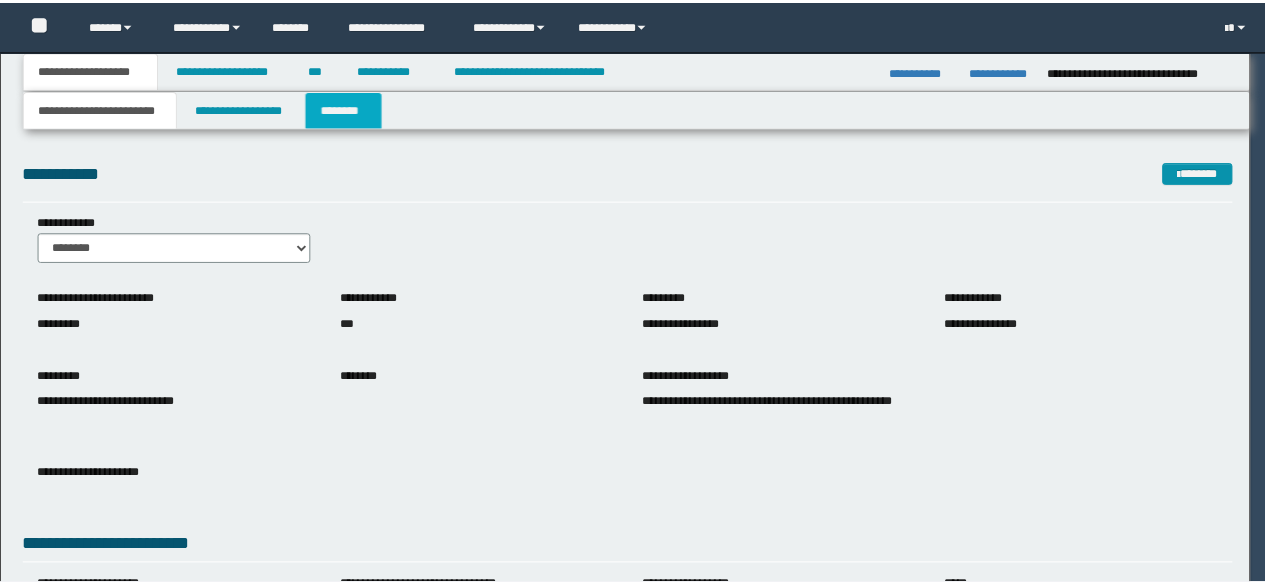 scroll, scrollTop: 0, scrollLeft: 0, axis: both 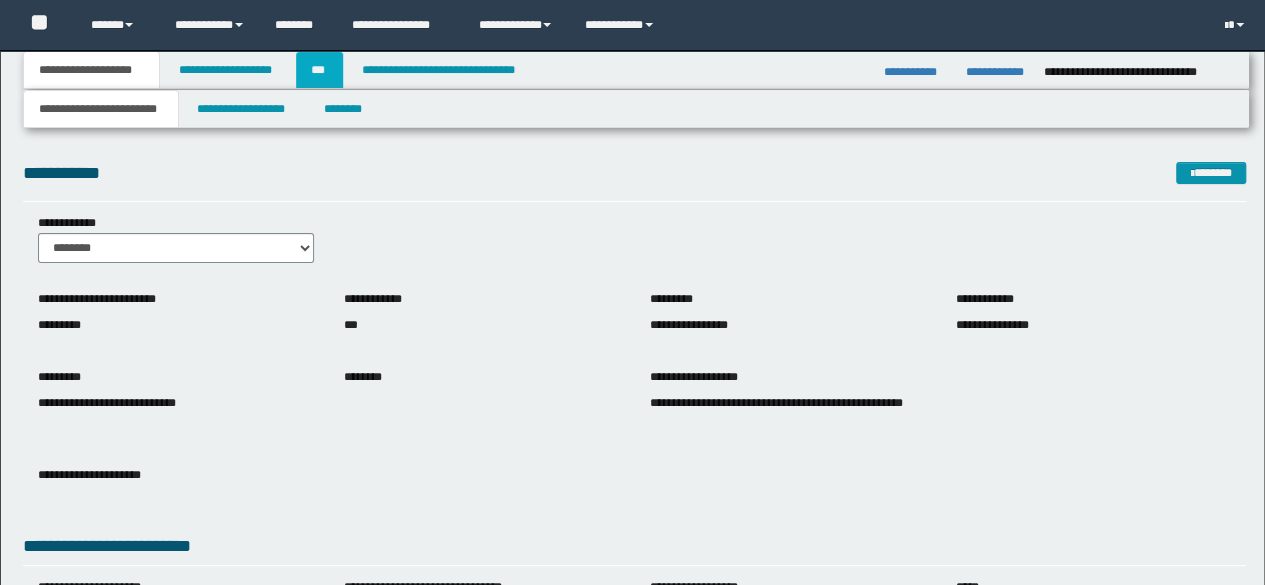click on "***" at bounding box center [319, 70] 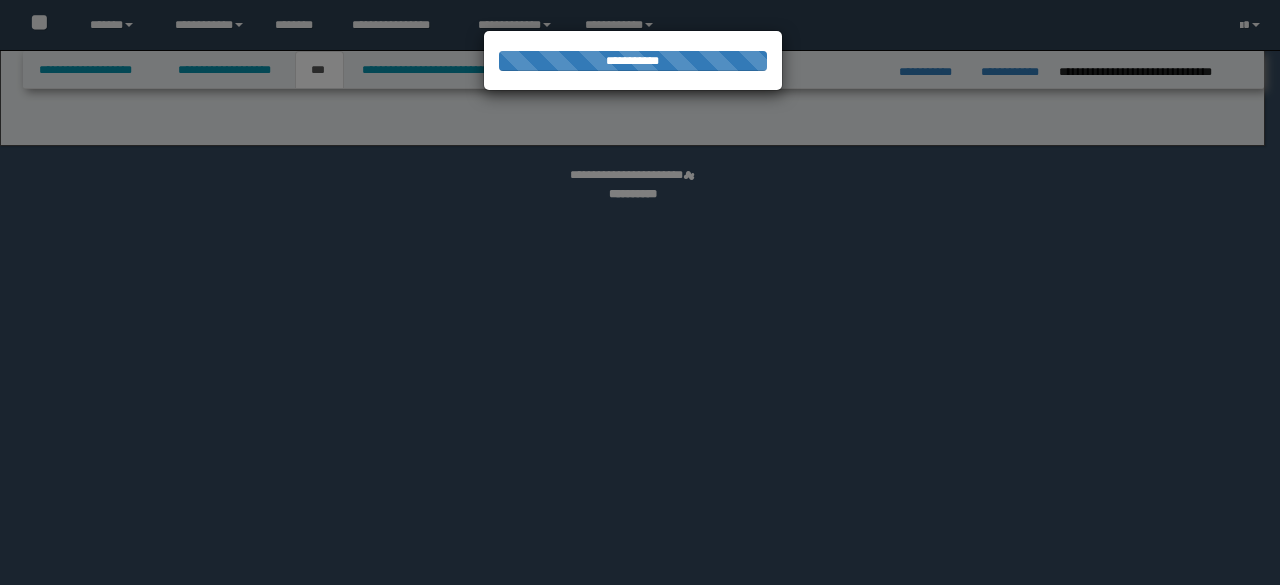 select on "***" 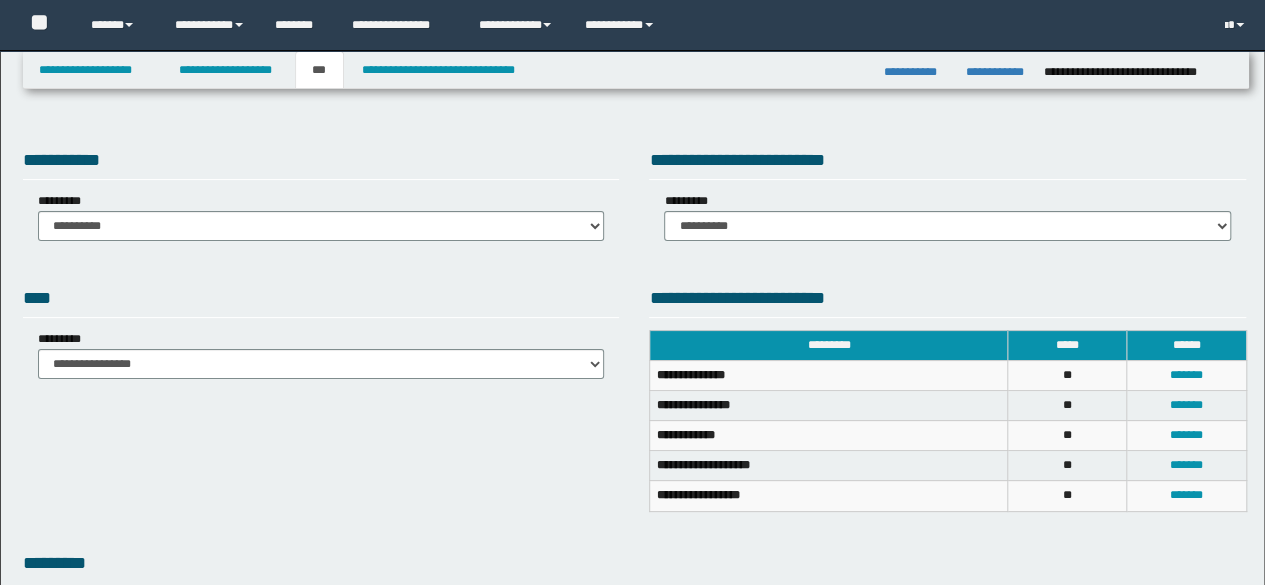 scroll, scrollTop: 0, scrollLeft: 0, axis: both 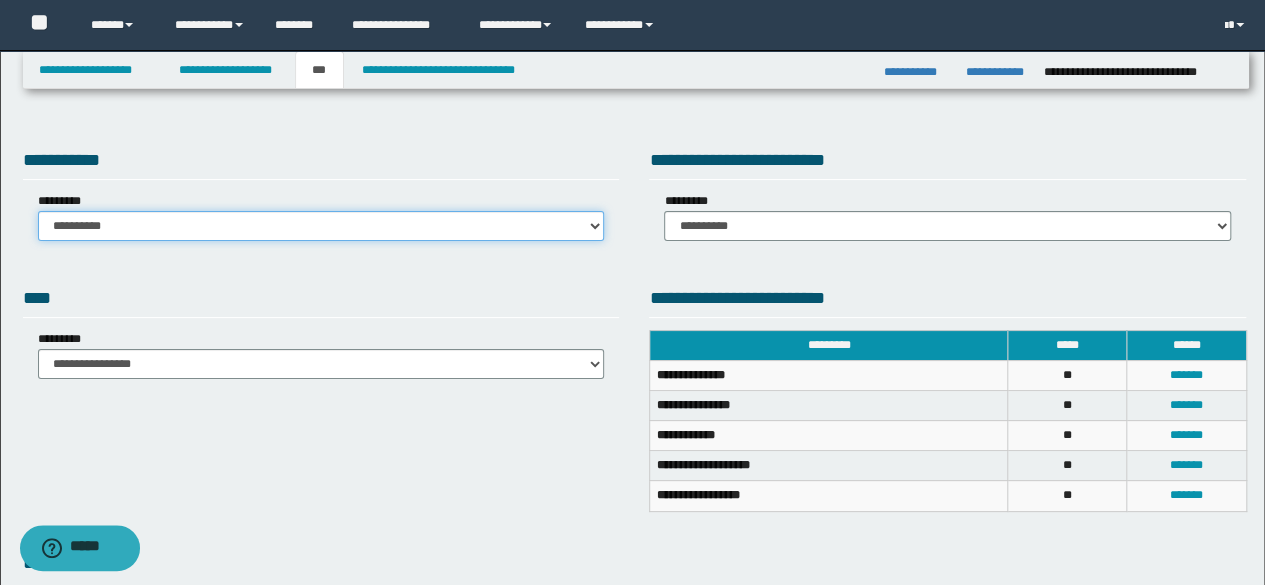 click on "**********" at bounding box center [321, 226] 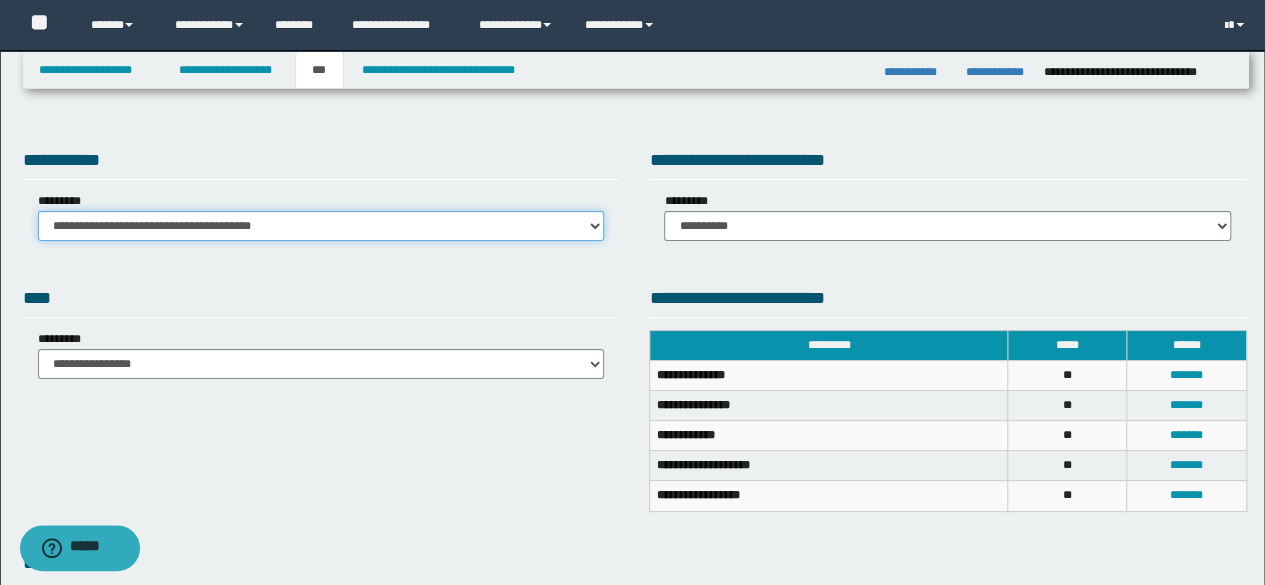 click on "**********" at bounding box center (321, 226) 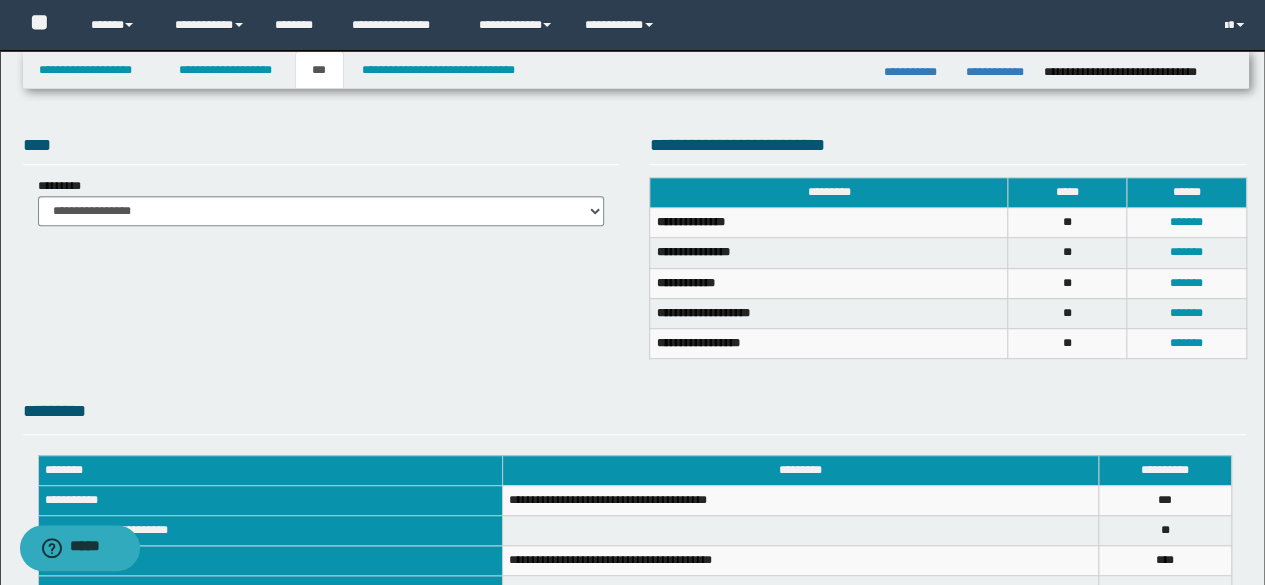 scroll, scrollTop: 0, scrollLeft: 0, axis: both 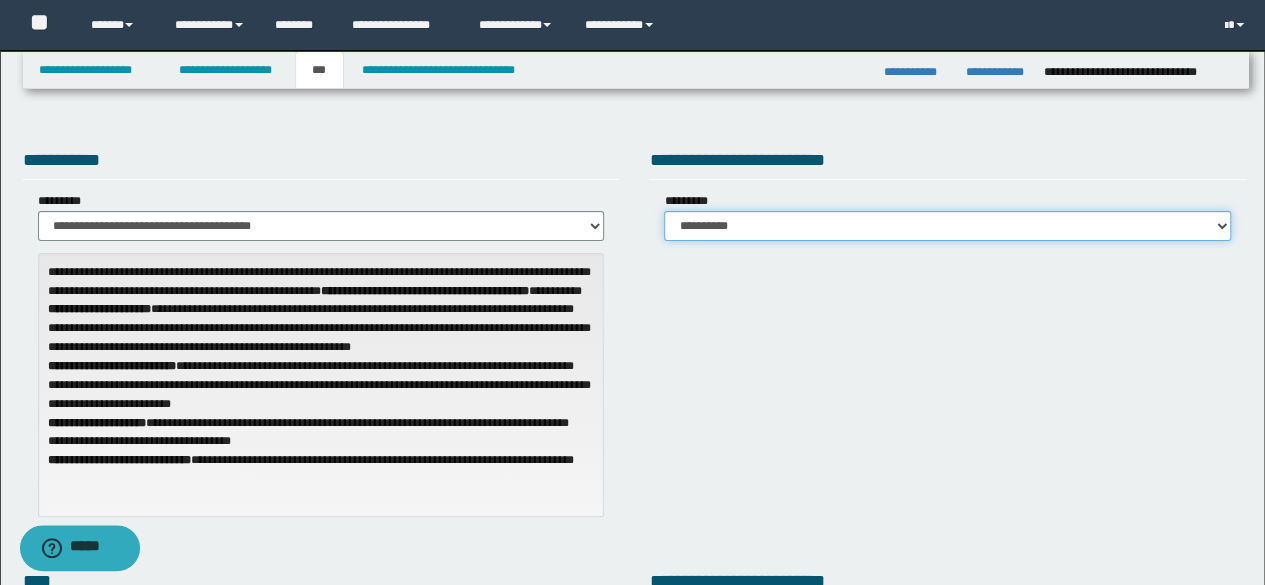 click on "**********" at bounding box center (947, 226) 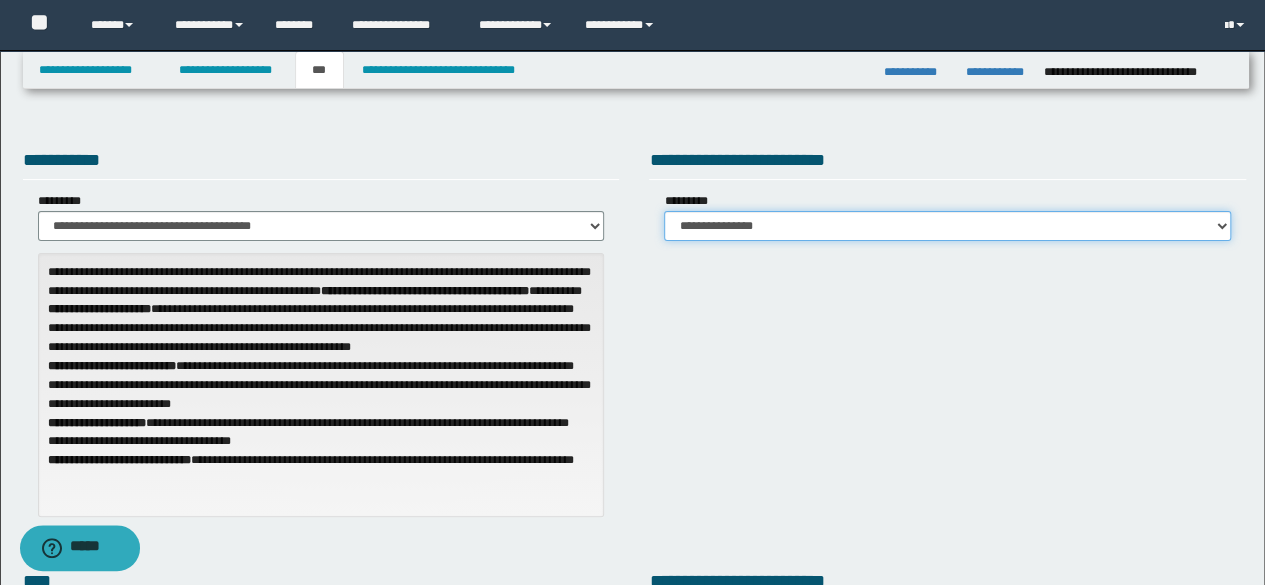 click on "**********" at bounding box center (947, 226) 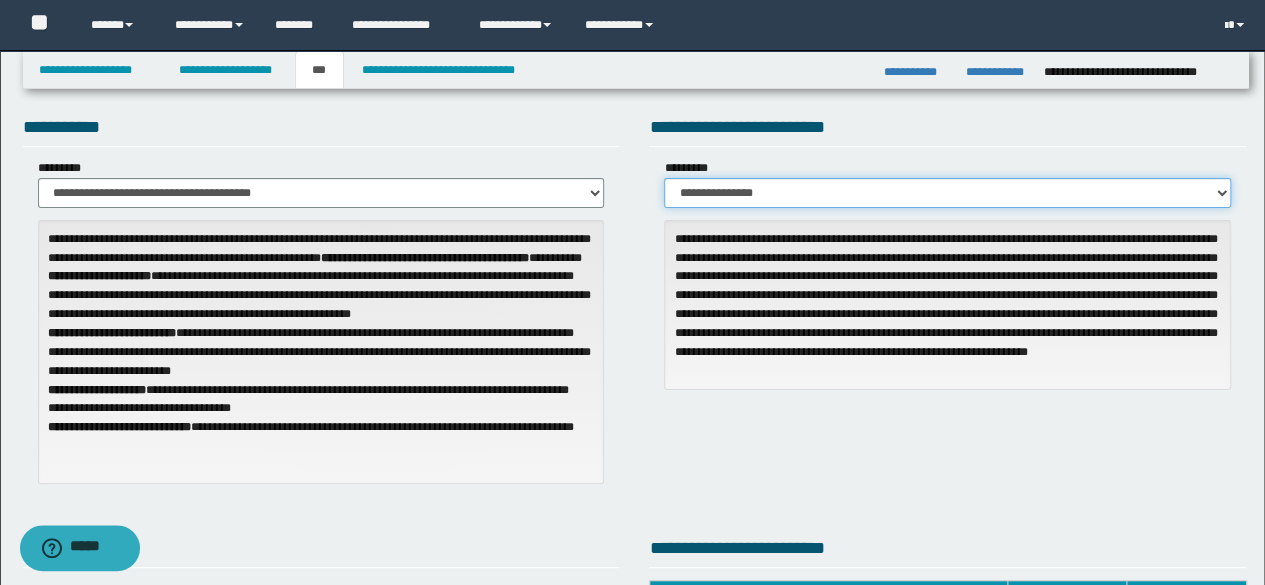 scroll, scrollTop: 32, scrollLeft: 0, axis: vertical 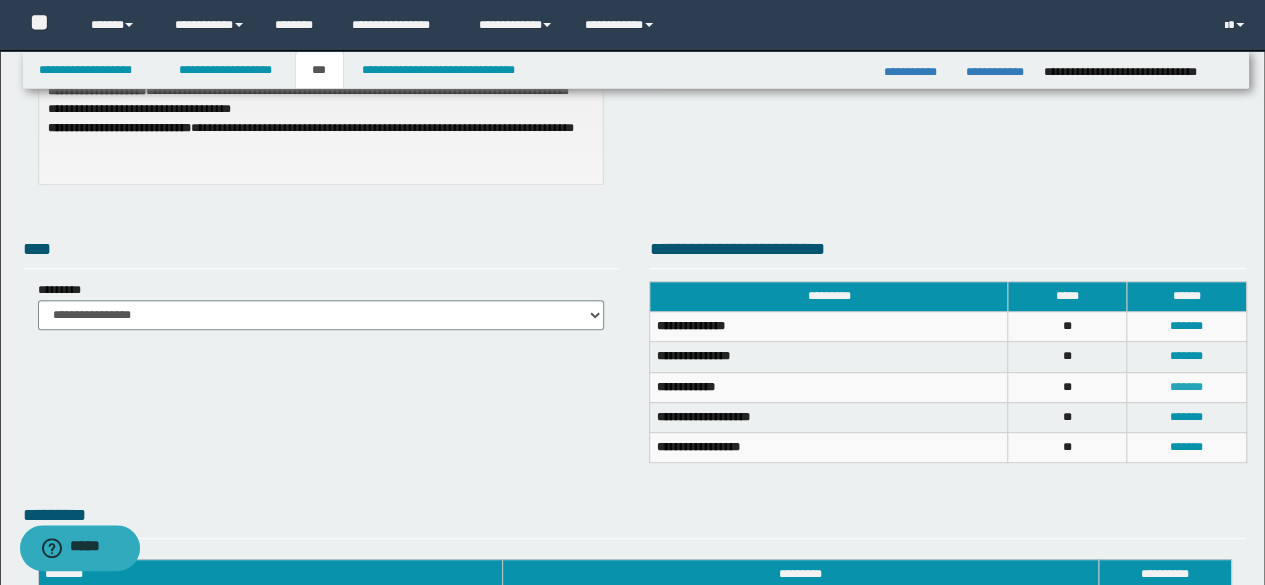 click on "*******" at bounding box center (1186, 387) 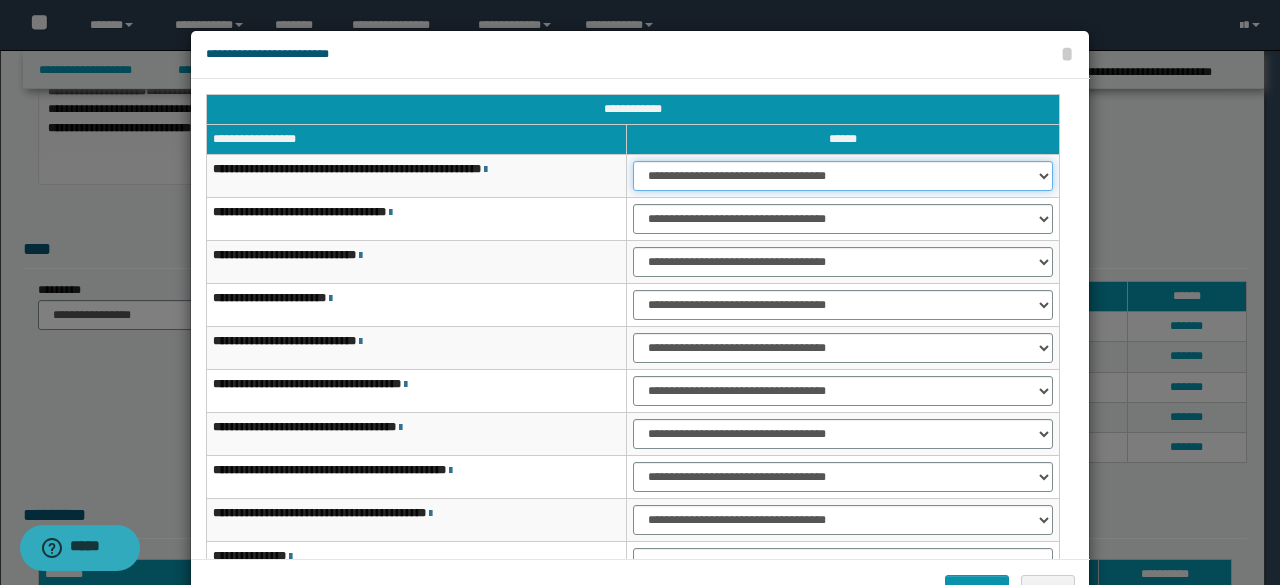 click on "**********" at bounding box center [843, 176] 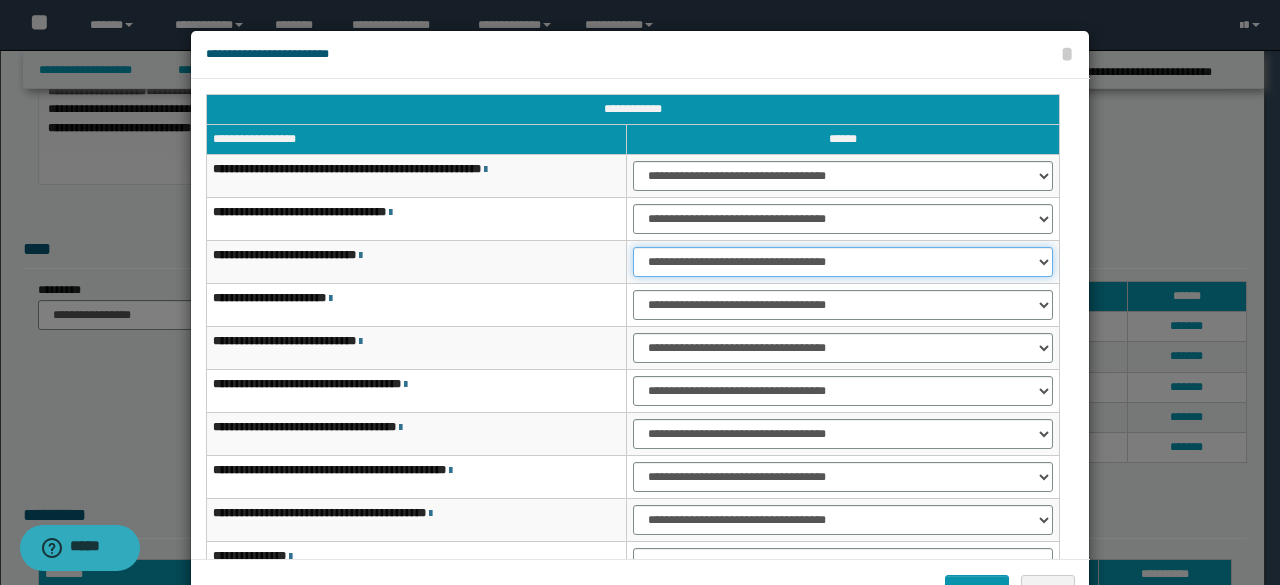 click on "**********" at bounding box center (843, 262) 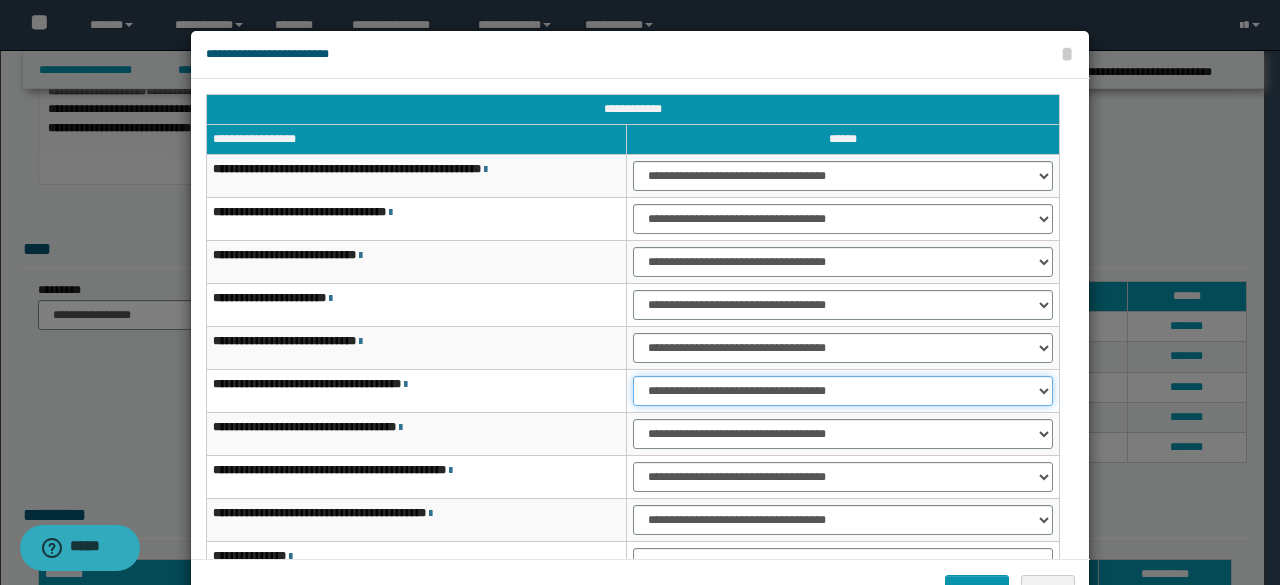 click on "**********" at bounding box center (843, 391) 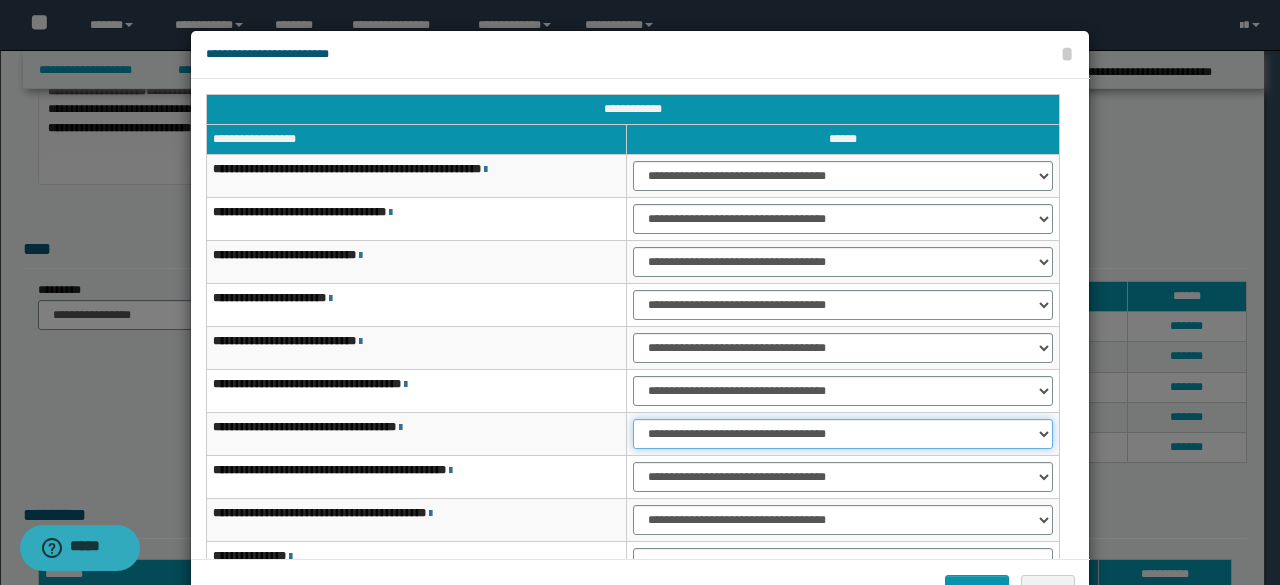 click on "**********" at bounding box center (843, 434) 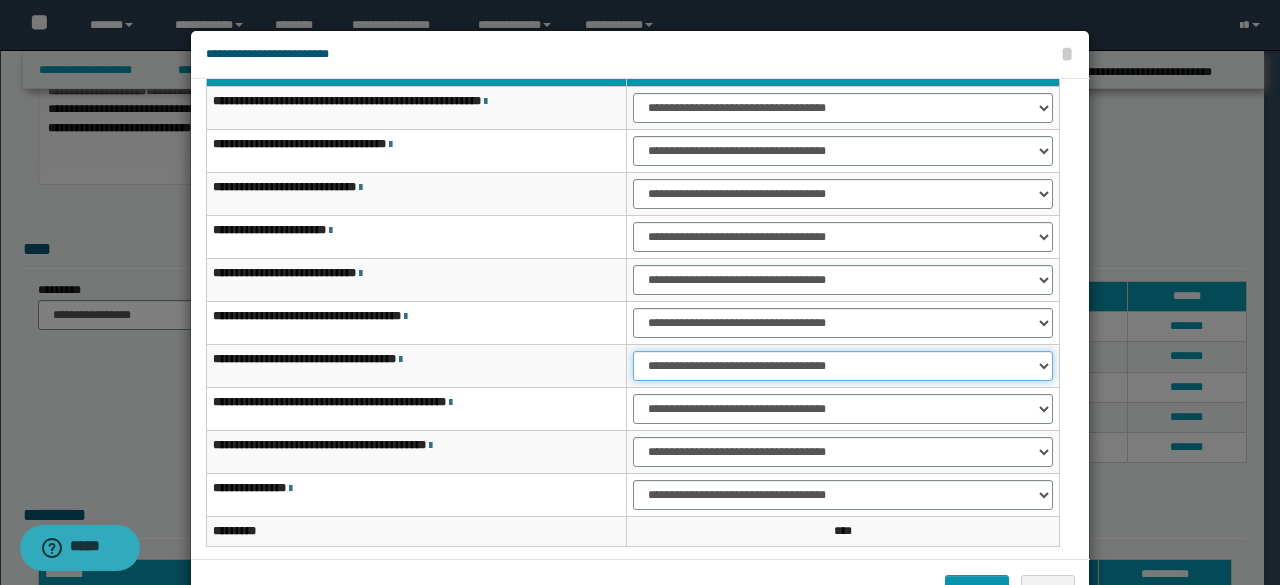 scroll, scrollTop: 116, scrollLeft: 0, axis: vertical 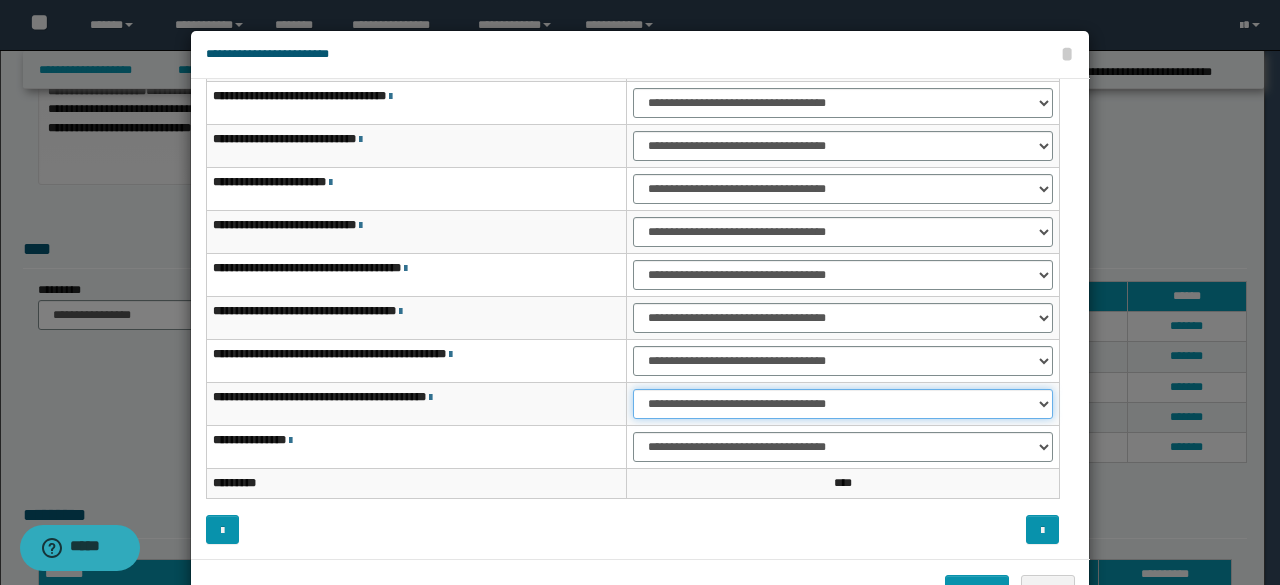 click on "**********" at bounding box center (843, 404) 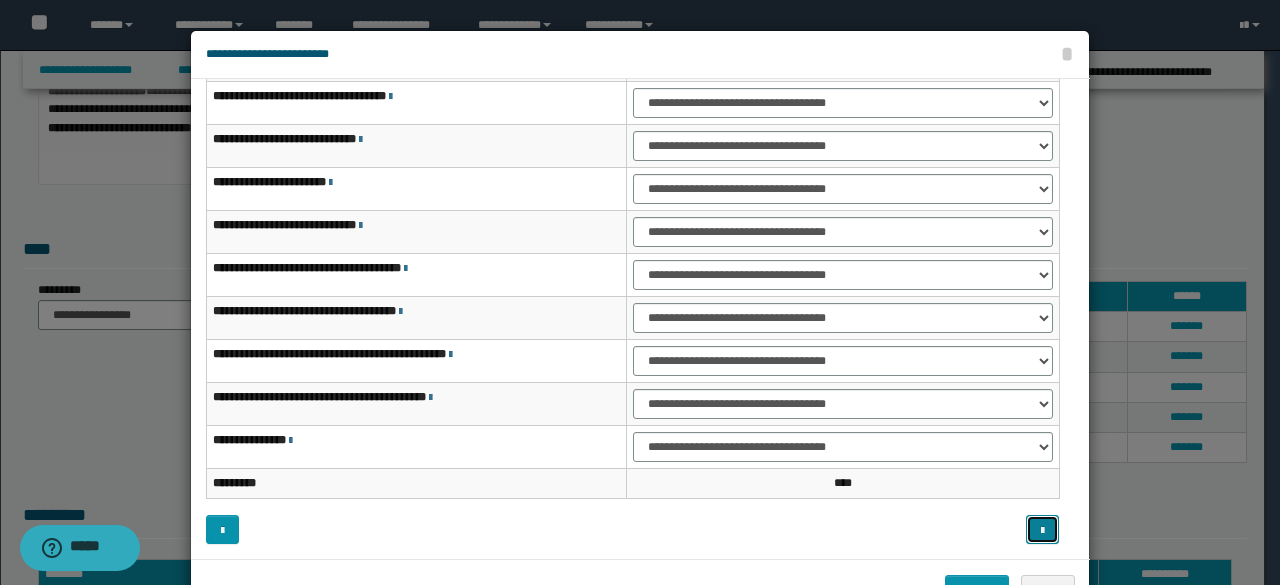 click at bounding box center [1042, 529] 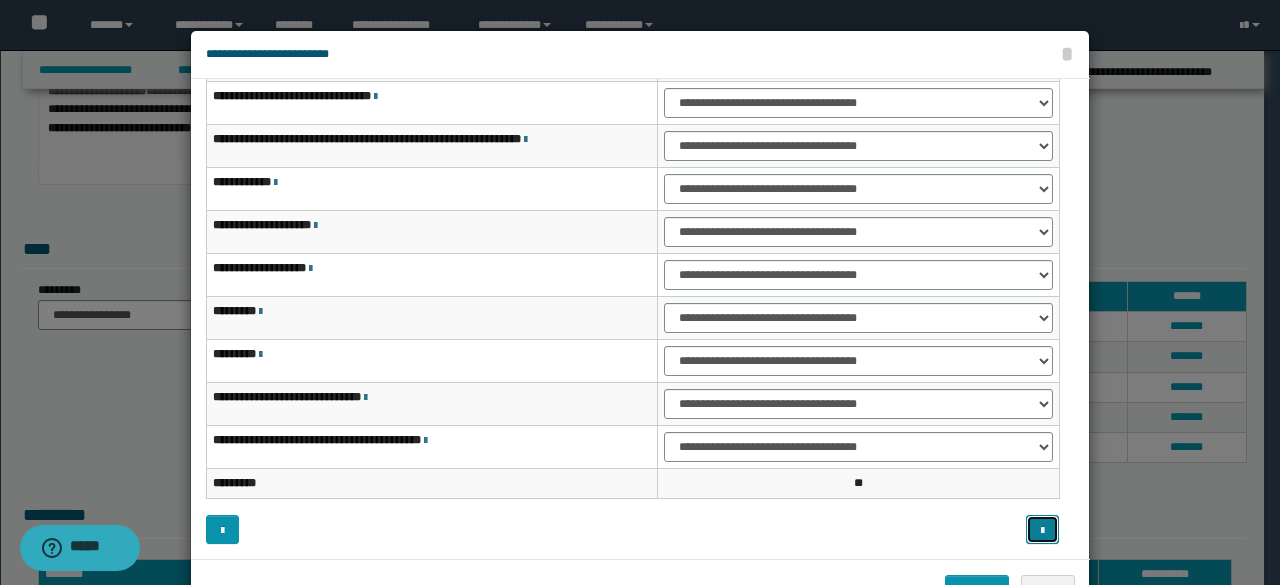 scroll, scrollTop: 16, scrollLeft: 0, axis: vertical 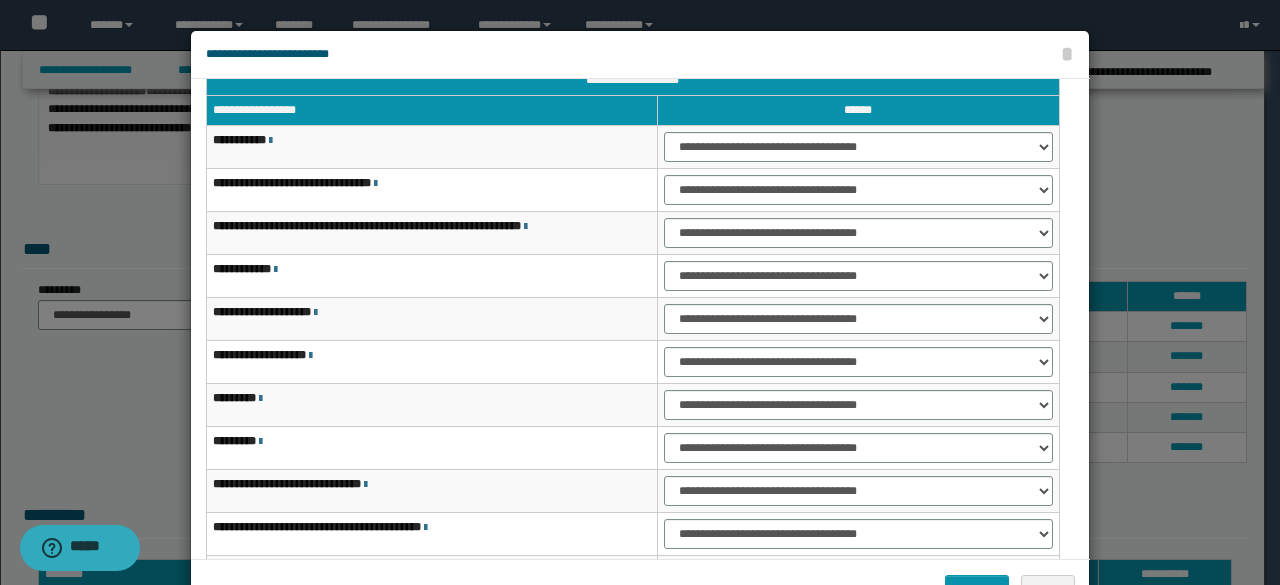type 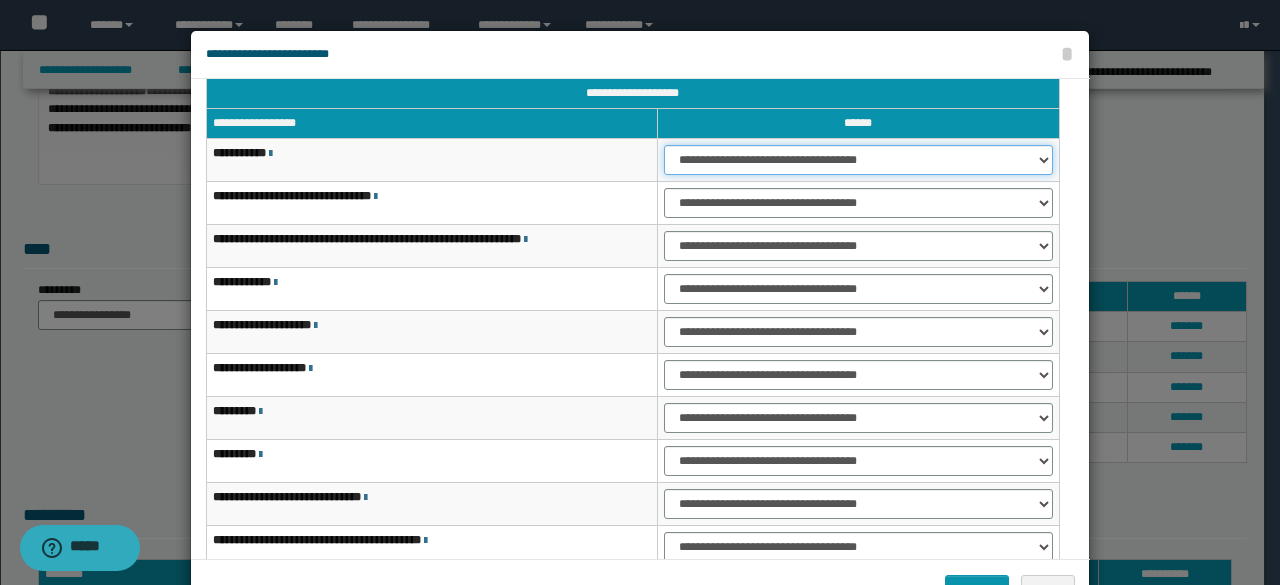 drag, startPoint x: 684, startPoint y: 155, endPoint x: 690, endPoint y: 172, distance: 18.027756 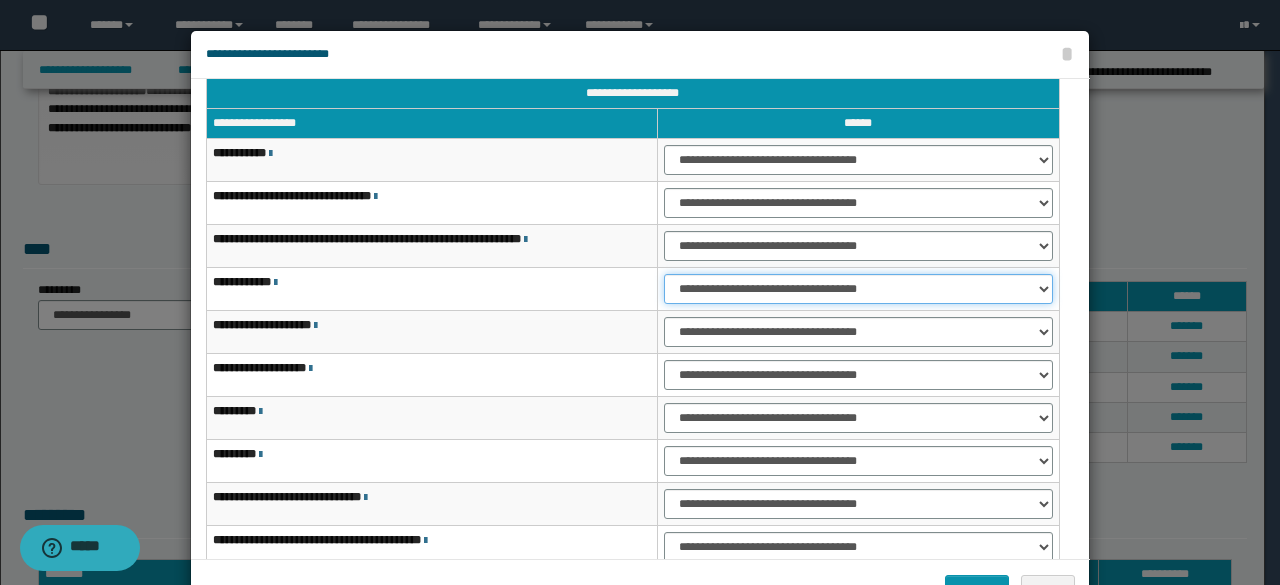 click on "**********" at bounding box center [858, 289] 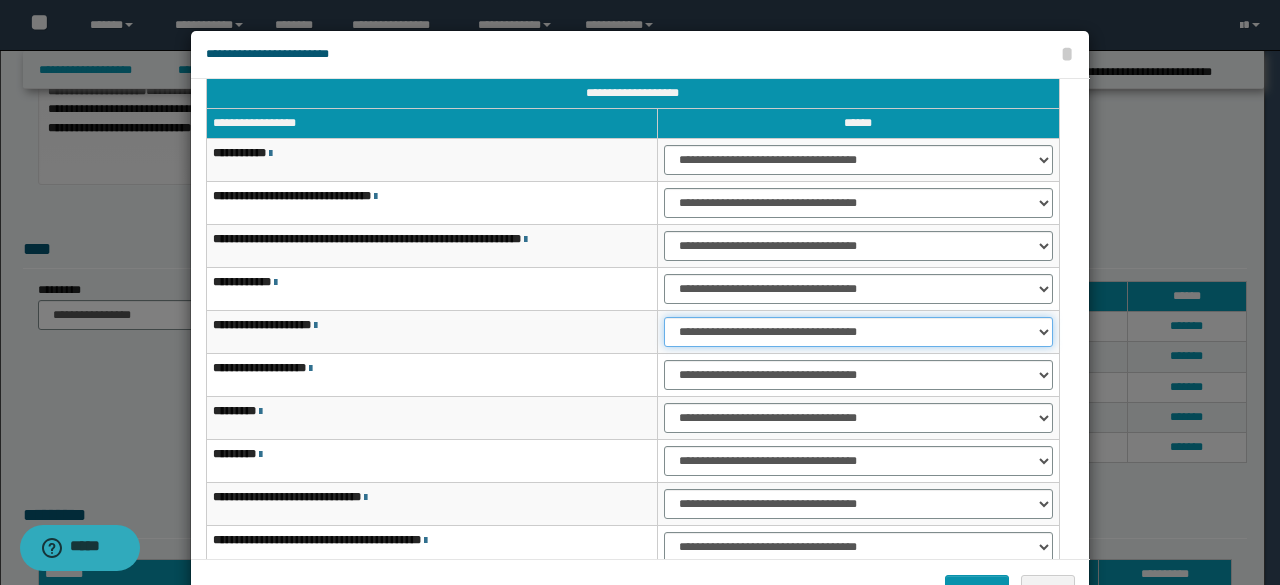 click on "**********" at bounding box center [858, 332] 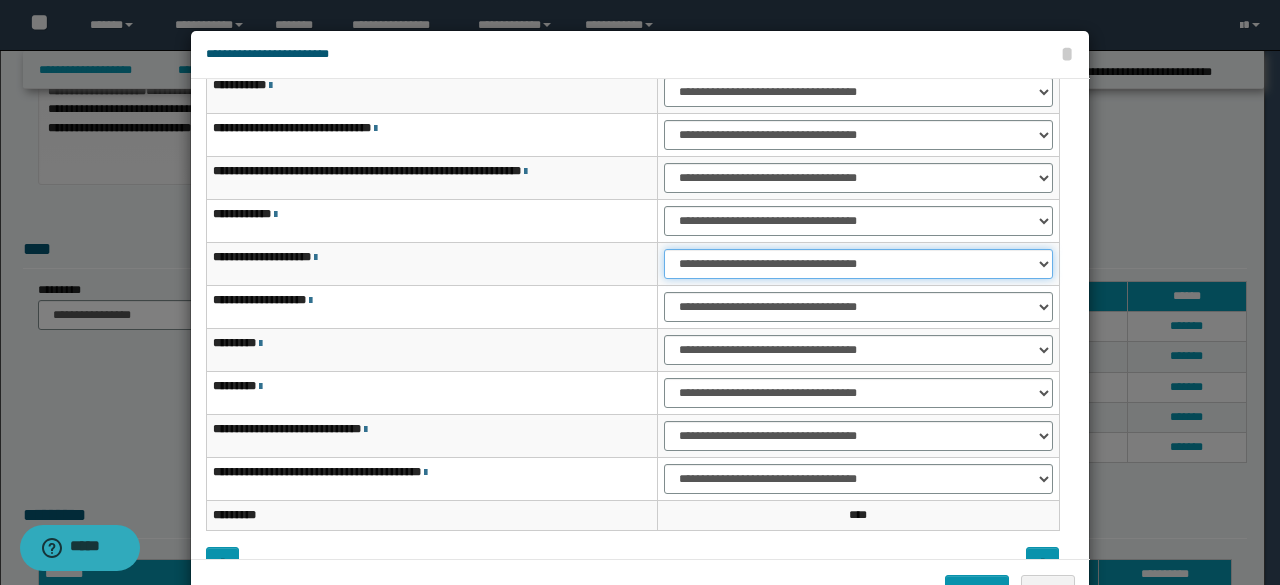 scroll, scrollTop: 116, scrollLeft: 0, axis: vertical 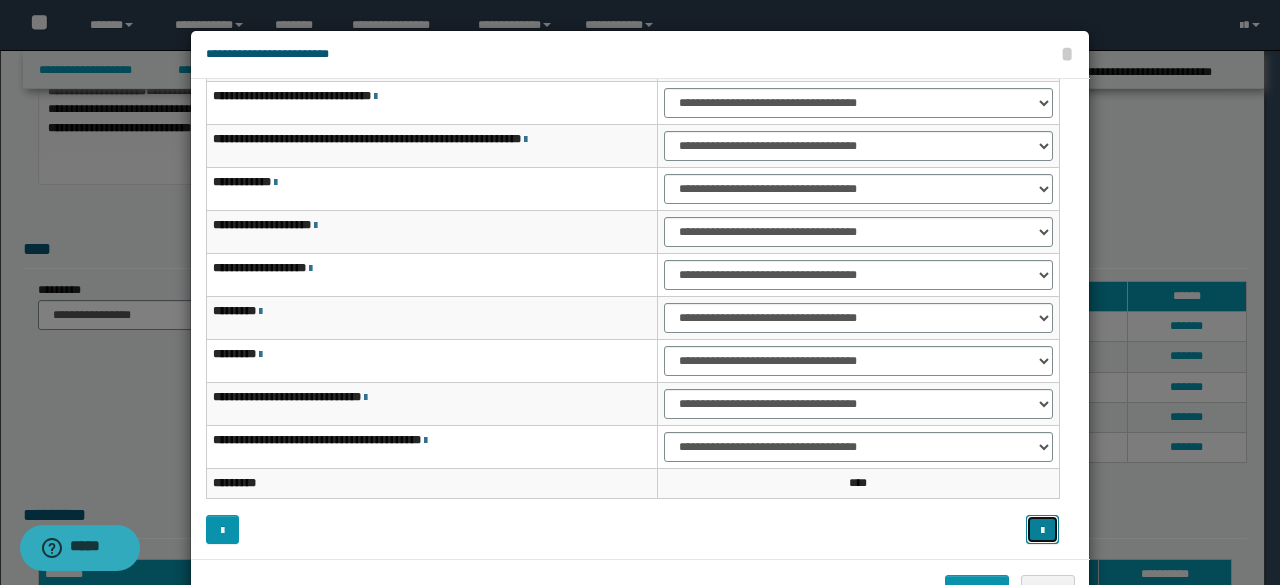 click at bounding box center [1042, 531] 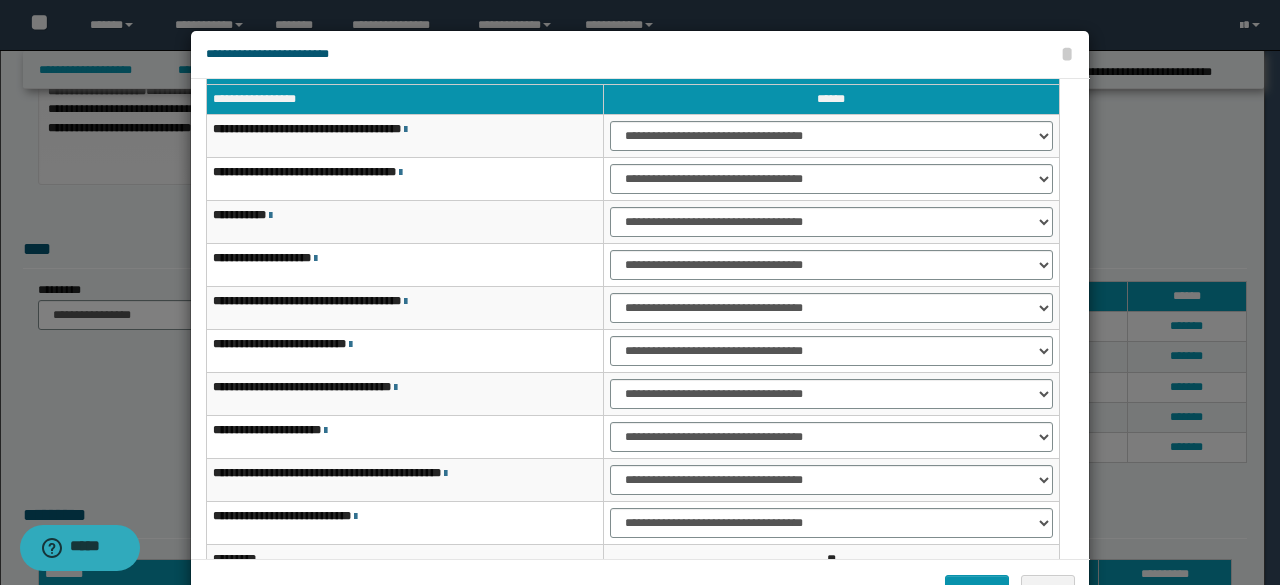 scroll, scrollTop: 16, scrollLeft: 0, axis: vertical 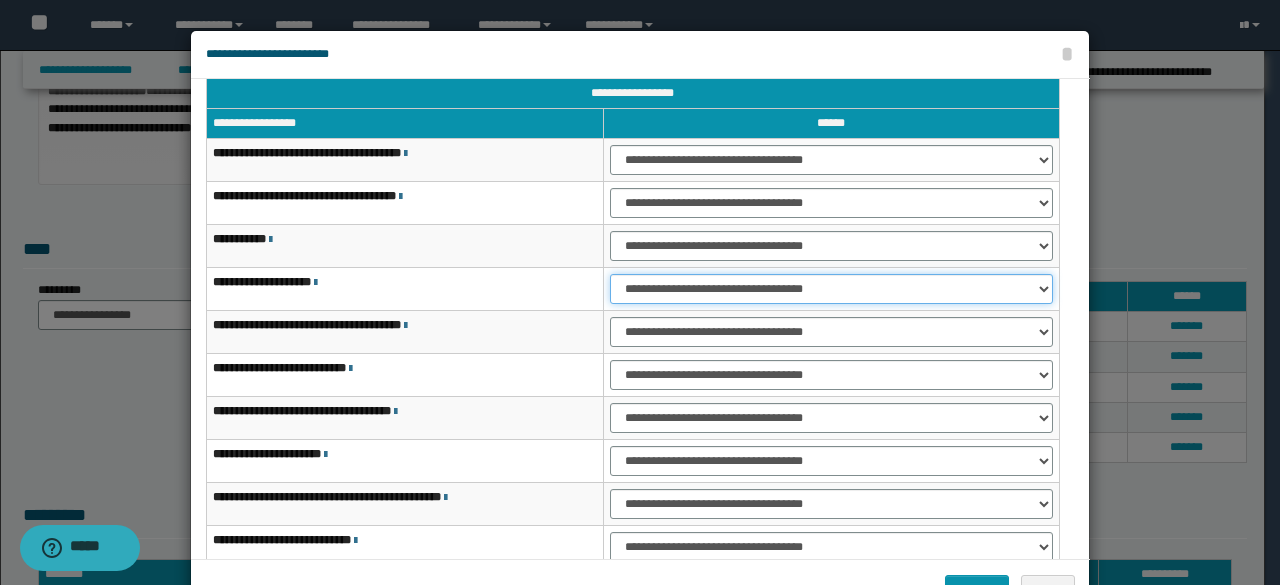 drag, startPoint x: 646, startPoint y: 286, endPoint x: 652, endPoint y: 273, distance: 14.3178215 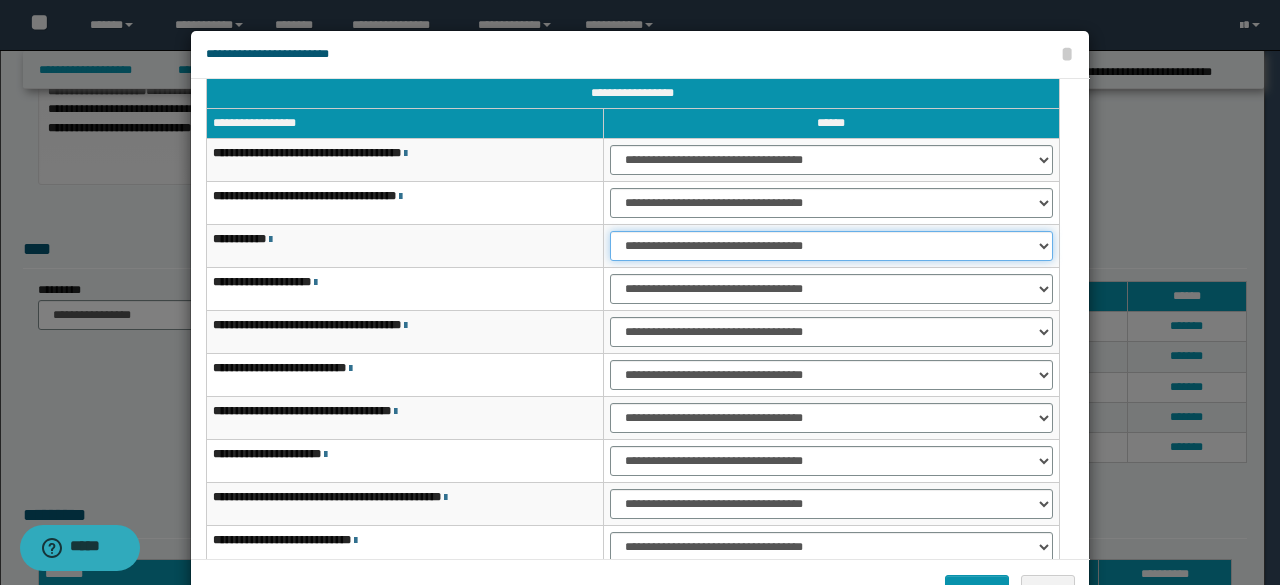 click on "**********" at bounding box center [831, 246] 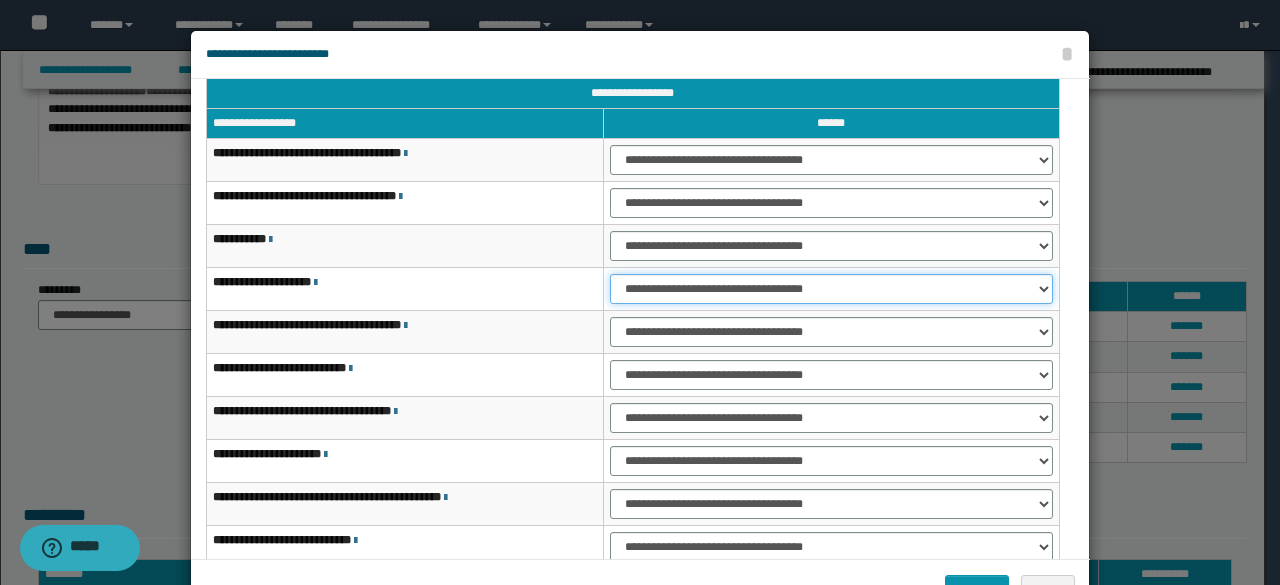 select on "***" 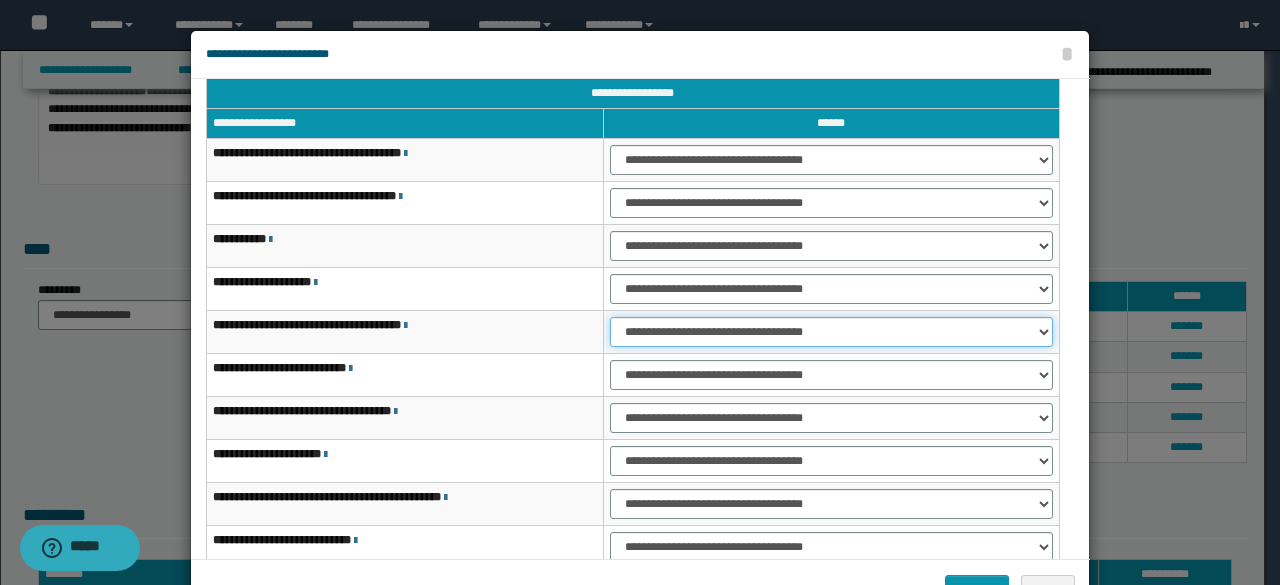 select on "***" 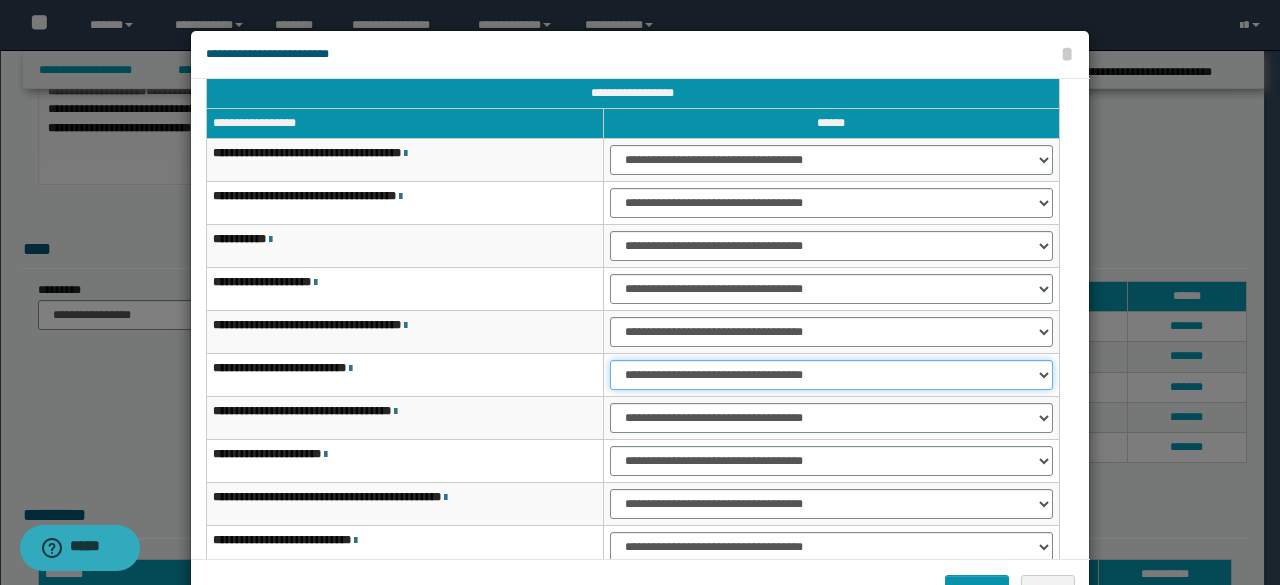 select on "***" 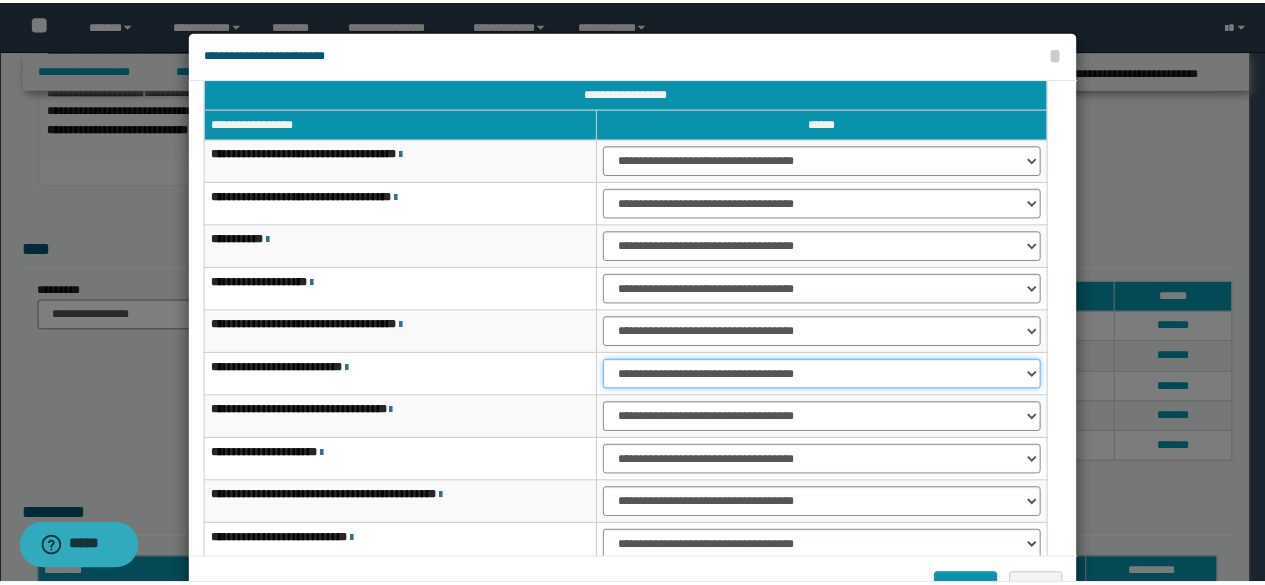 scroll, scrollTop: 116, scrollLeft: 0, axis: vertical 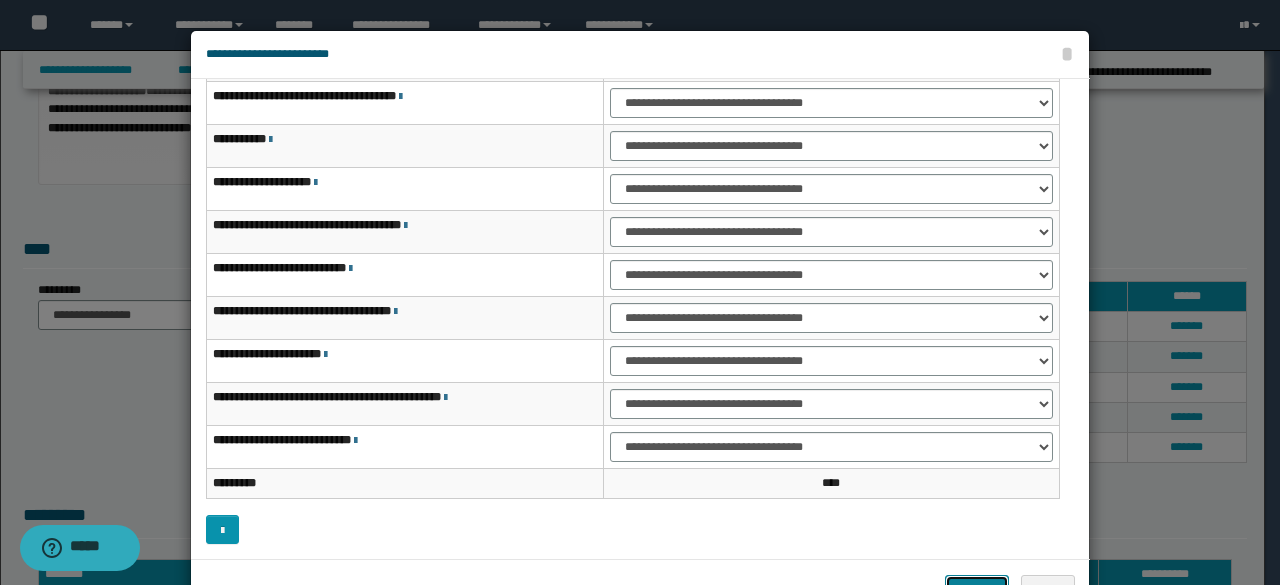 click on "*******" at bounding box center (977, 589) 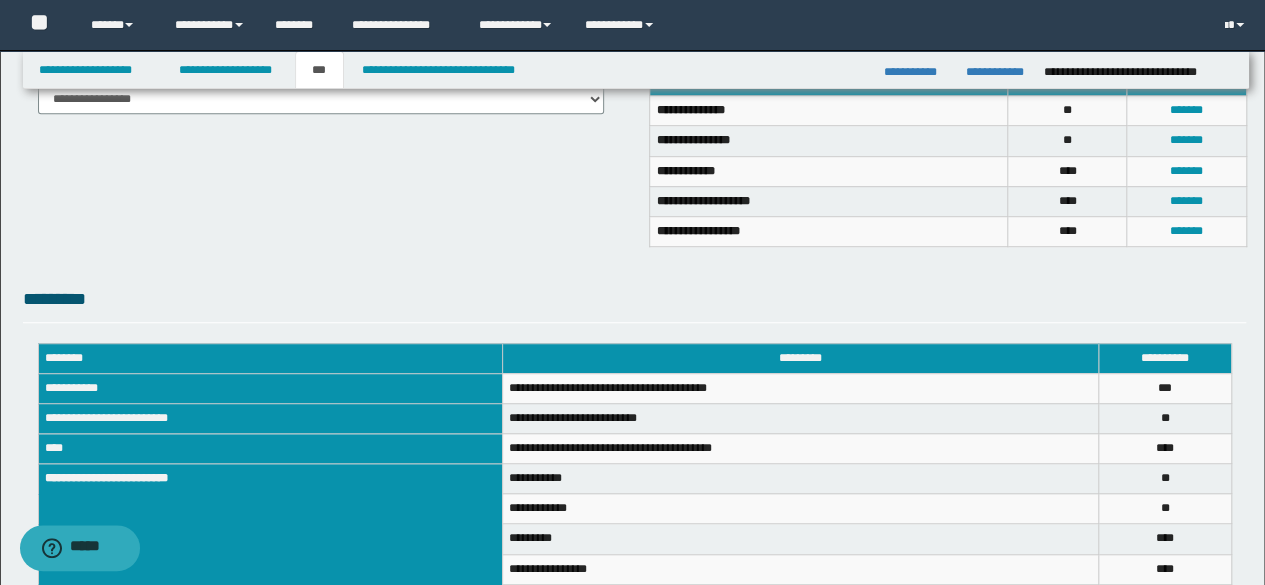 scroll, scrollTop: 732, scrollLeft: 0, axis: vertical 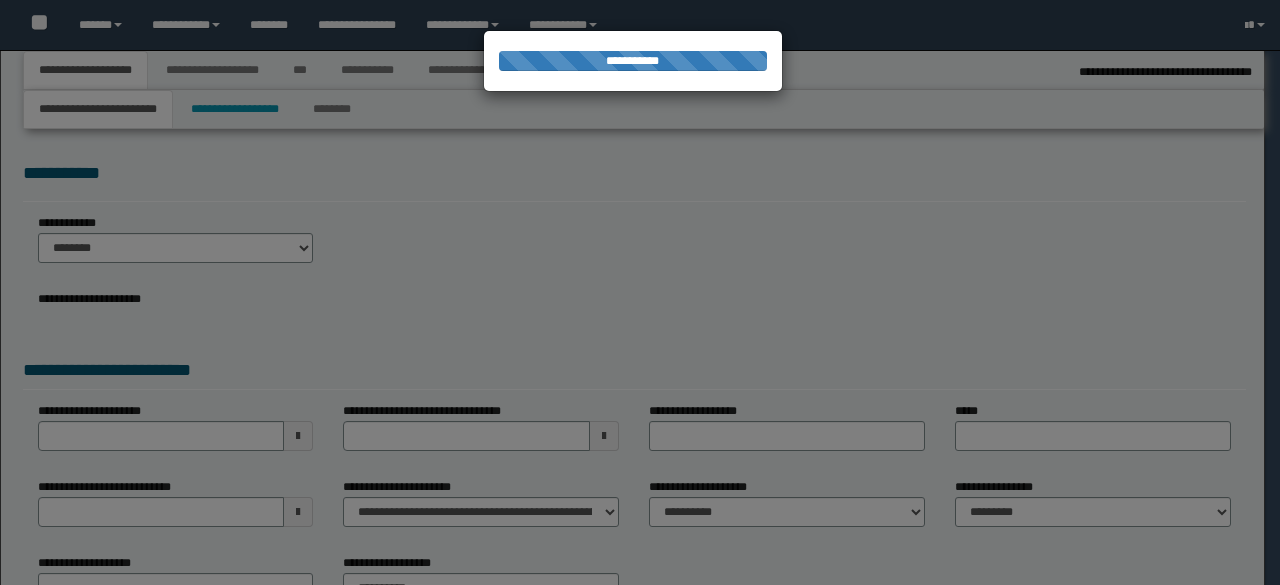 select on "*" 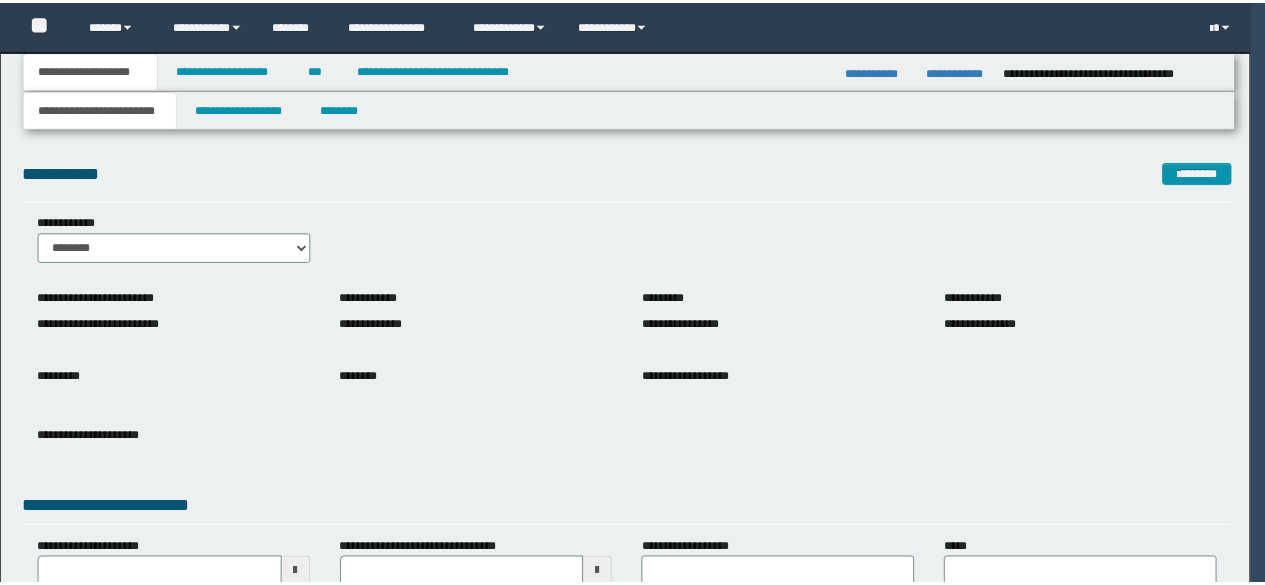scroll, scrollTop: 0, scrollLeft: 0, axis: both 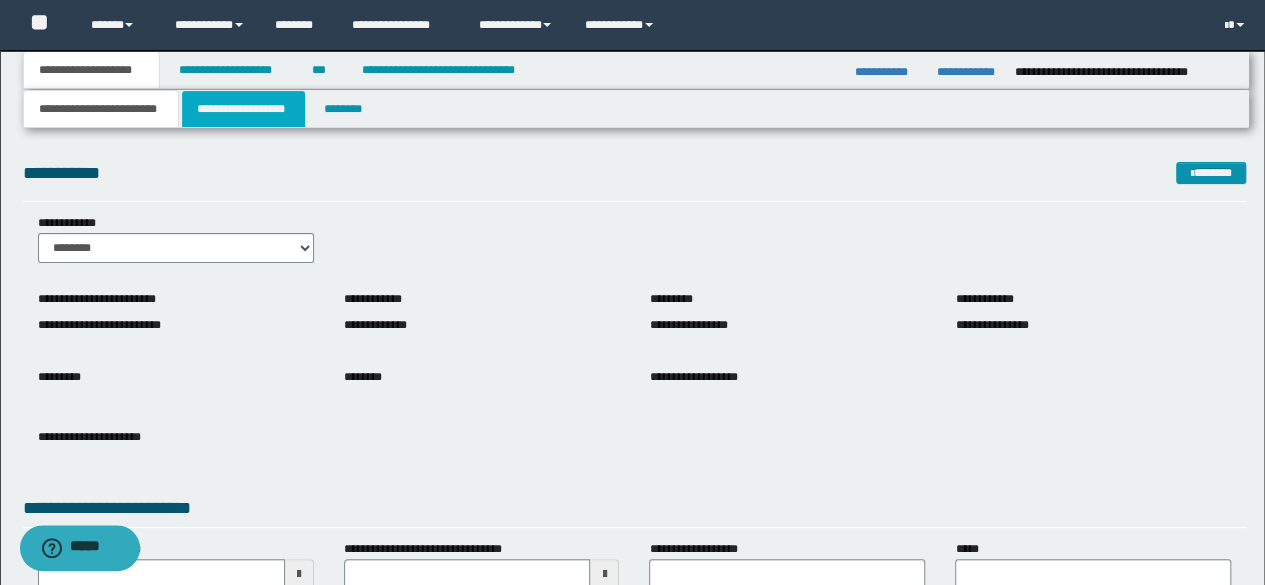 click on "**********" at bounding box center (243, 109) 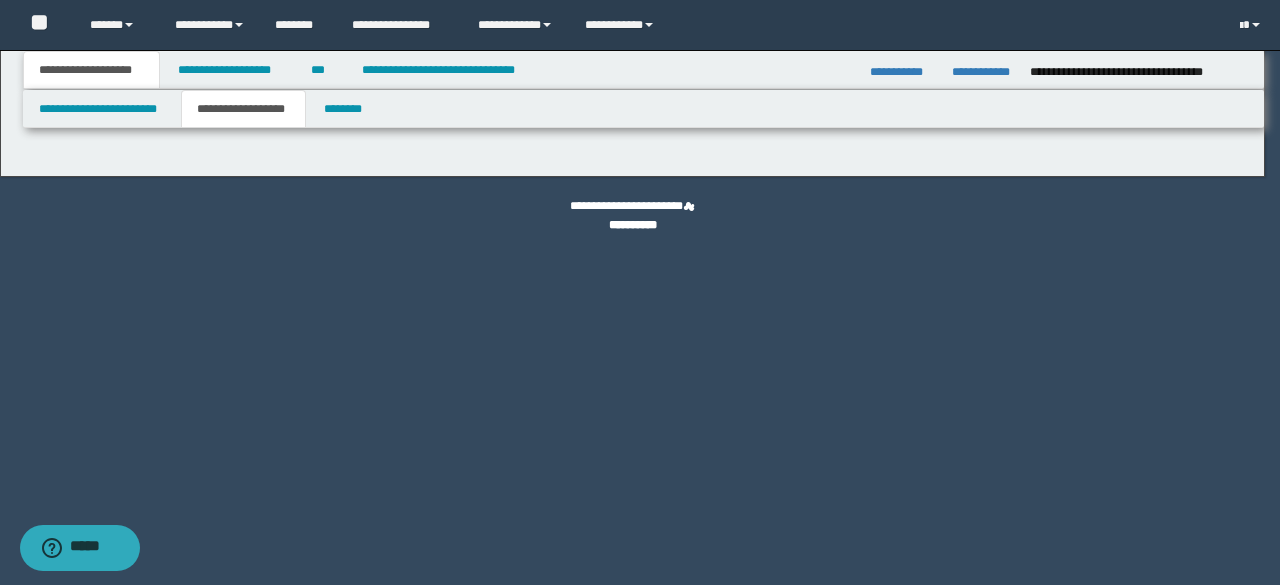 type on "**********" 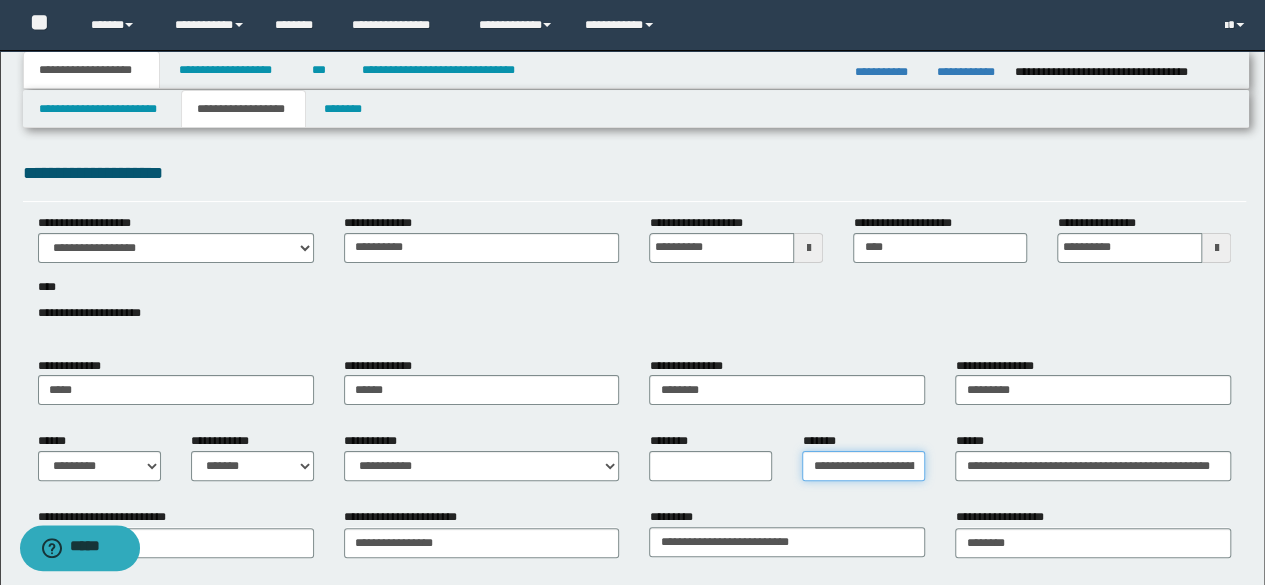 scroll, scrollTop: 0, scrollLeft: 104, axis: horizontal 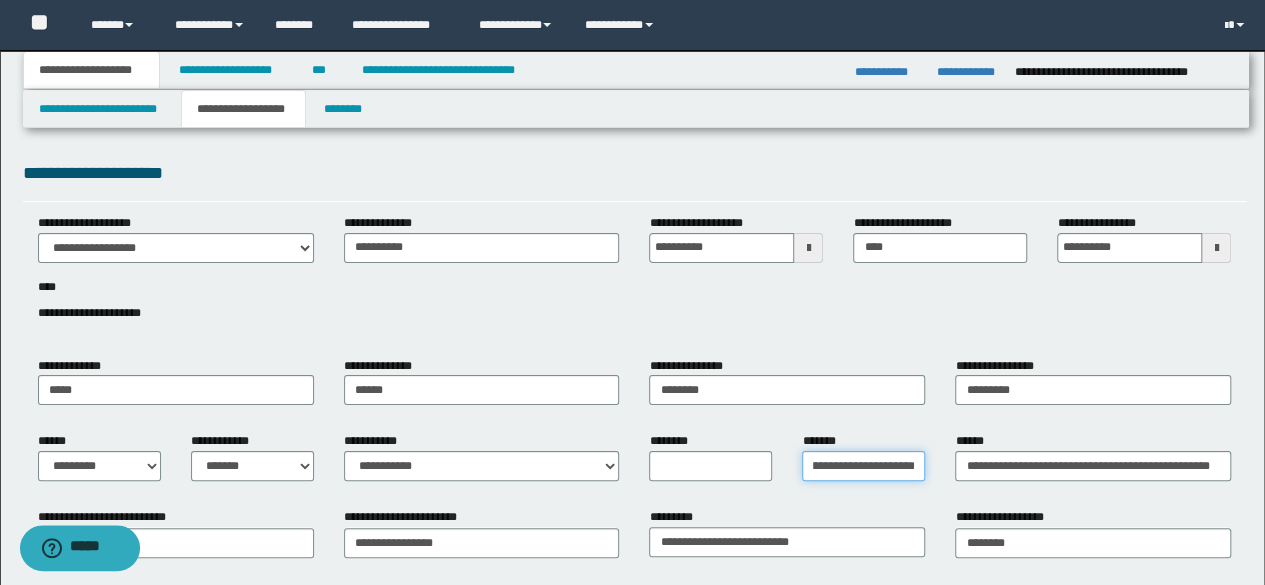 drag, startPoint x: 808, startPoint y: 467, endPoint x: 937, endPoint y: 465, distance: 129.0155 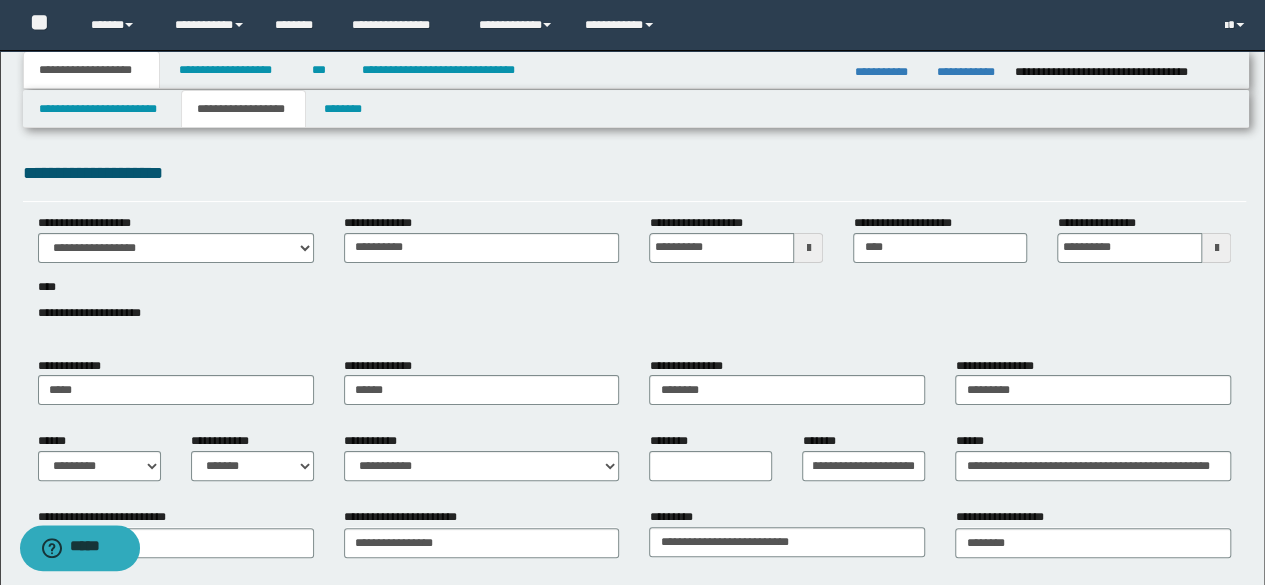 scroll, scrollTop: 0, scrollLeft: 0, axis: both 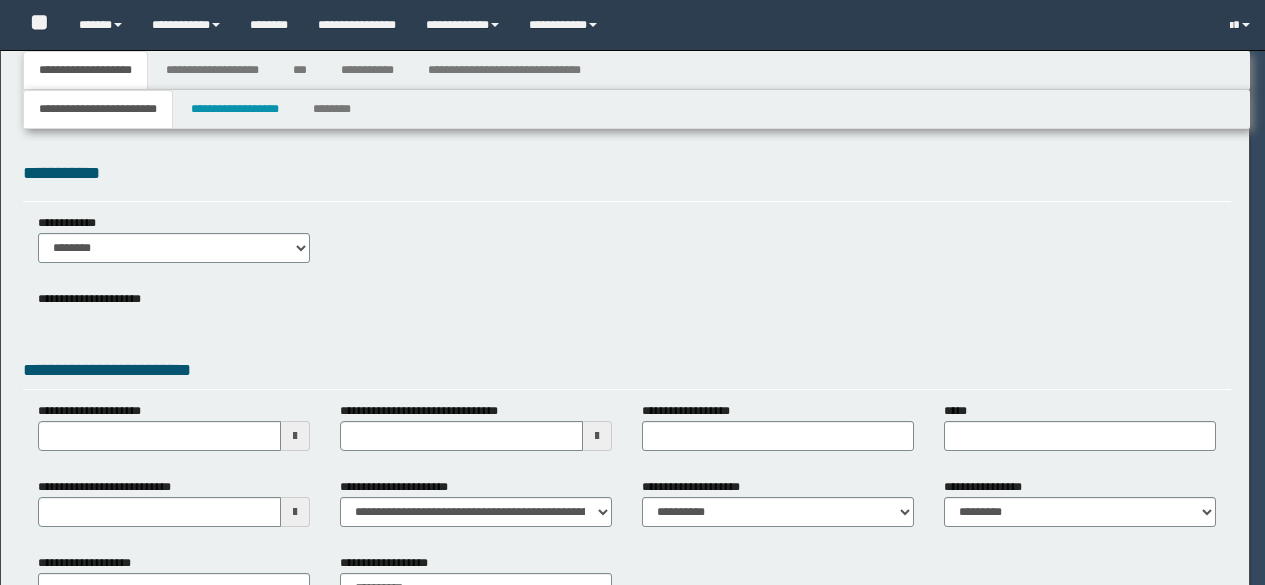 select on "*" 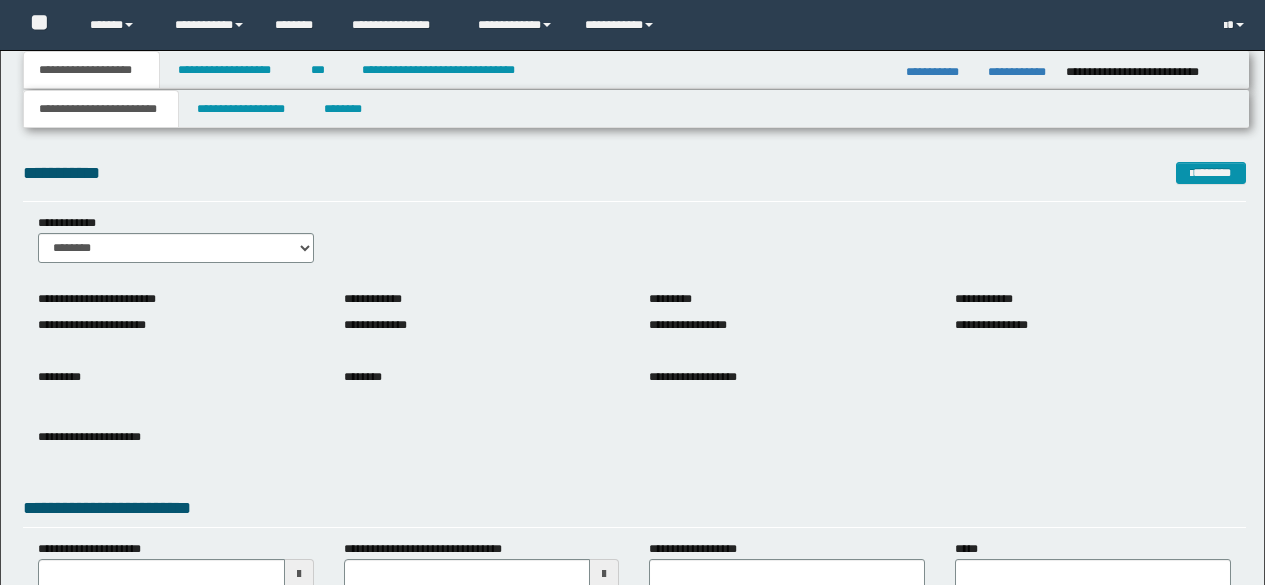 scroll, scrollTop: 0, scrollLeft: 0, axis: both 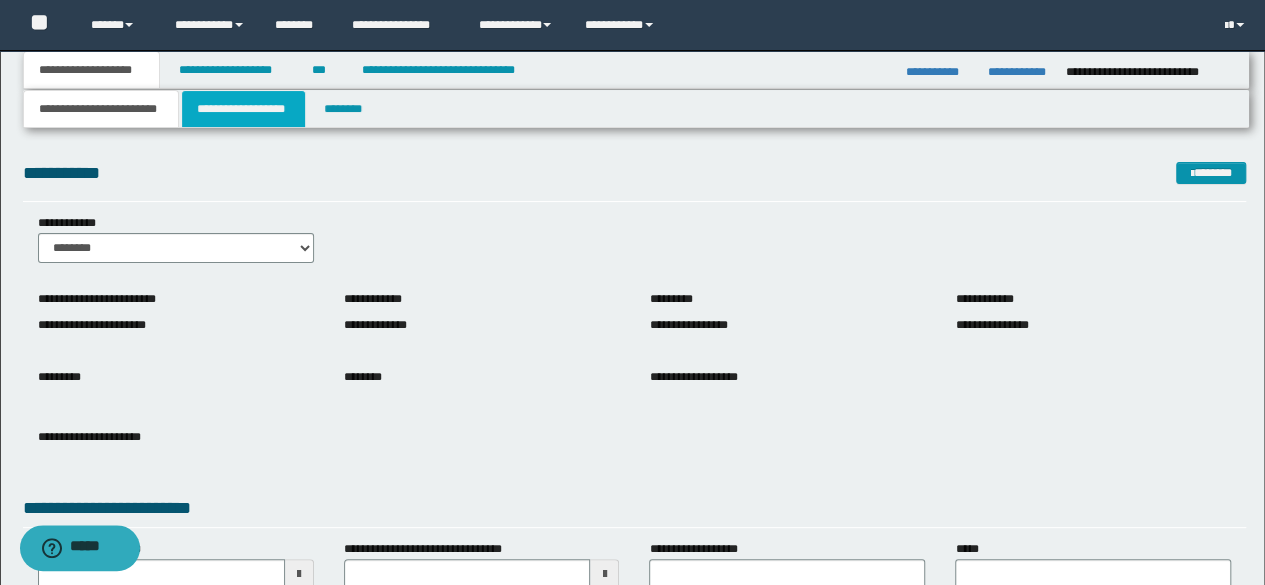 click on "**********" at bounding box center [243, 109] 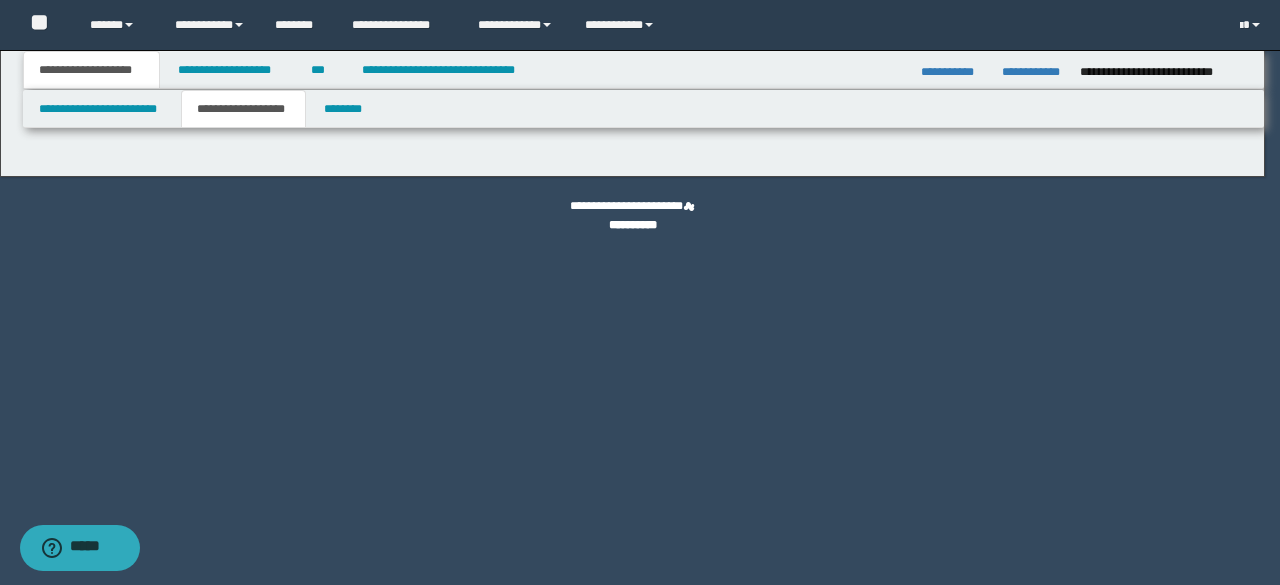 type on "**********" 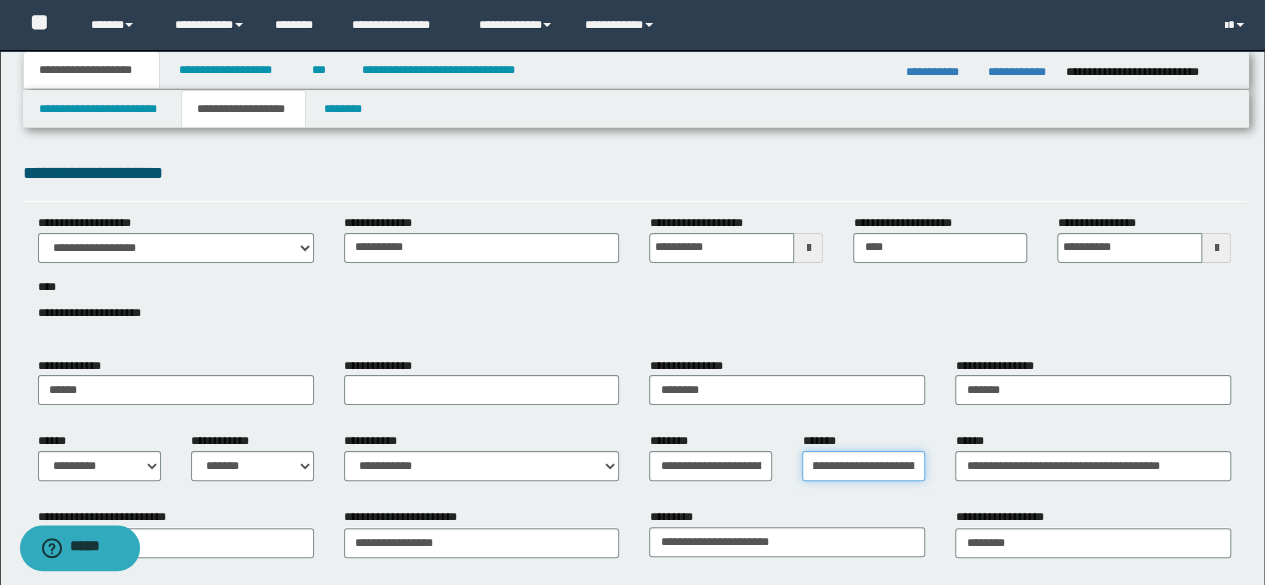 scroll, scrollTop: 0, scrollLeft: 100, axis: horizontal 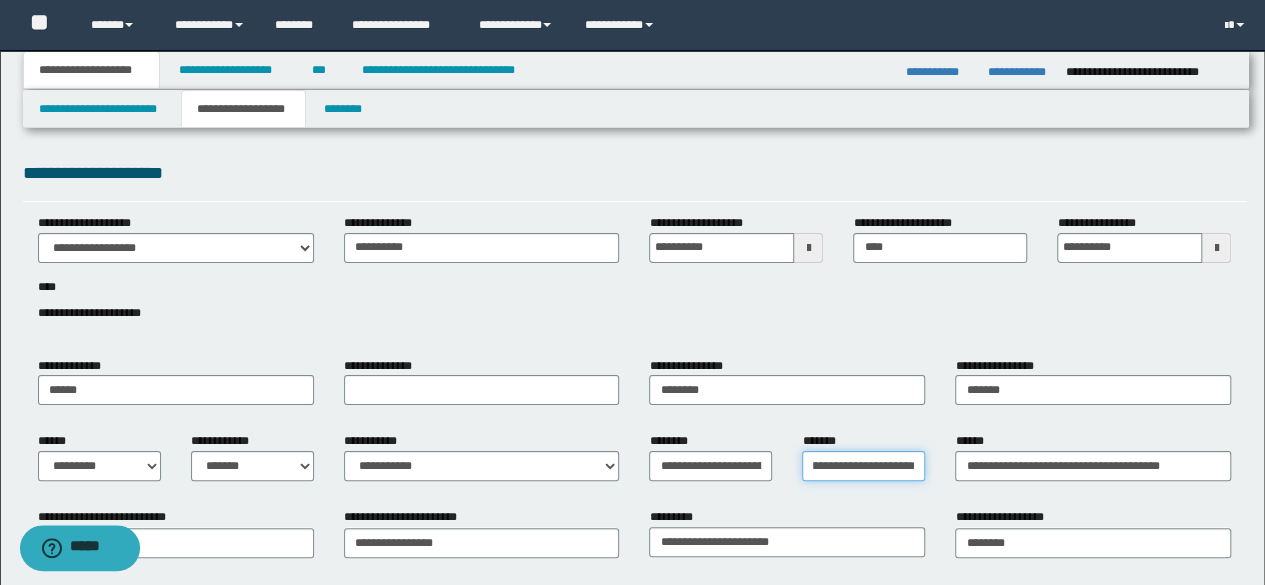 drag, startPoint x: 809, startPoint y: 471, endPoint x: 951, endPoint y: 476, distance: 142.088 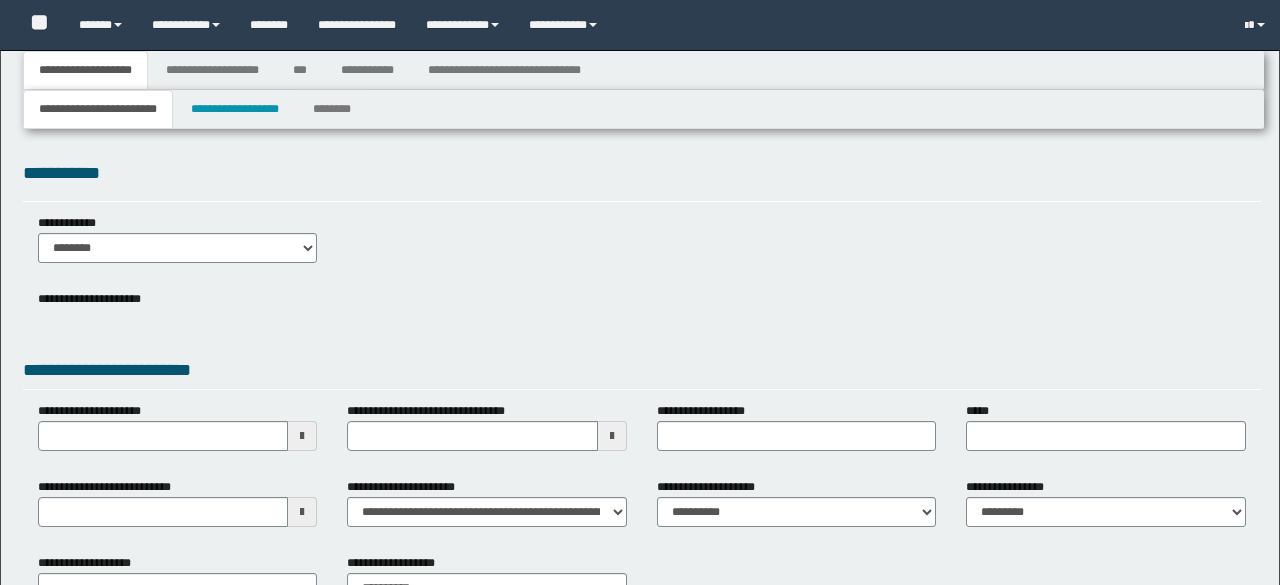 type 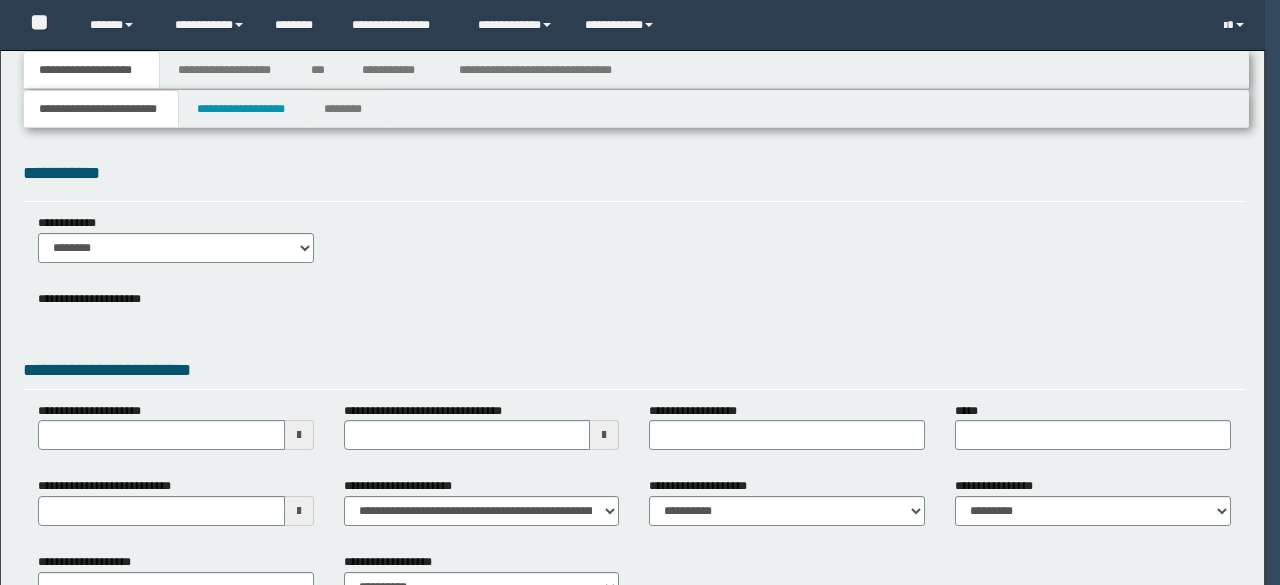 scroll, scrollTop: 0, scrollLeft: 0, axis: both 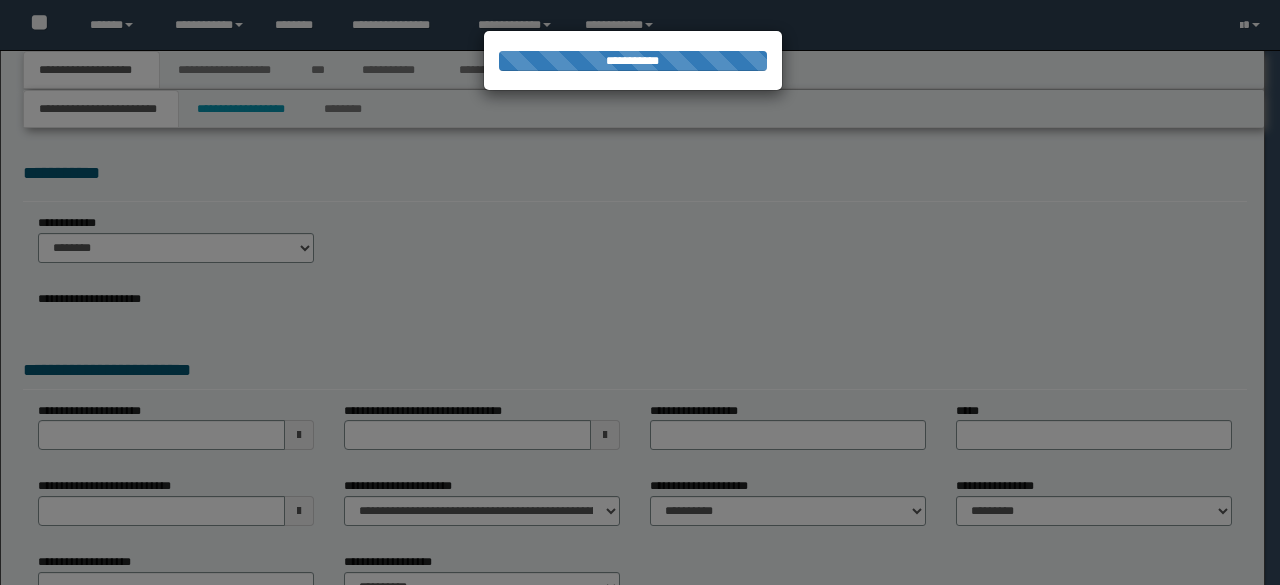type on "**********" 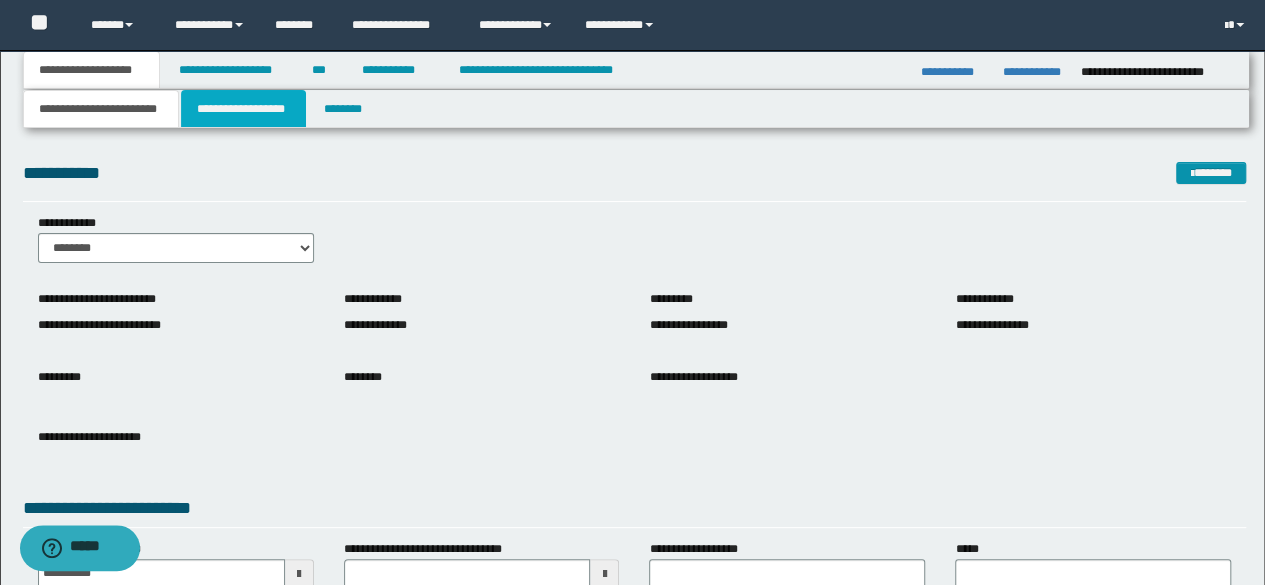 click on "**********" at bounding box center (243, 109) 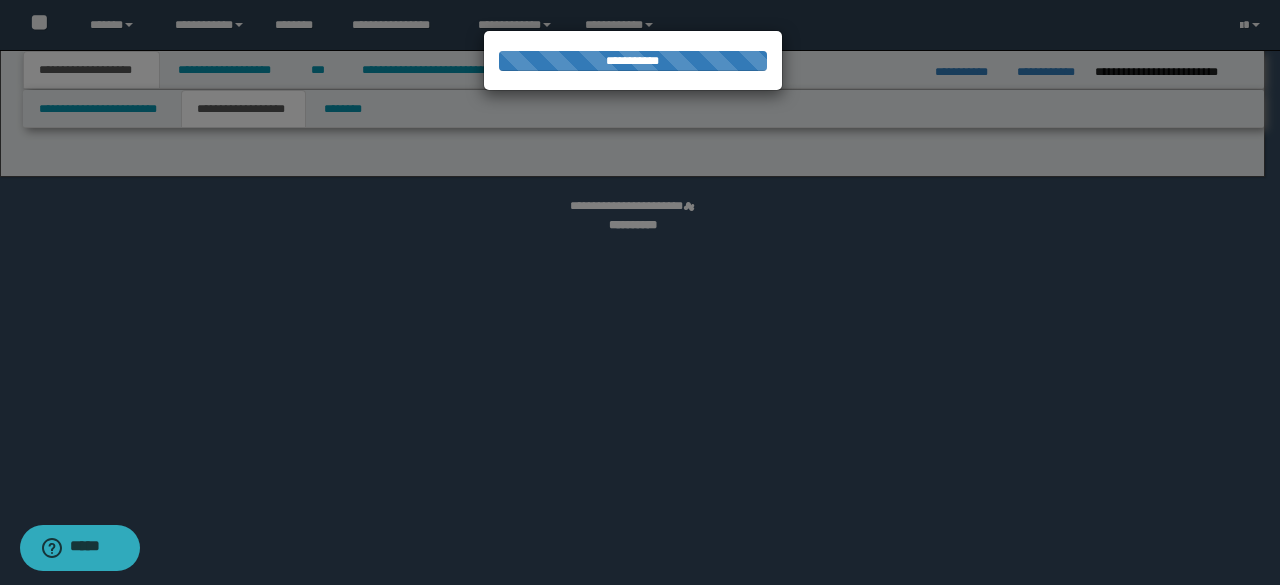 select on "*" 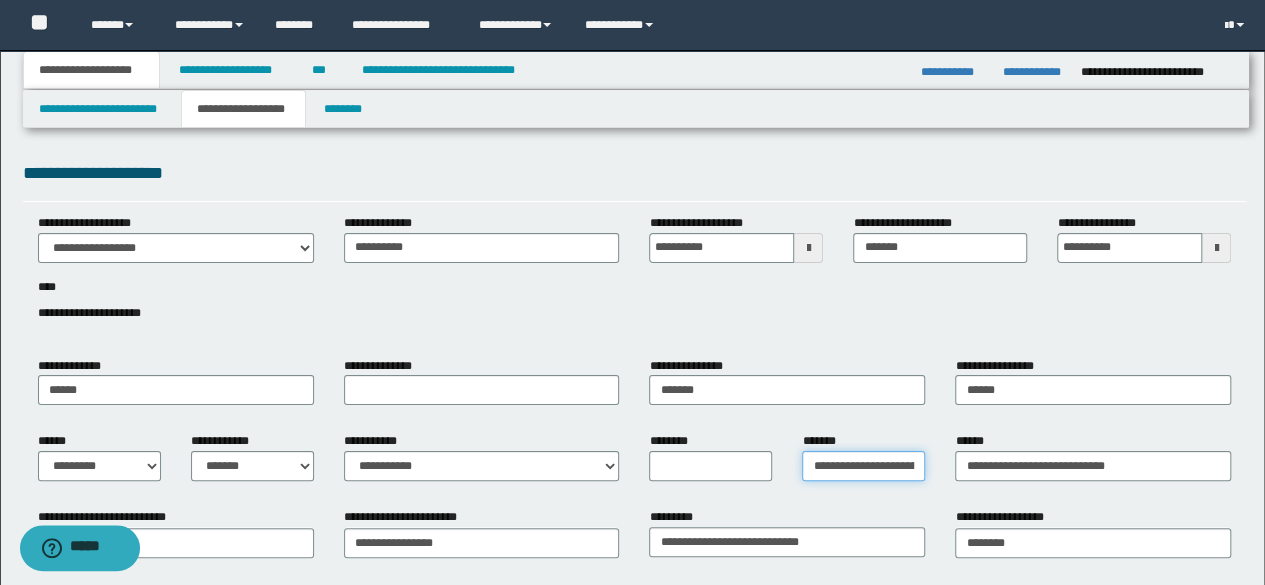 scroll, scrollTop: 0, scrollLeft: 25, axis: horizontal 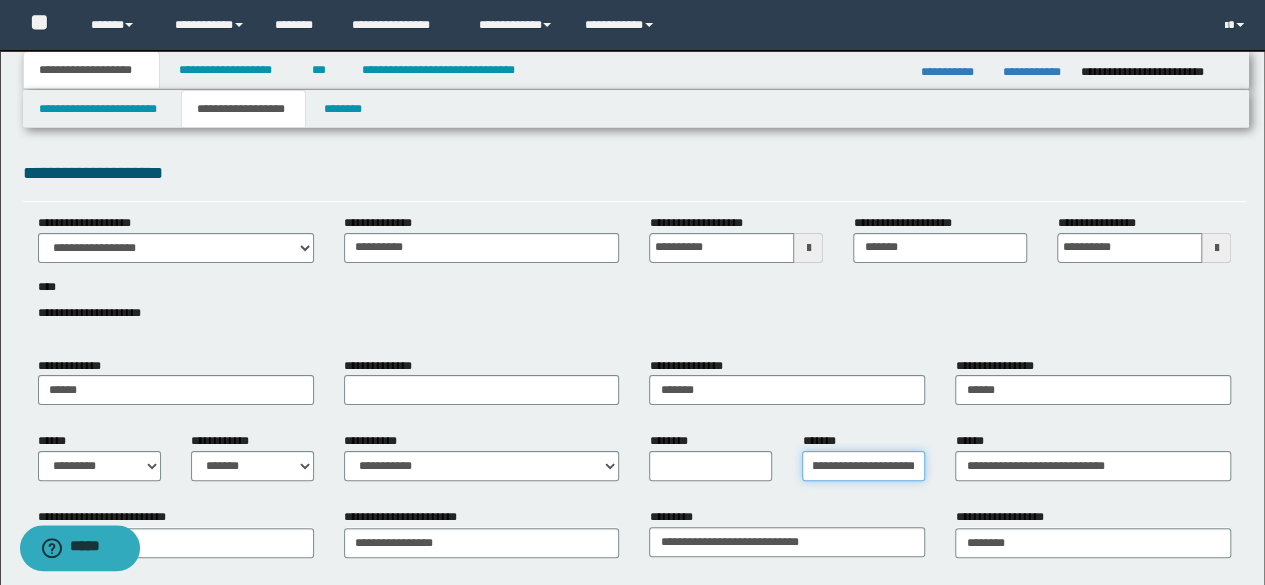 drag, startPoint x: 808, startPoint y: 469, endPoint x: 919, endPoint y: 472, distance: 111.040535 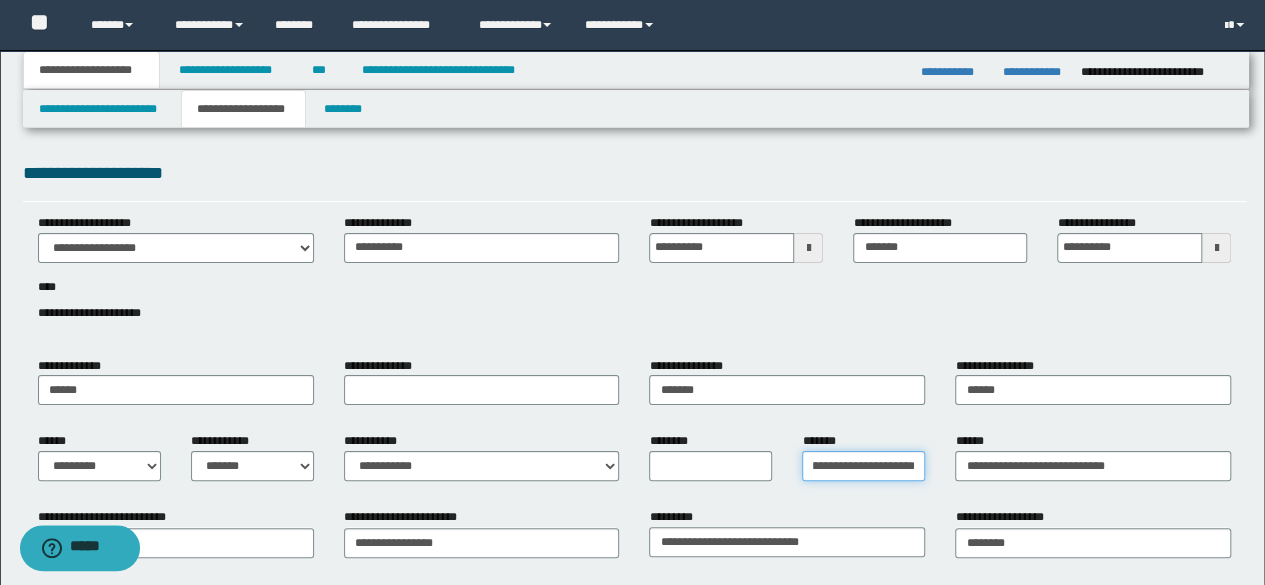scroll, scrollTop: 0, scrollLeft: 0, axis: both 